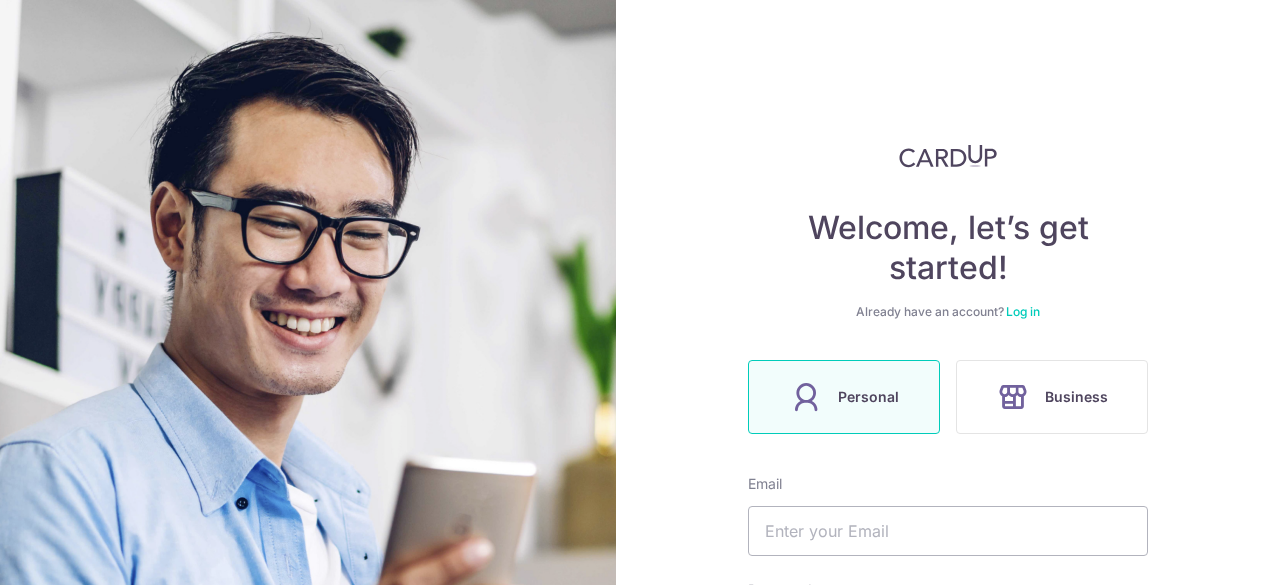 scroll, scrollTop: 0, scrollLeft: 0, axis: both 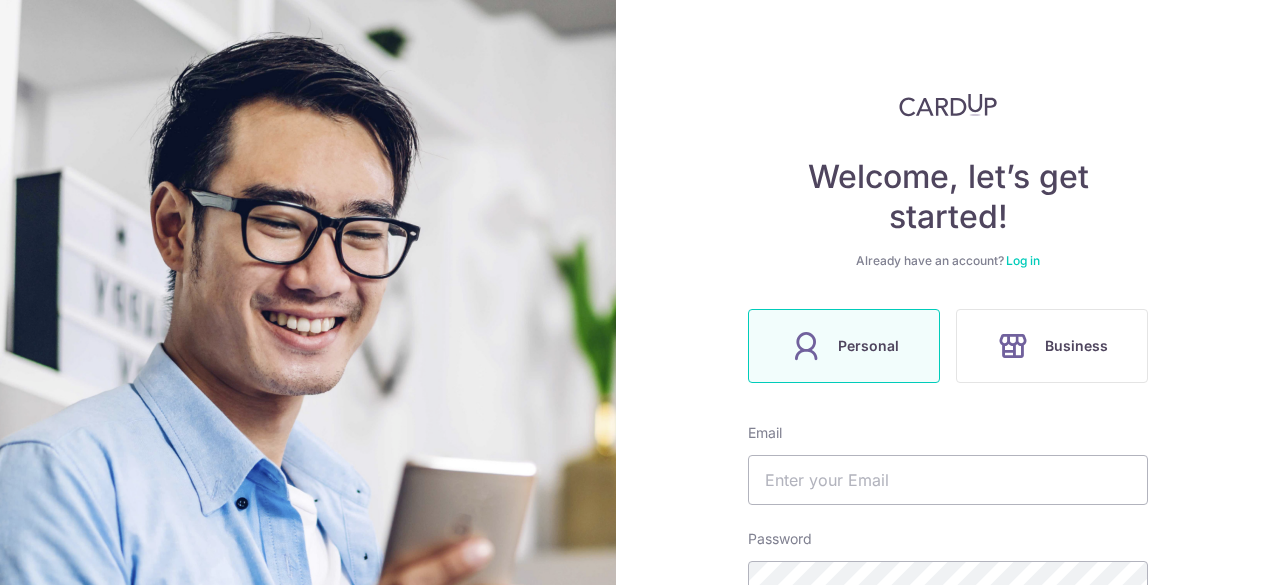 click on "Log in" at bounding box center (1023, 260) 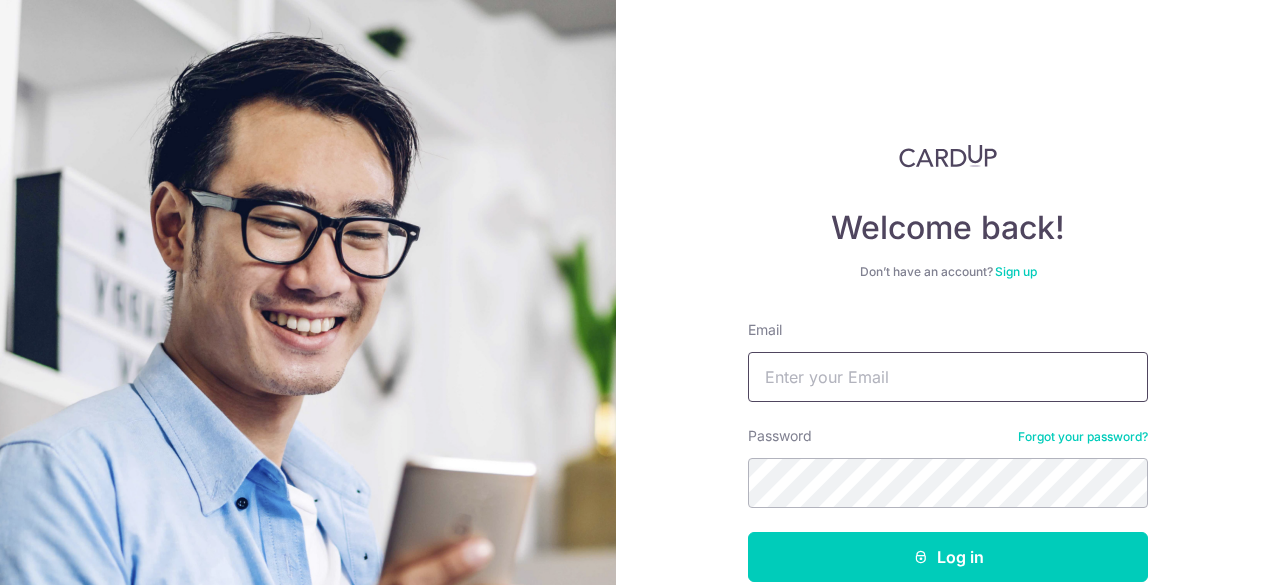 click on "Email" at bounding box center (948, 377) 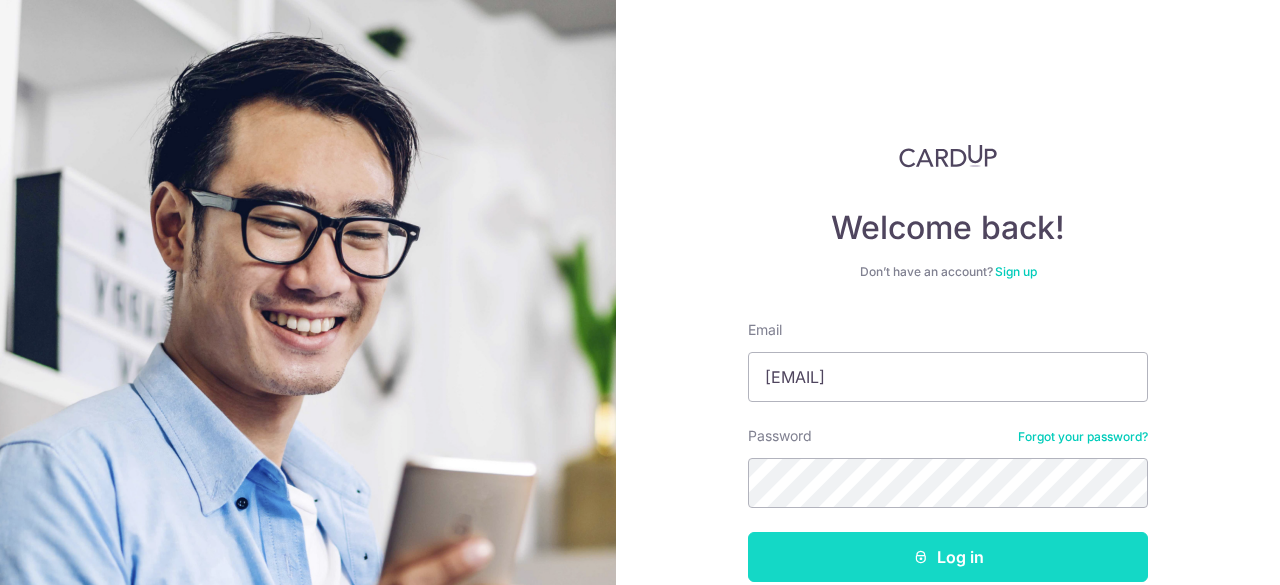 click on "Log in" at bounding box center [948, 557] 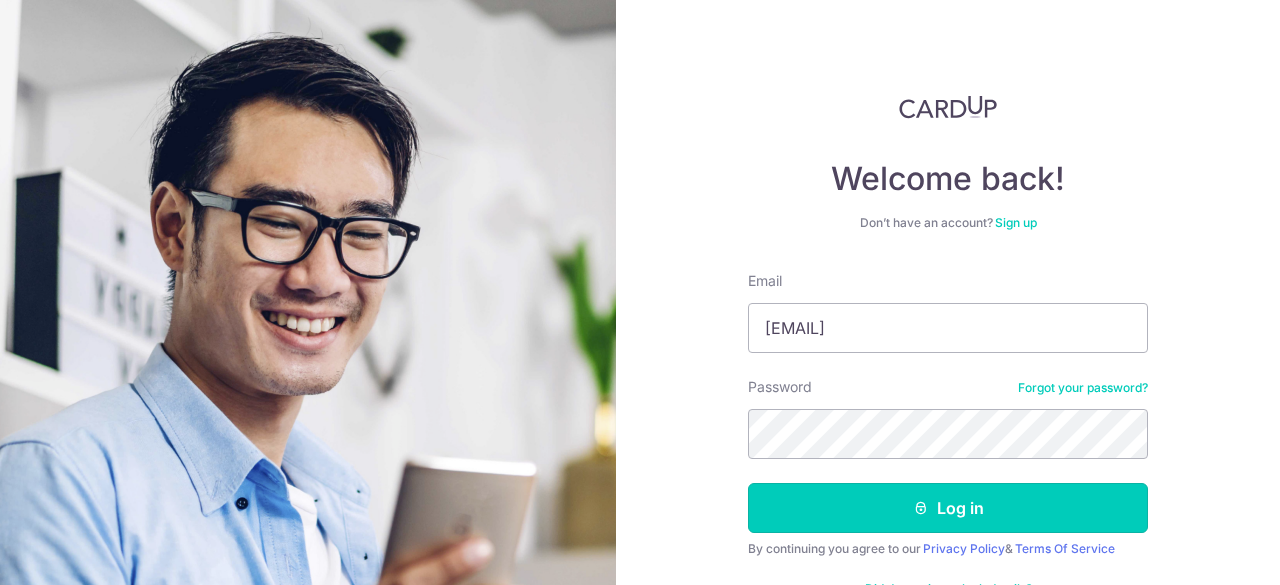 scroll, scrollTop: 108, scrollLeft: 0, axis: vertical 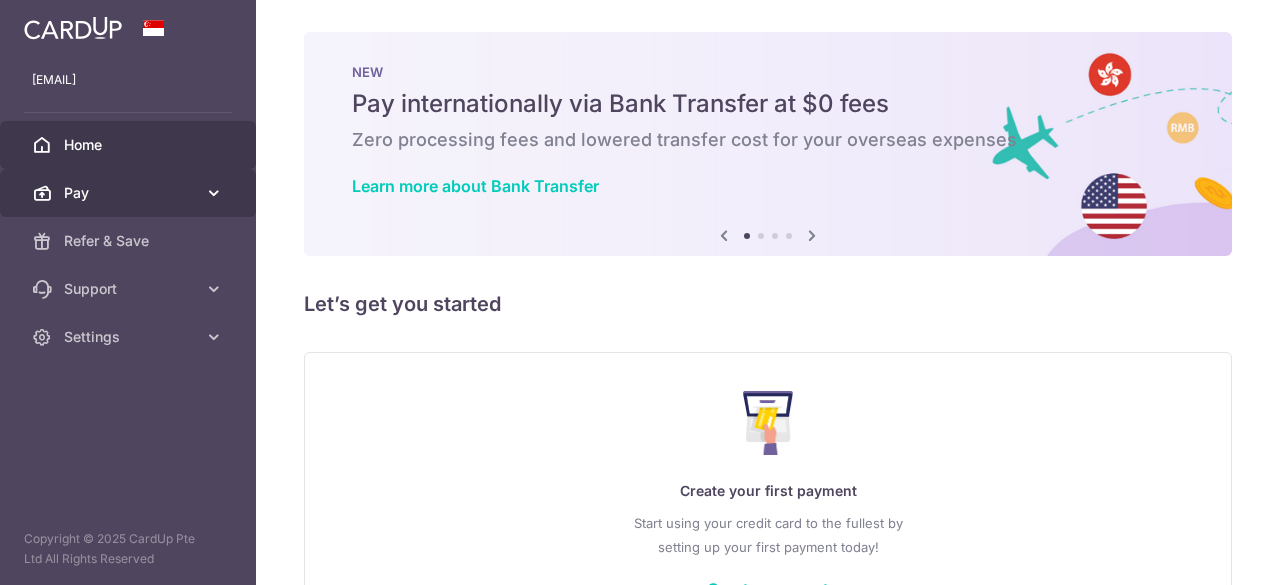 click on "Pay" at bounding box center (128, 193) 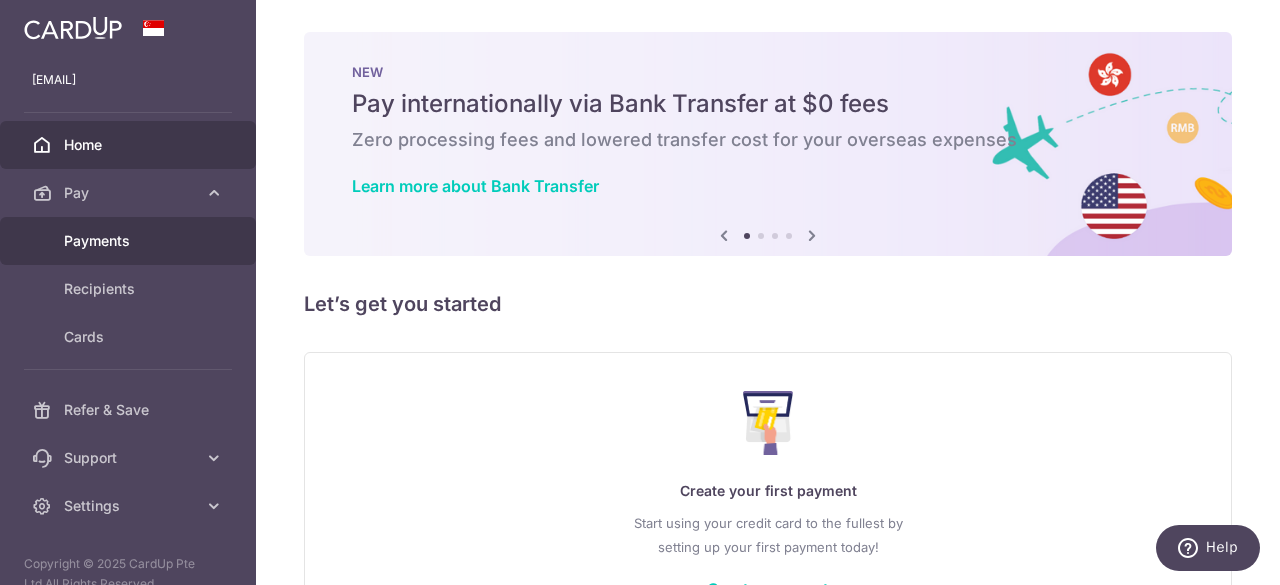 click on "Payments" at bounding box center (130, 241) 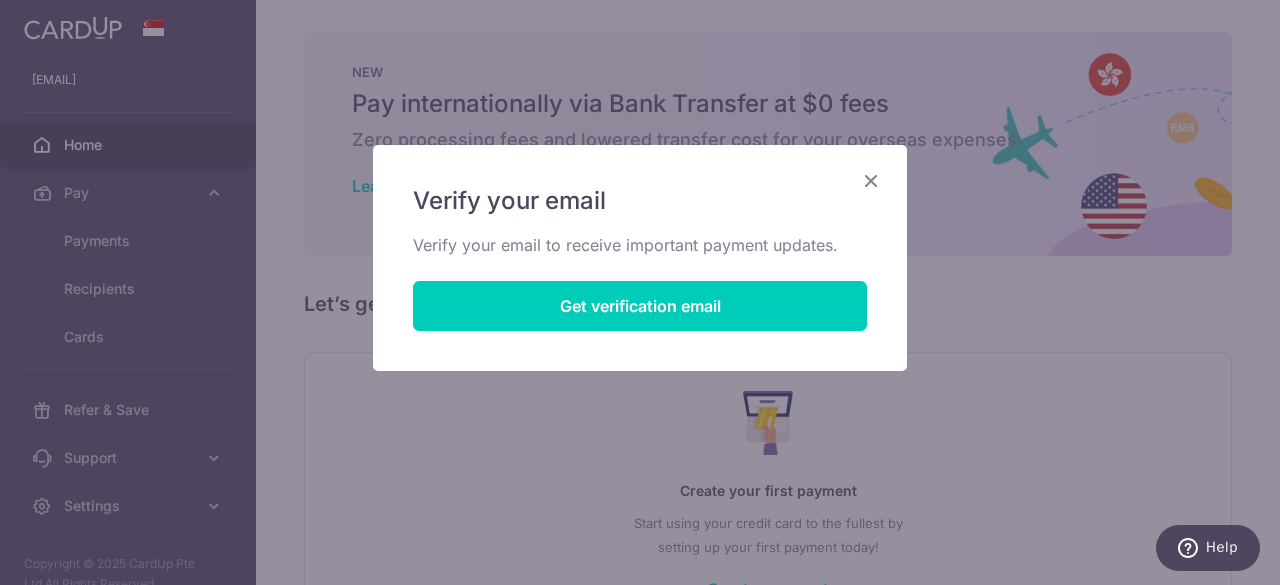 click on "Verify your email
Verify your email to receive important payment updates.
Get verification email" at bounding box center (640, 292) 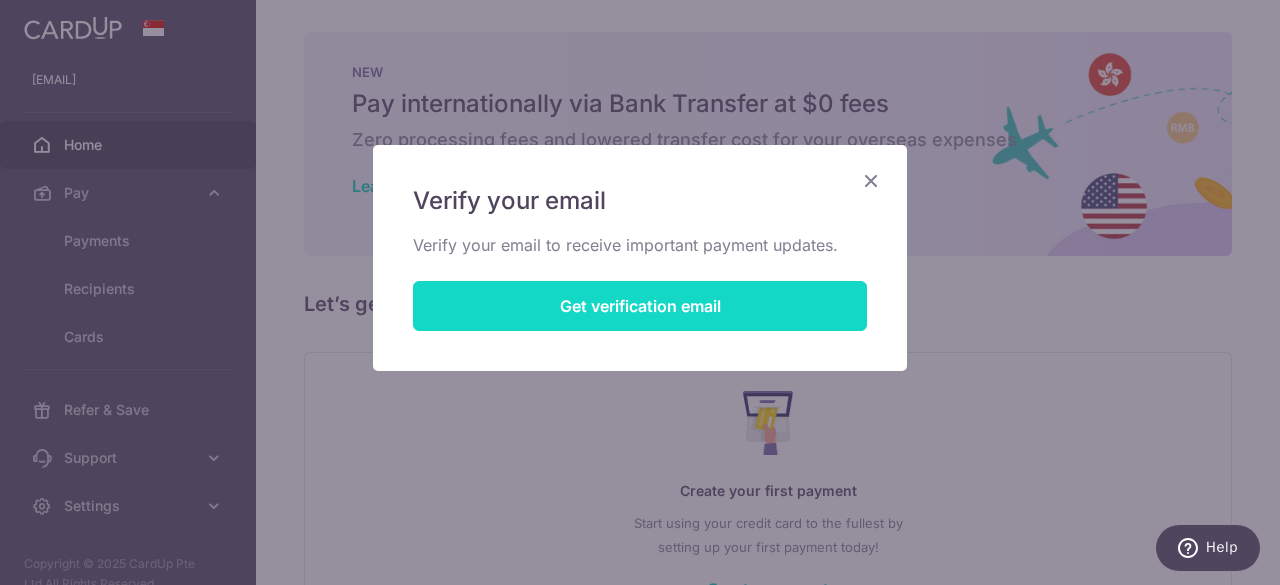click on "Get verification email" at bounding box center (640, 306) 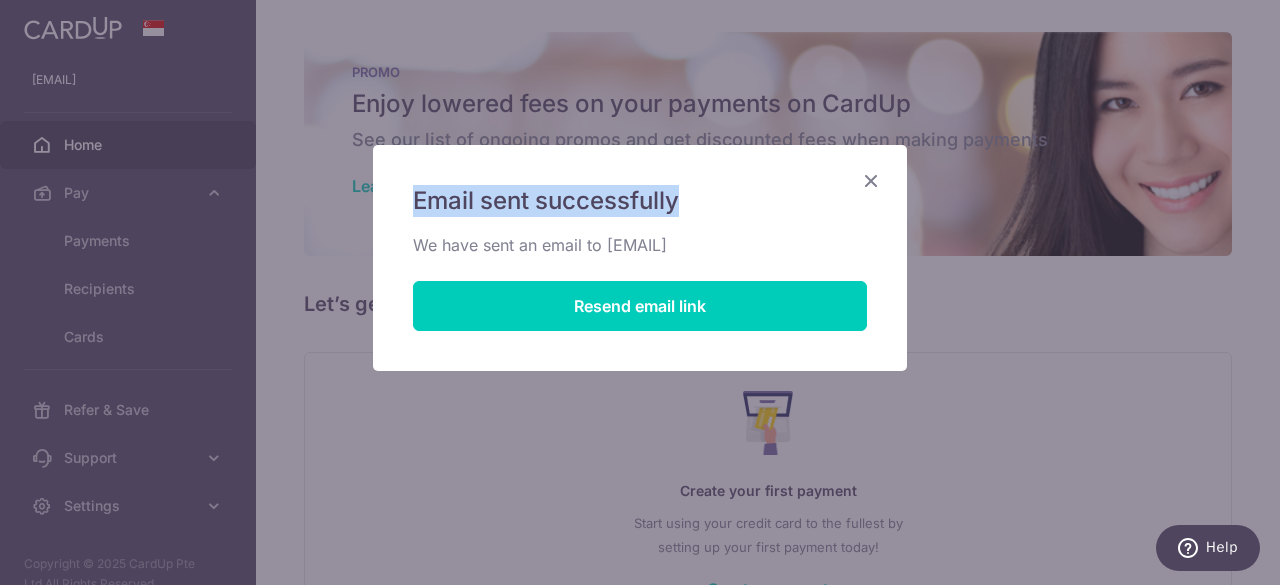 click on "Email sent successfully
We have sent an email to teresa_tsj@hotmail.com
Resend email link" at bounding box center (640, 258) 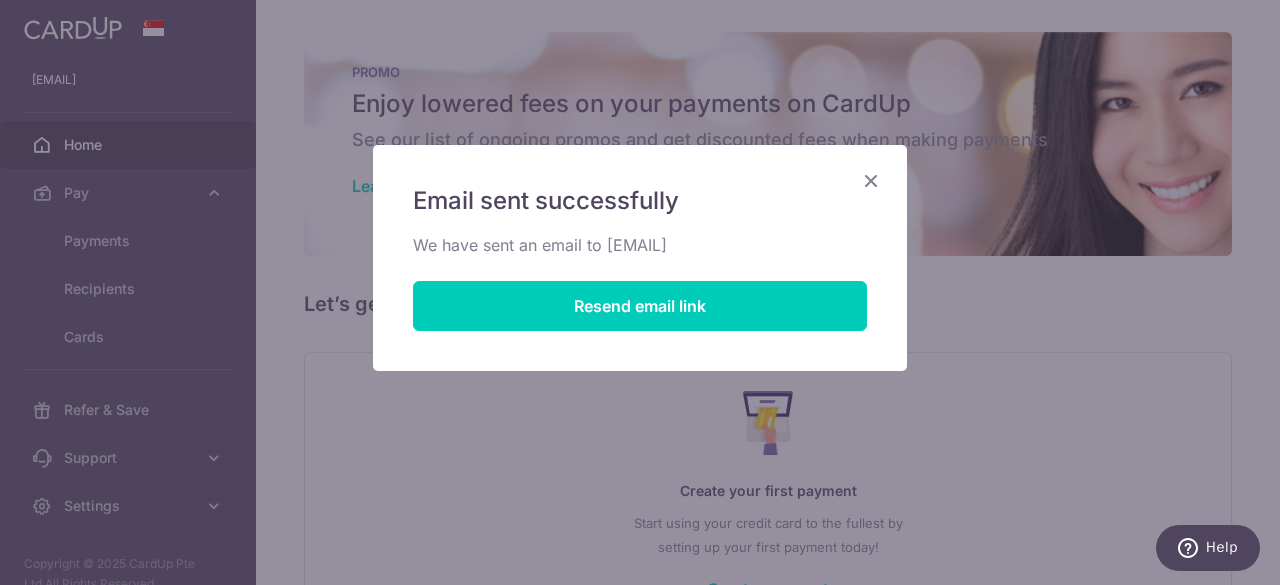 click on "Email sent successfully
We have sent an email to teresa_tsj@hotmail.com
Resend email link" at bounding box center (640, 258) 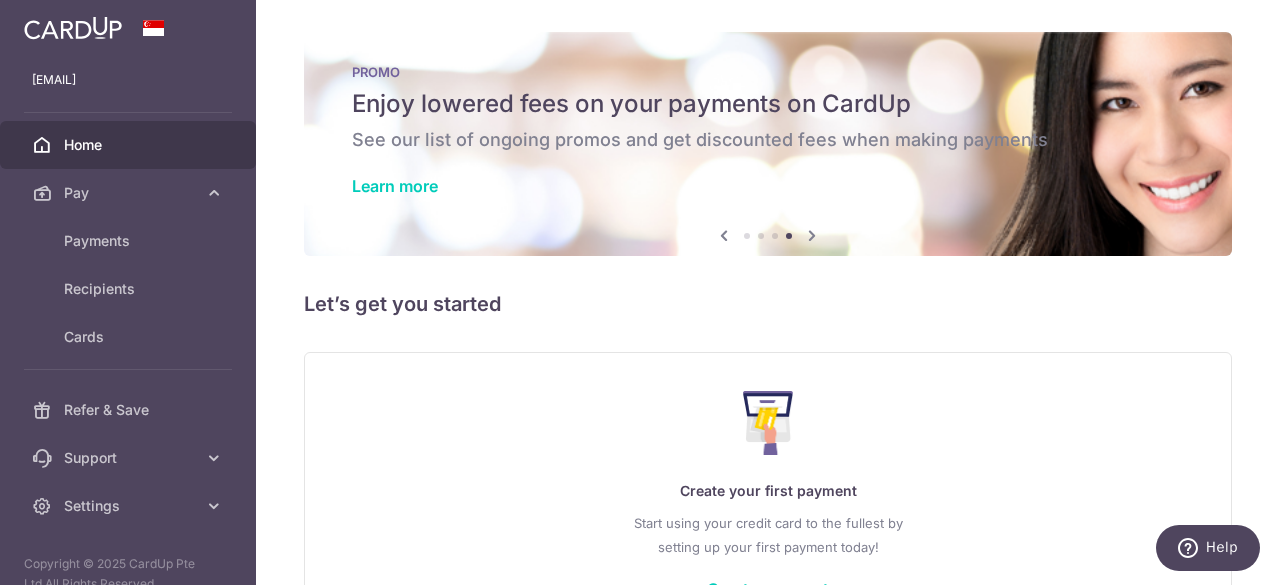 click on "Enjoy lowered fees on your payments on CardUp" at bounding box center (768, 104) 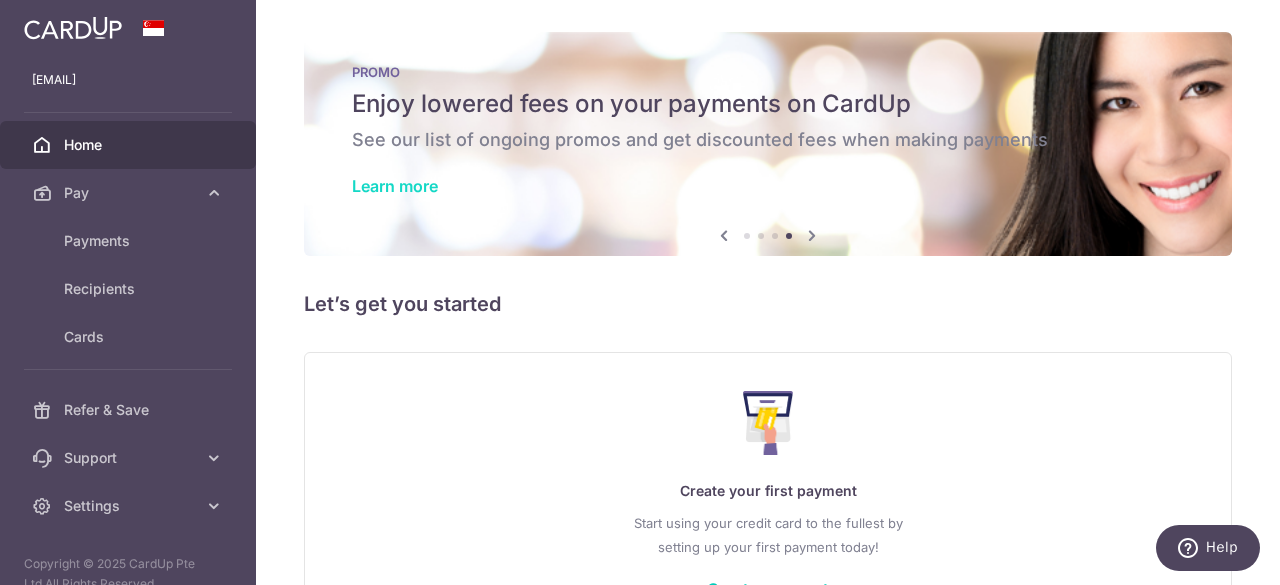 click on "Learn more" at bounding box center (395, 186) 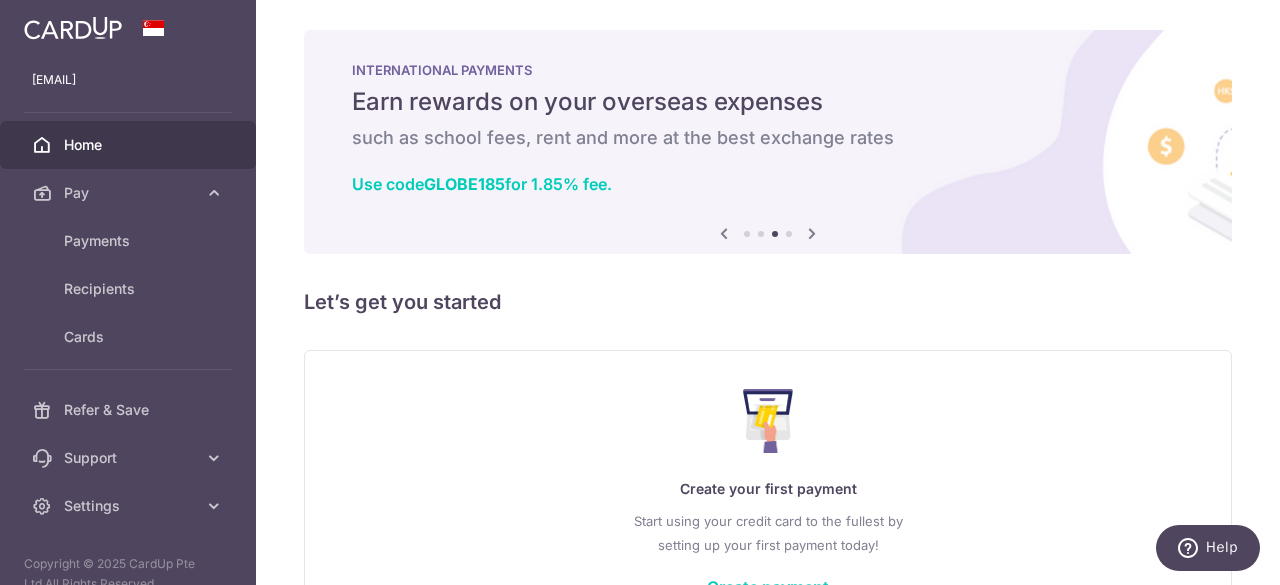 scroll, scrollTop: 0, scrollLeft: 0, axis: both 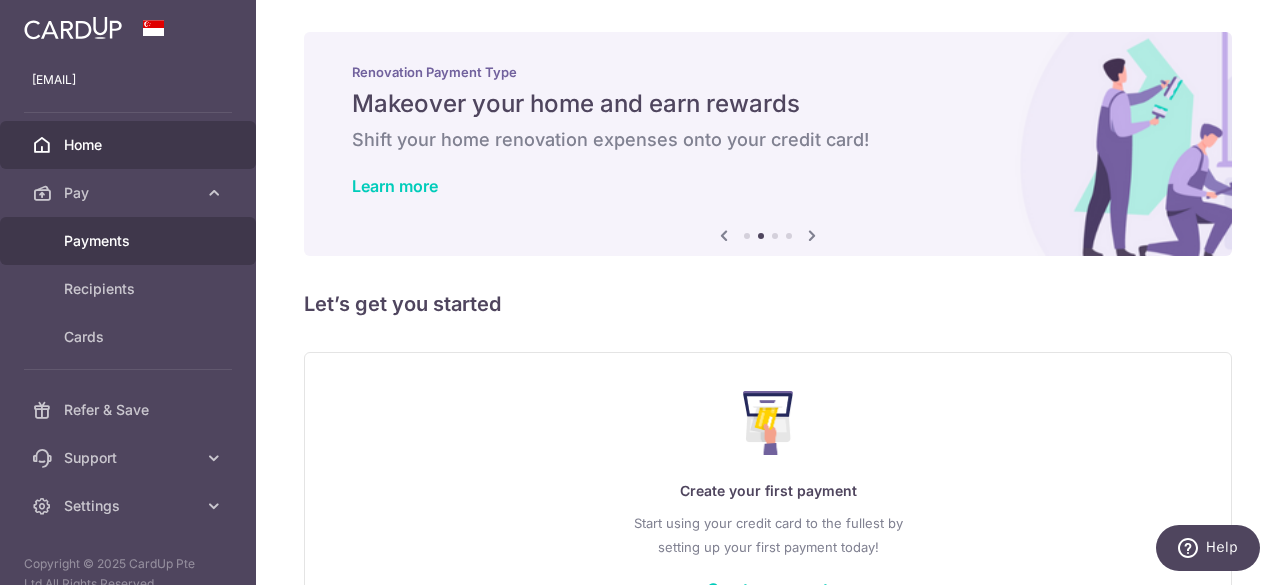 click on "Payments" at bounding box center (130, 241) 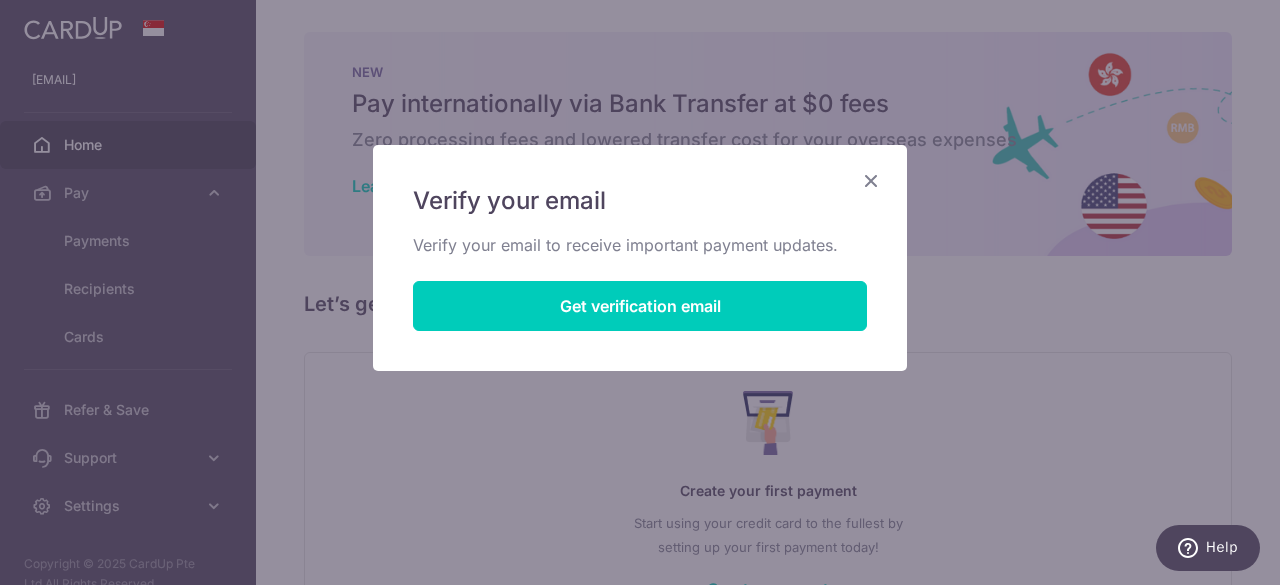 click at bounding box center [871, 180] 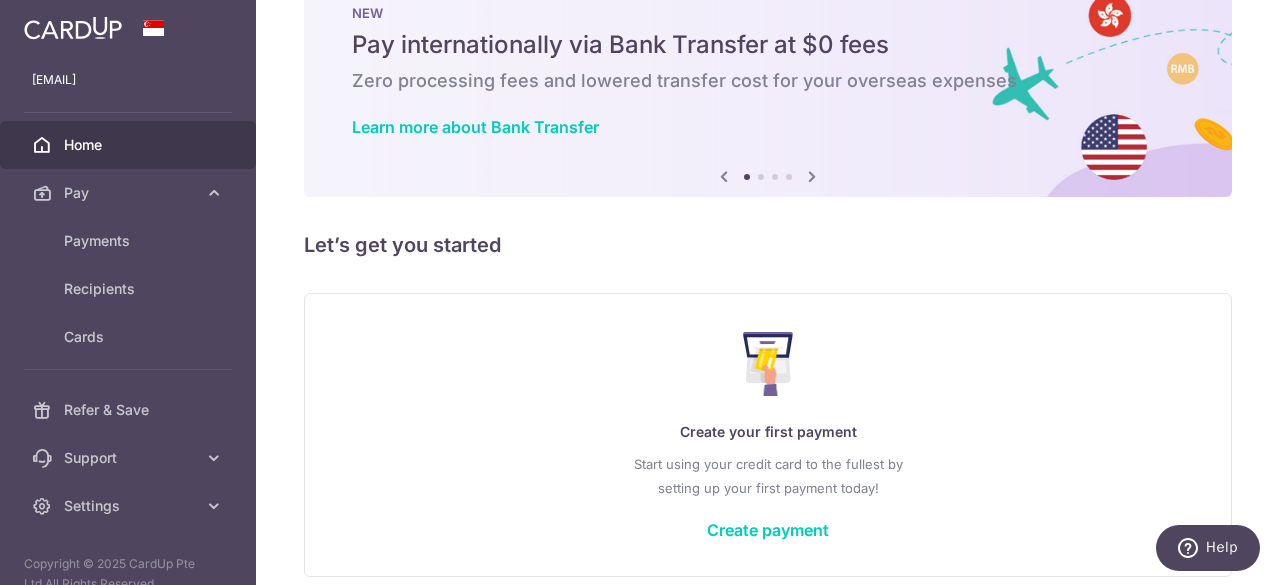 scroll, scrollTop: 100, scrollLeft: 0, axis: vertical 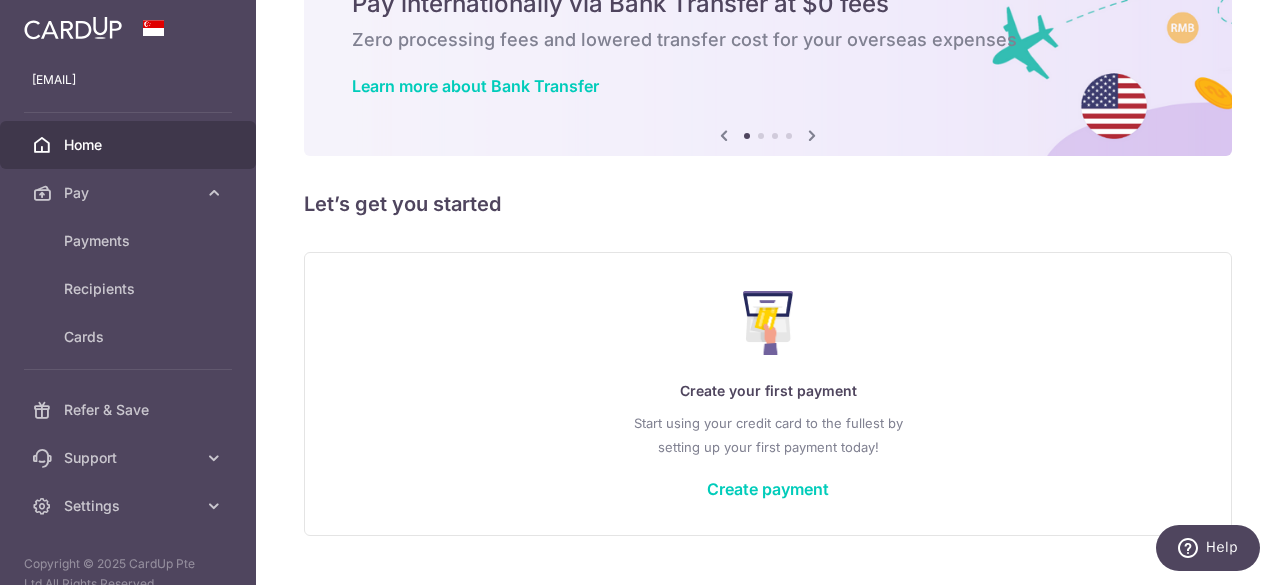 click at bounding box center (812, 135) 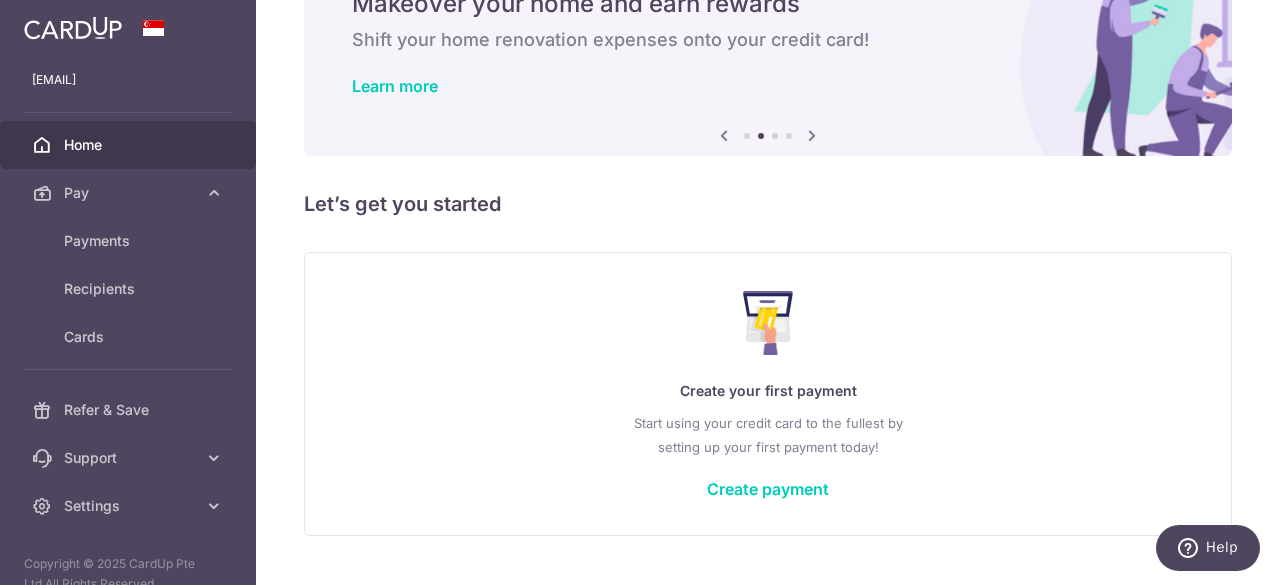 click at bounding box center [812, 135] 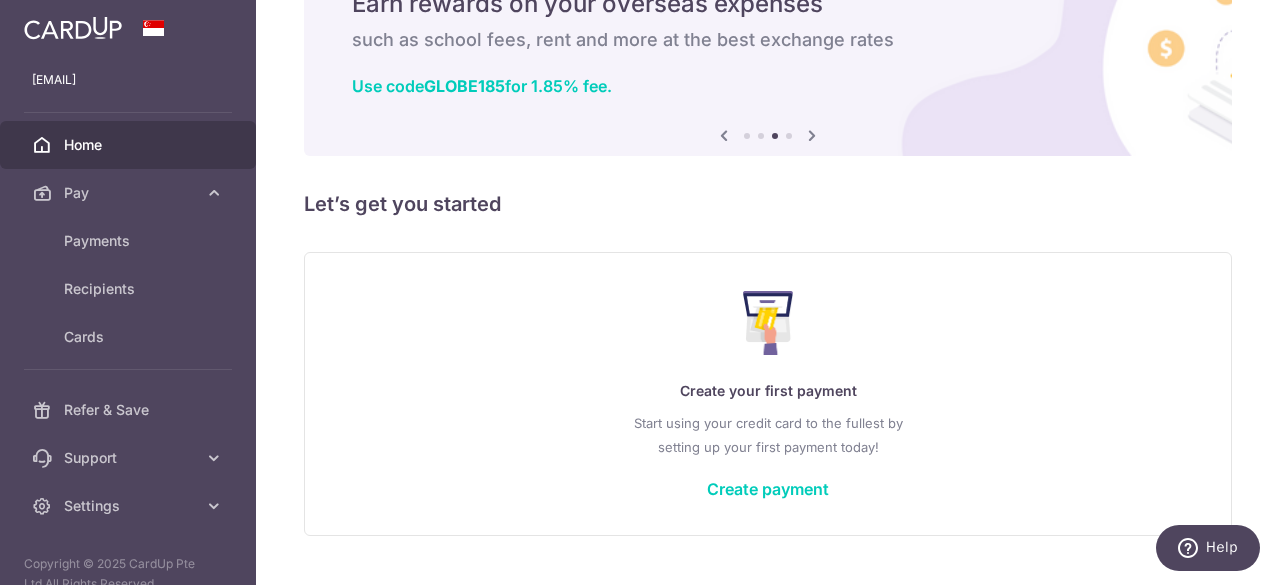 click at bounding box center [724, 135] 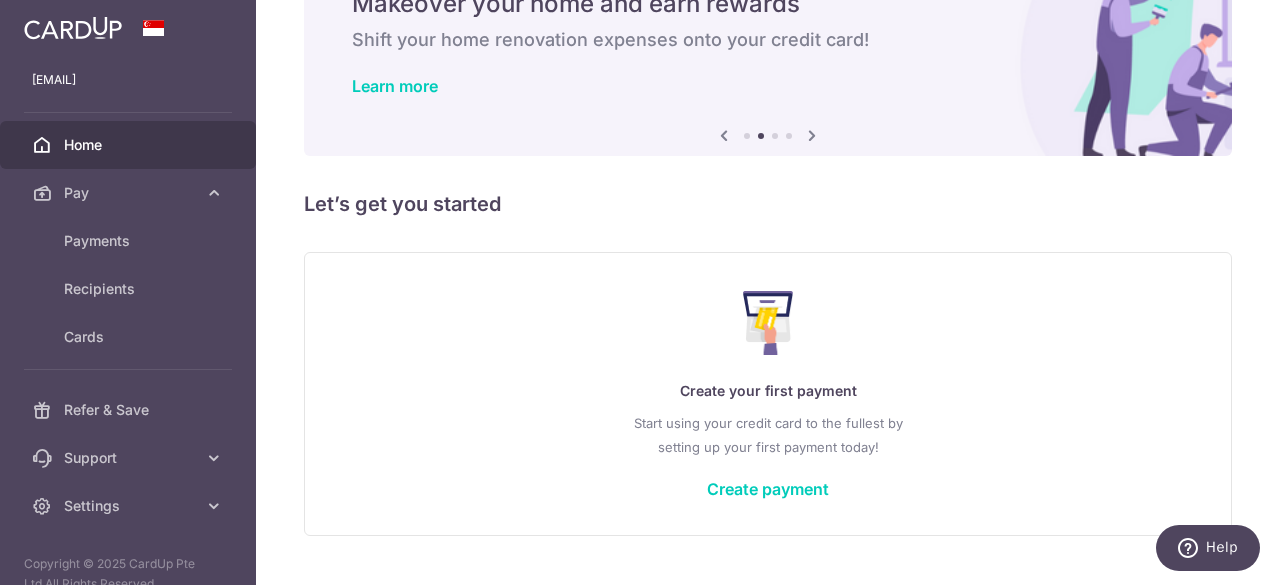click on "Renovation Payment Type
Makeover your home and earn rewards
Shift your home renovation expenses onto your credit card!
Learn more" at bounding box center [768, 32] 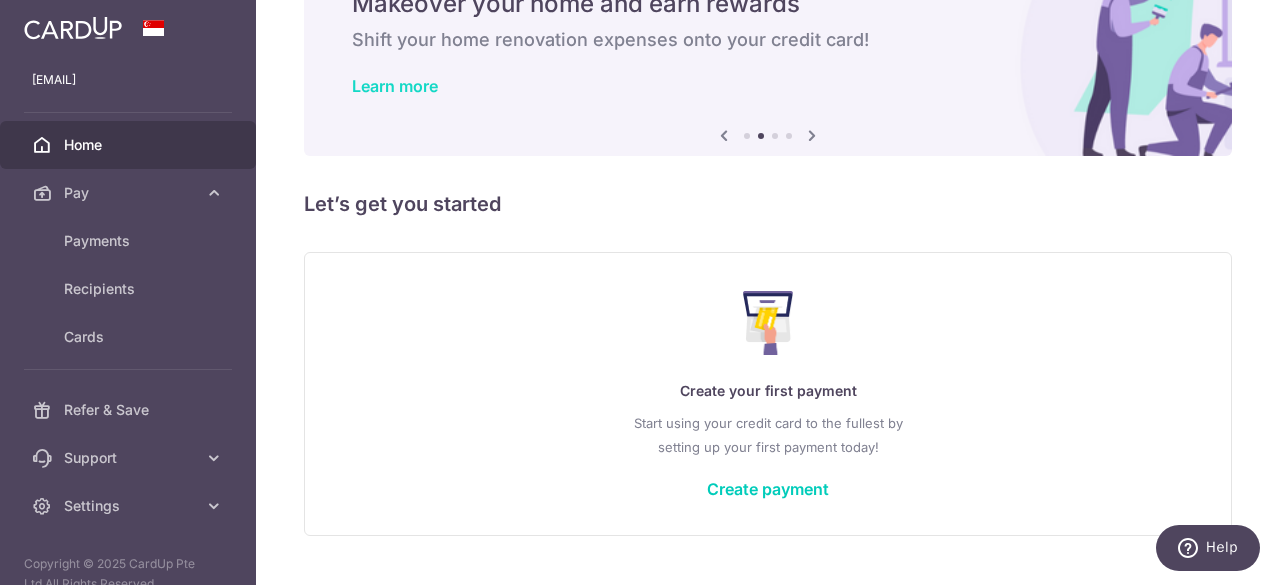 click on "Learn more" at bounding box center (395, 86) 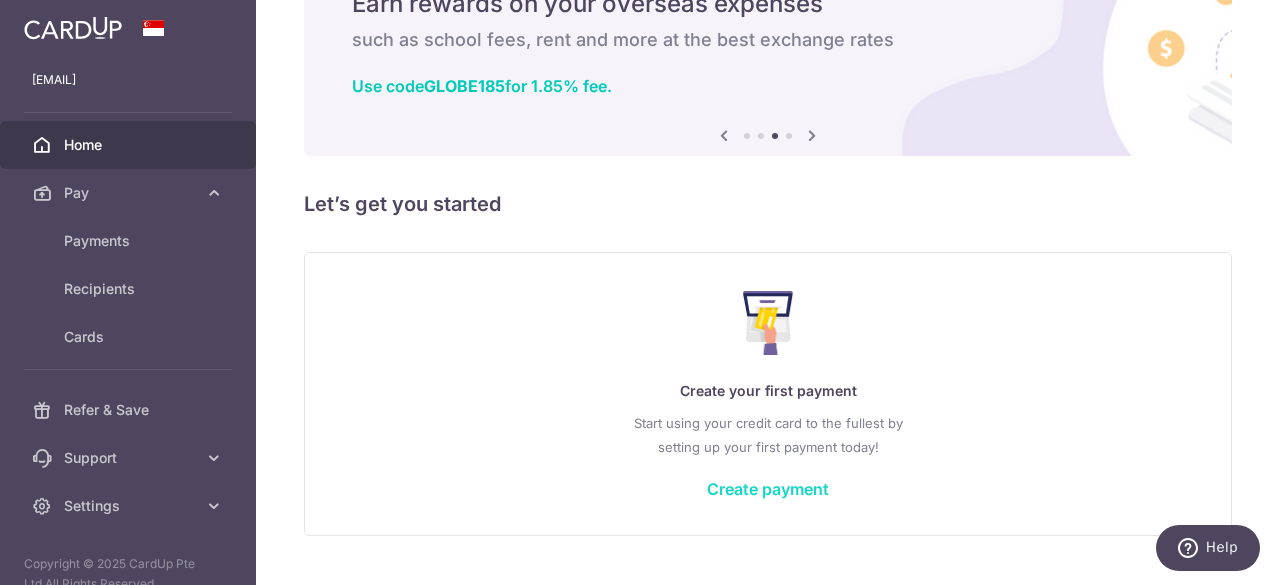 click on "Create payment" at bounding box center [768, 489] 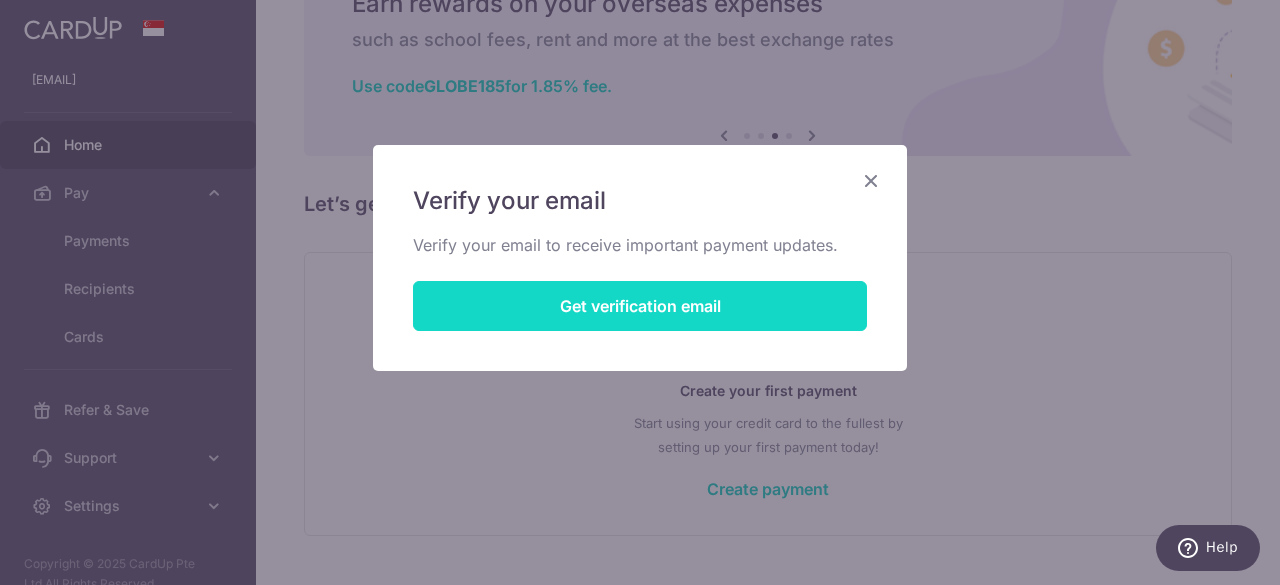 click on "Get verification email" at bounding box center [640, 306] 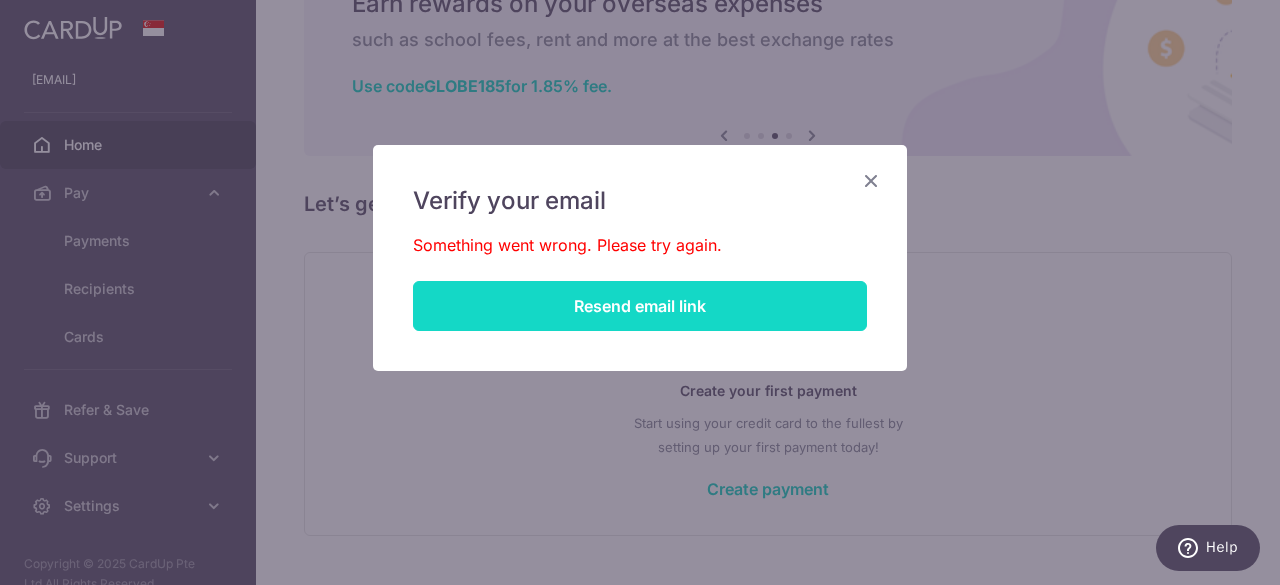 click on "Resend email link" at bounding box center [640, 306] 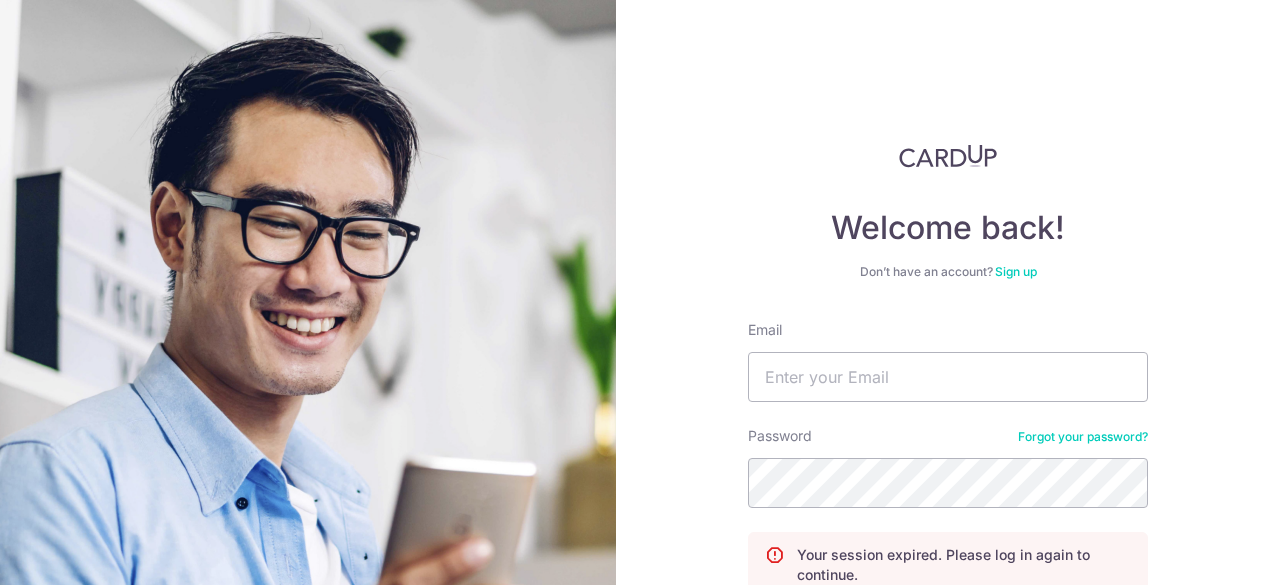 scroll, scrollTop: 0, scrollLeft: 0, axis: both 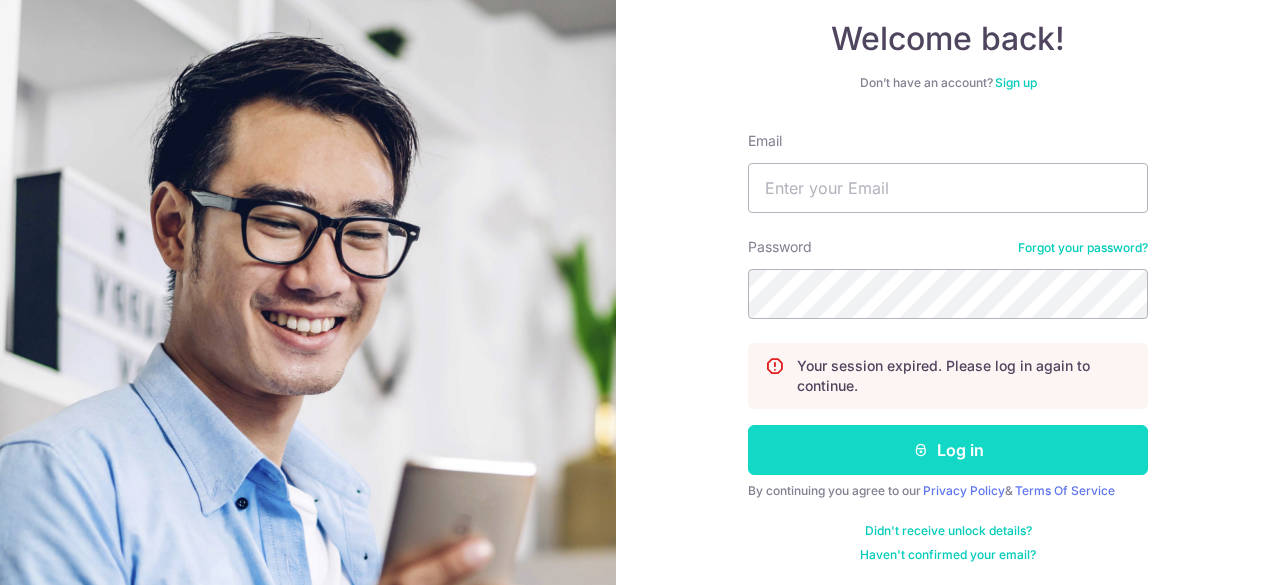 type on "[EMAIL]" 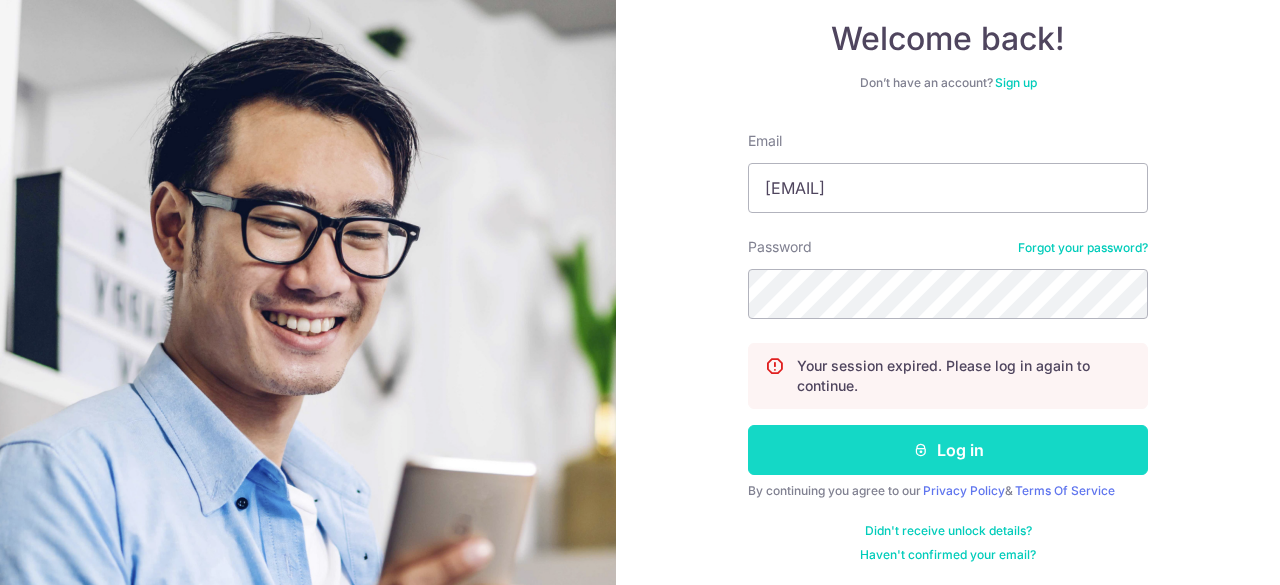 click on "Log in" at bounding box center [948, 450] 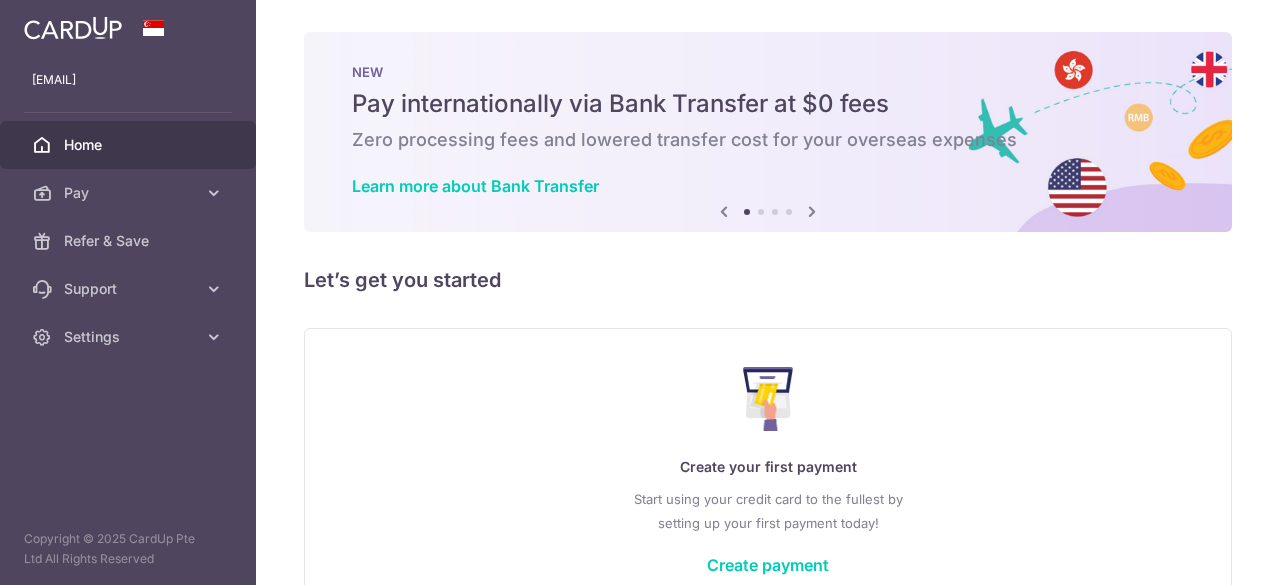 scroll, scrollTop: 0, scrollLeft: 0, axis: both 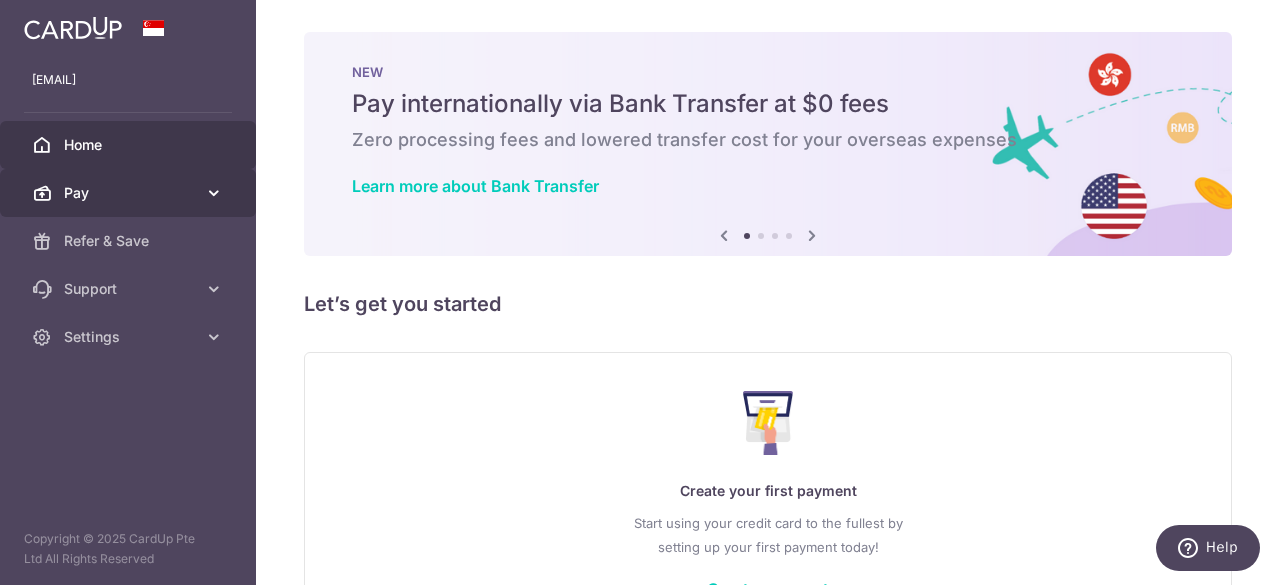 click on "Pay" at bounding box center [128, 193] 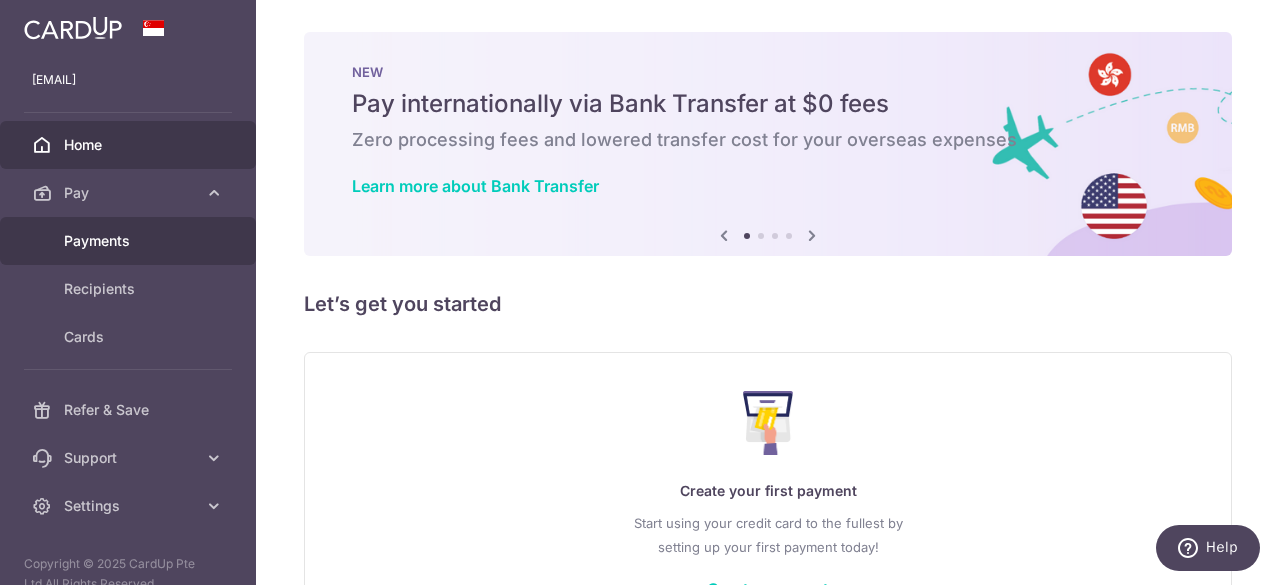 click on "Payments" at bounding box center [130, 241] 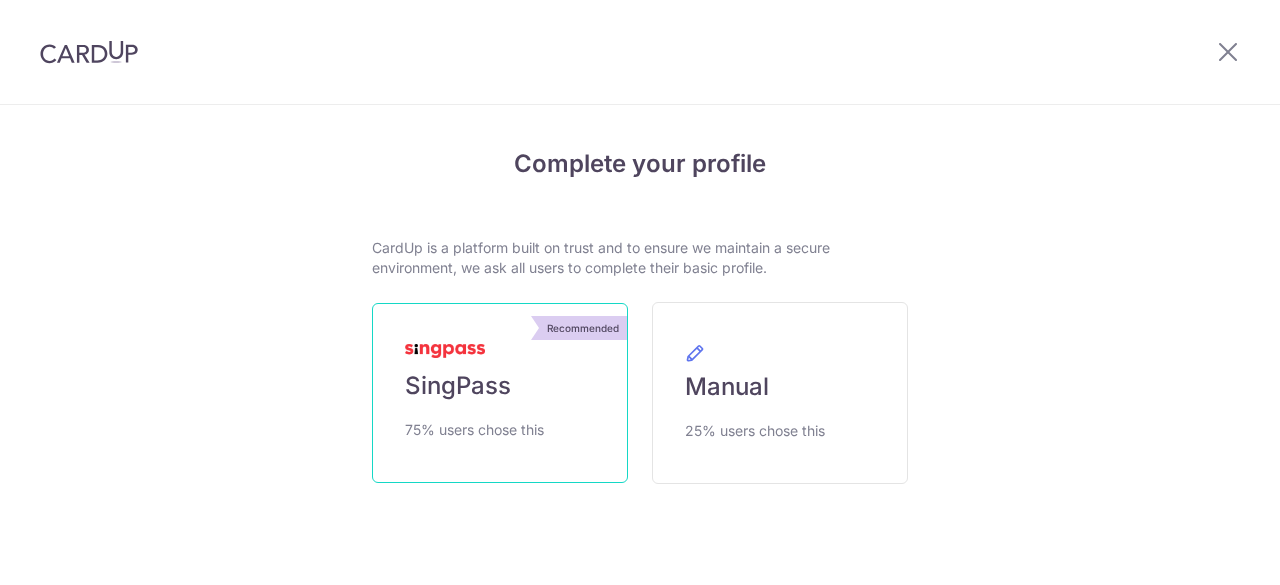 scroll, scrollTop: 0, scrollLeft: 0, axis: both 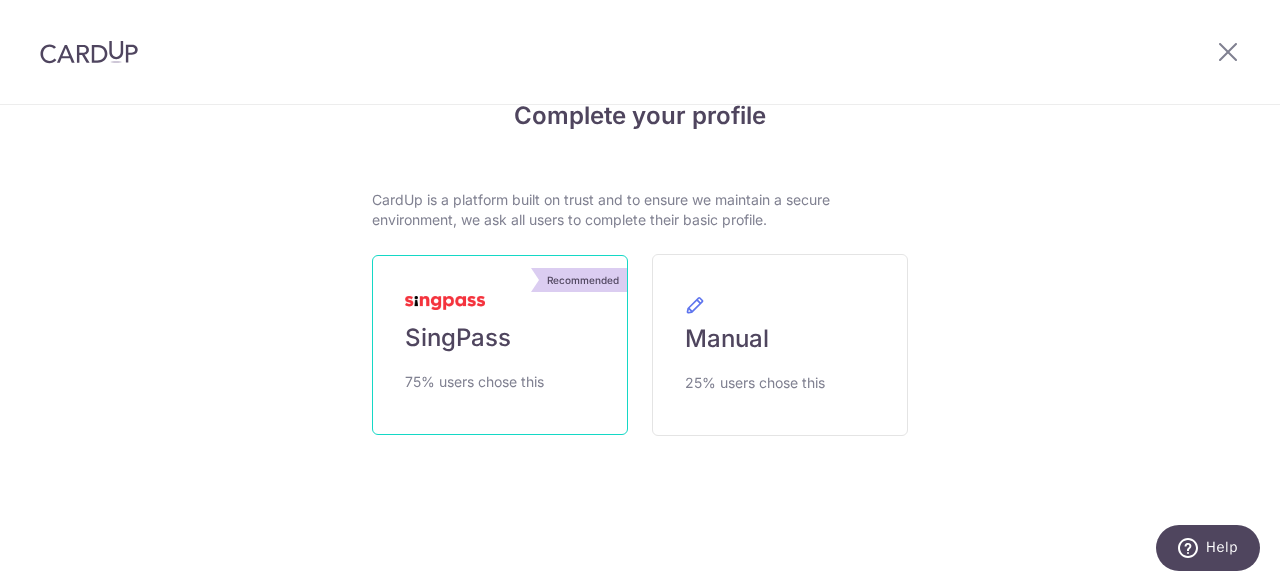 click on "Recommended
SingPass
75% users chose this" at bounding box center [500, 345] 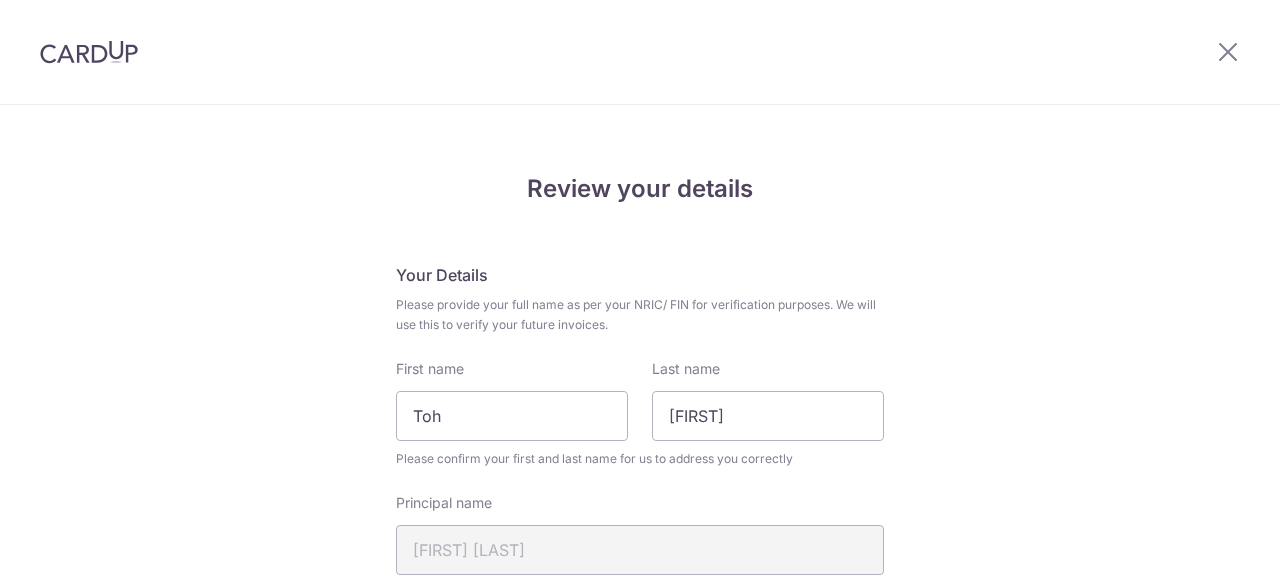 scroll, scrollTop: 0, scrollLeft: 0, axis: both 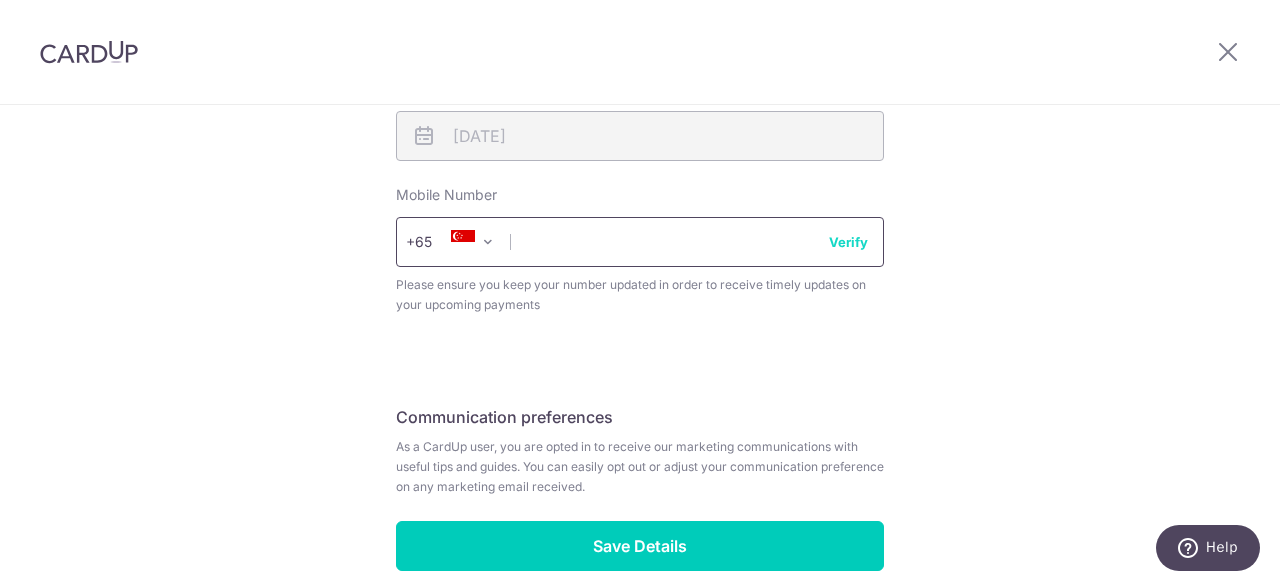 click at bounding box center [640, 242] 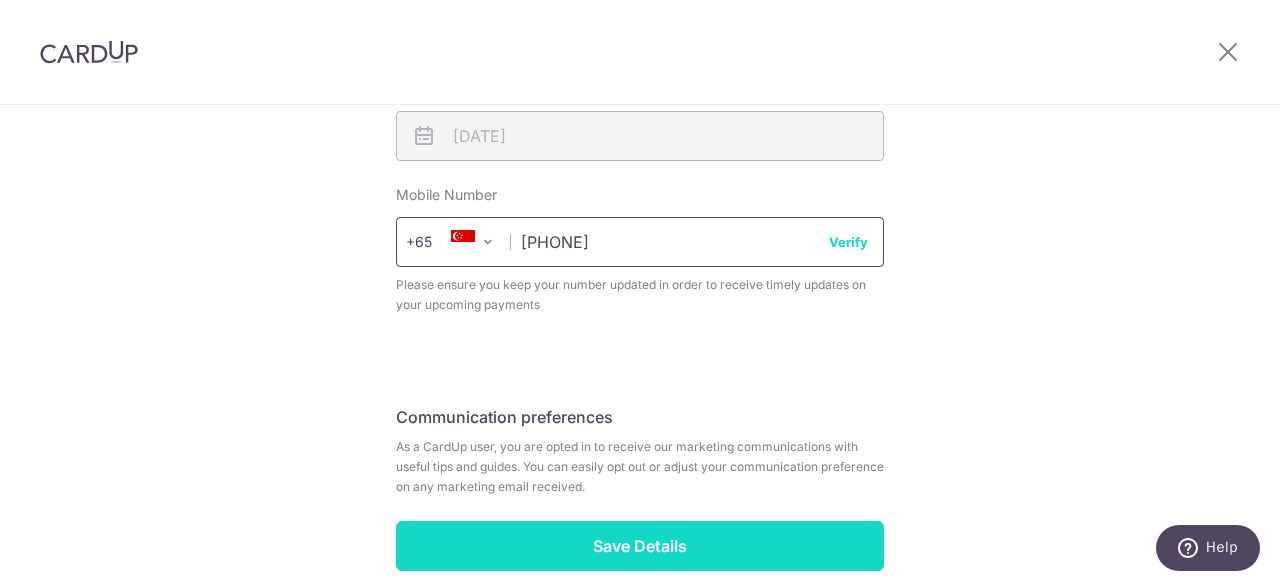 type on "[NUMBER]" 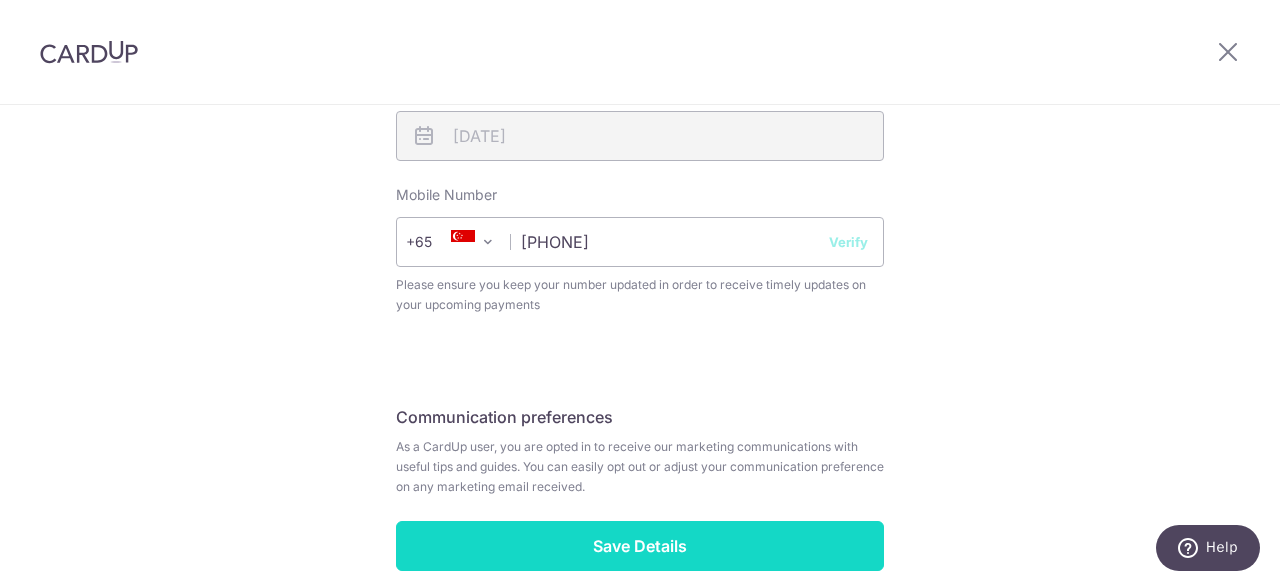 click on "Save Details" at bounding box center [640, 546] 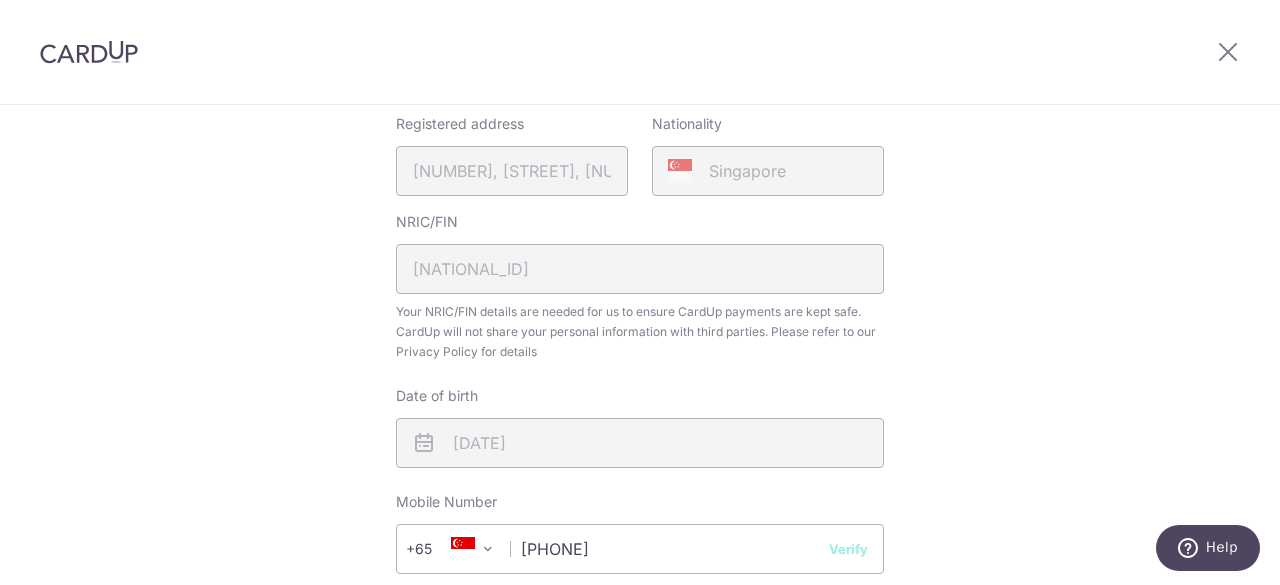 scroll, scrollTop: 100, scrollLeft: 0, axis: vertical 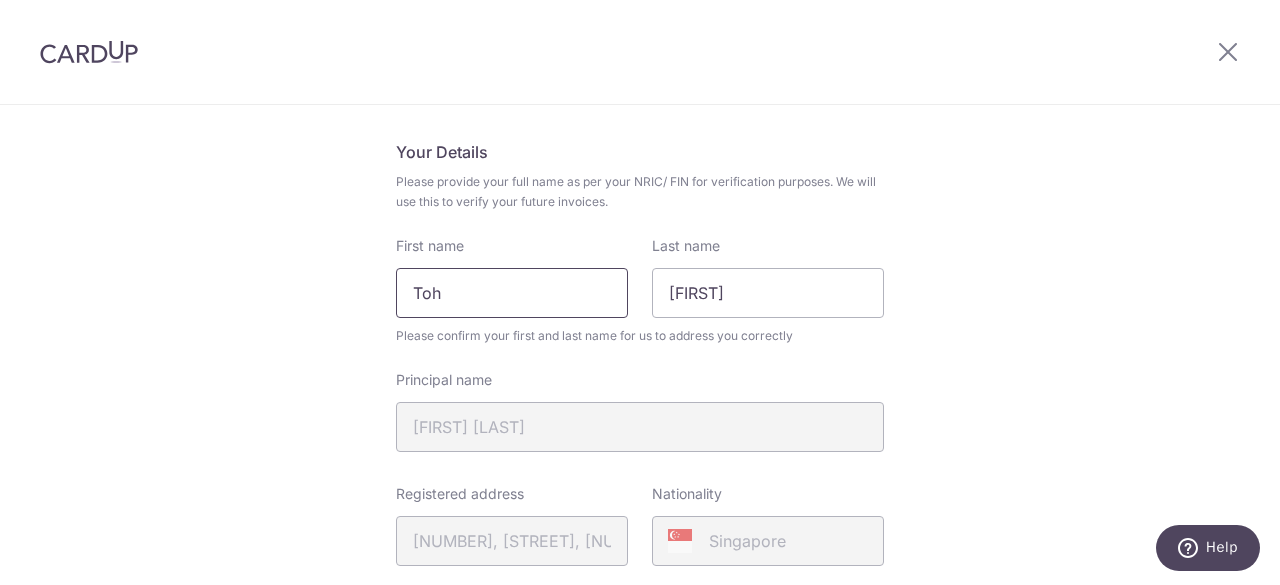 drag, startPoint x: 548, startPoint y: 299, endPoint x: 362, endPoint y: 302, distance: 186.02419 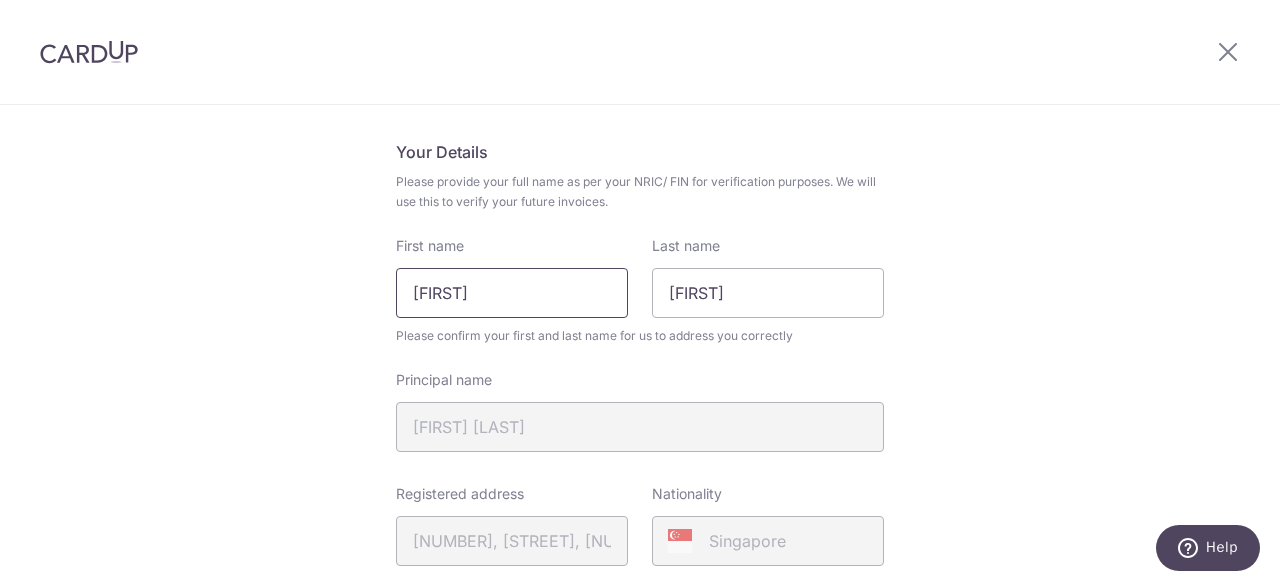 type on "[FIRST]" 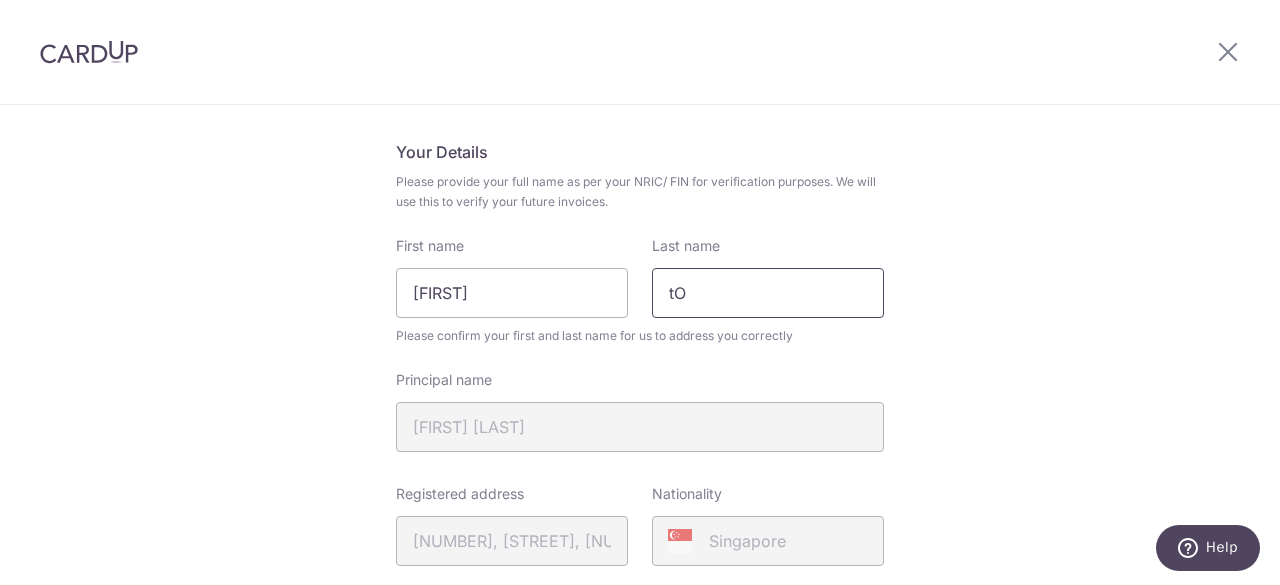 type on "t" 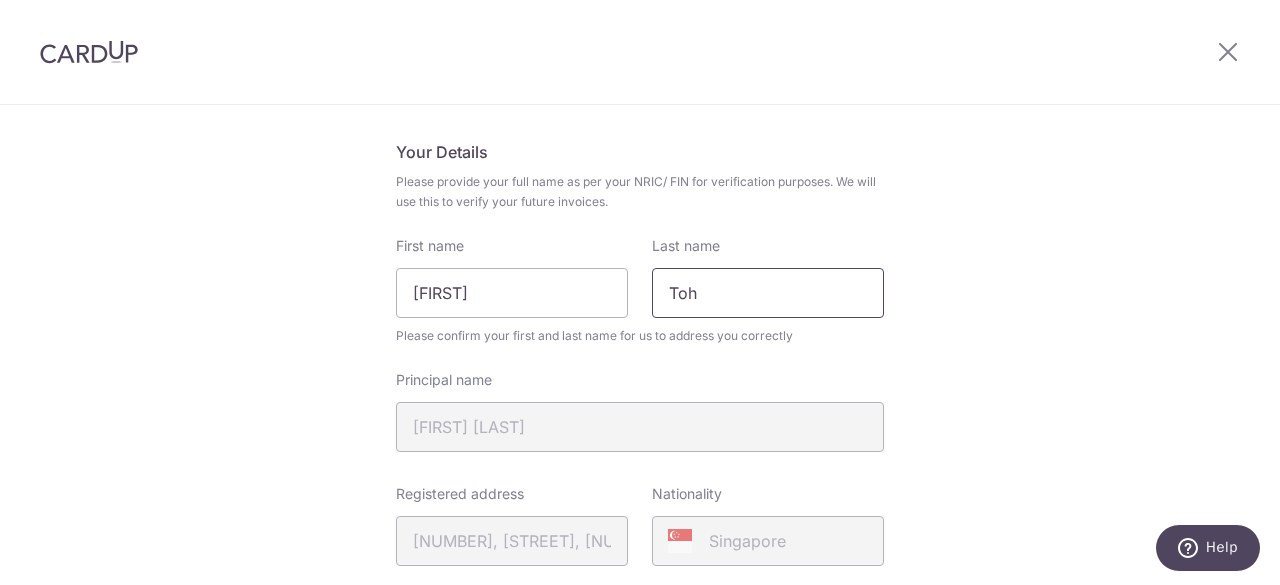 type on "Toh" 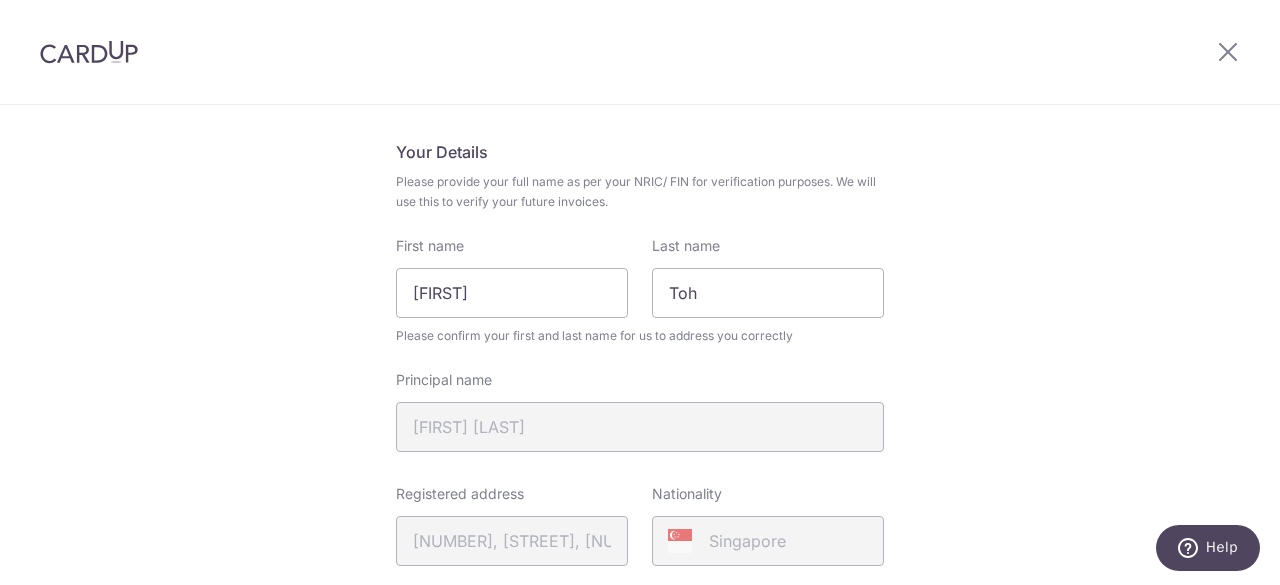 click on "Please provide your full name as per your NRIC/ FIN for verification purposes. We will use this to verify your future invoices." at bounding box center (640, 192) 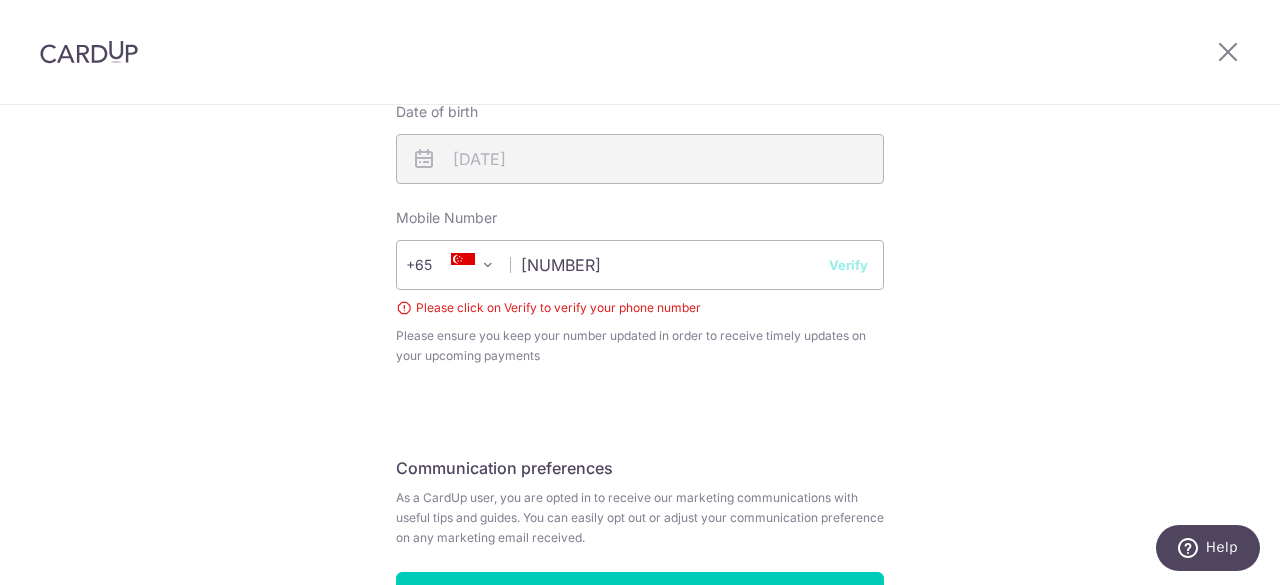 scroll, scrollTop: 823, scrollLeft: 0, axis: vertical 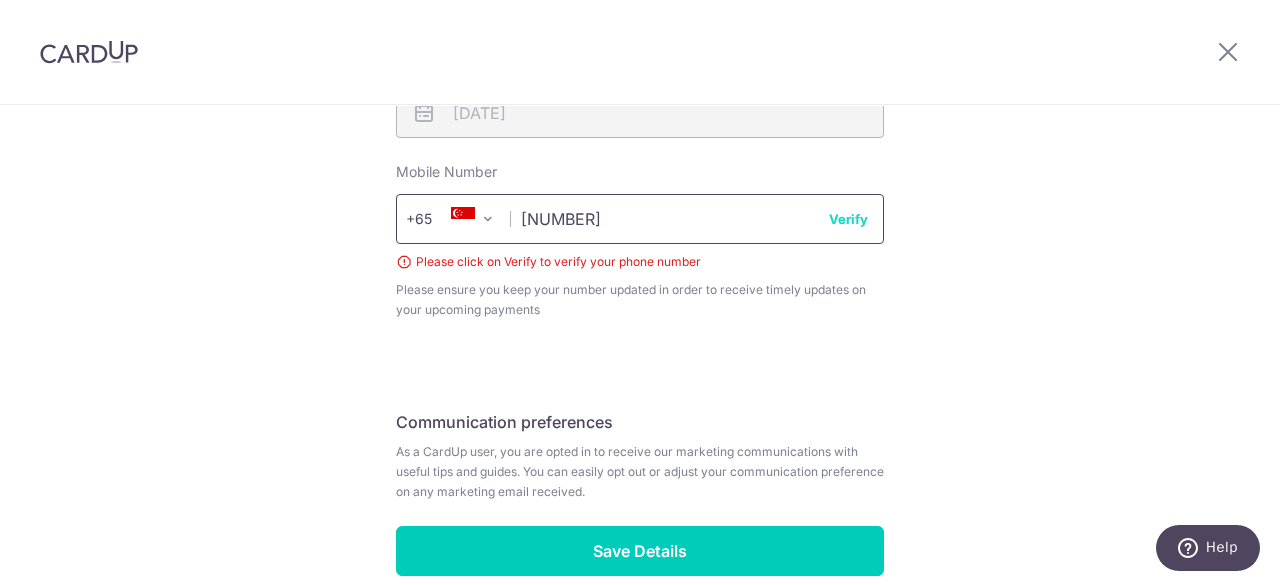 click on "91599944" at bounding box center [640, 219] 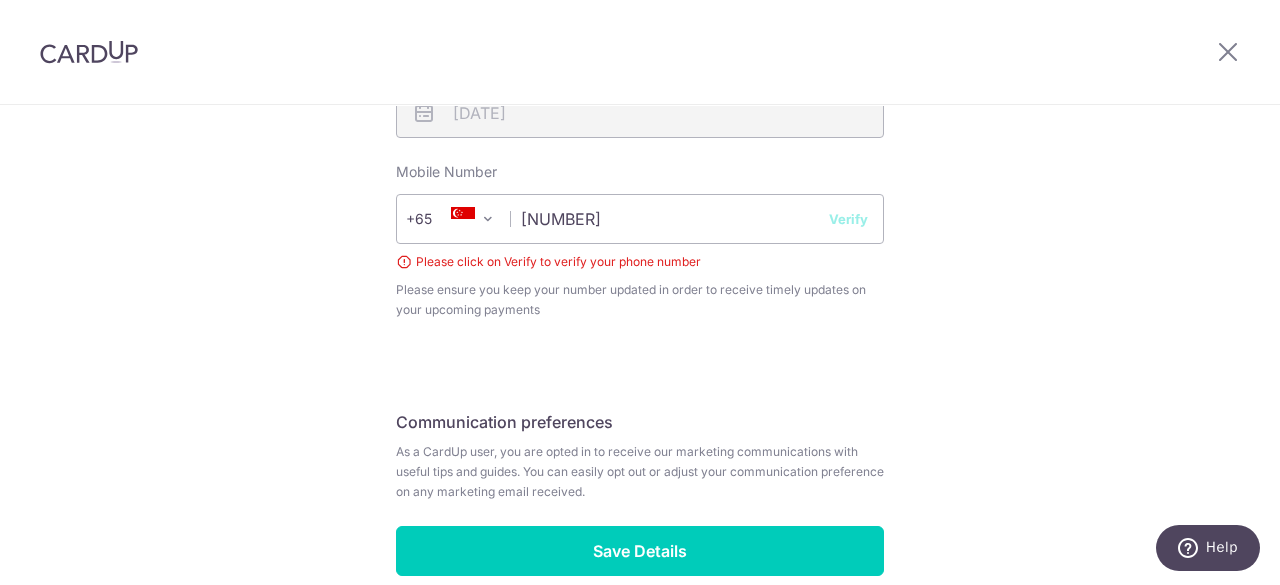 click on "Verify" at bounding box center [848, 219] 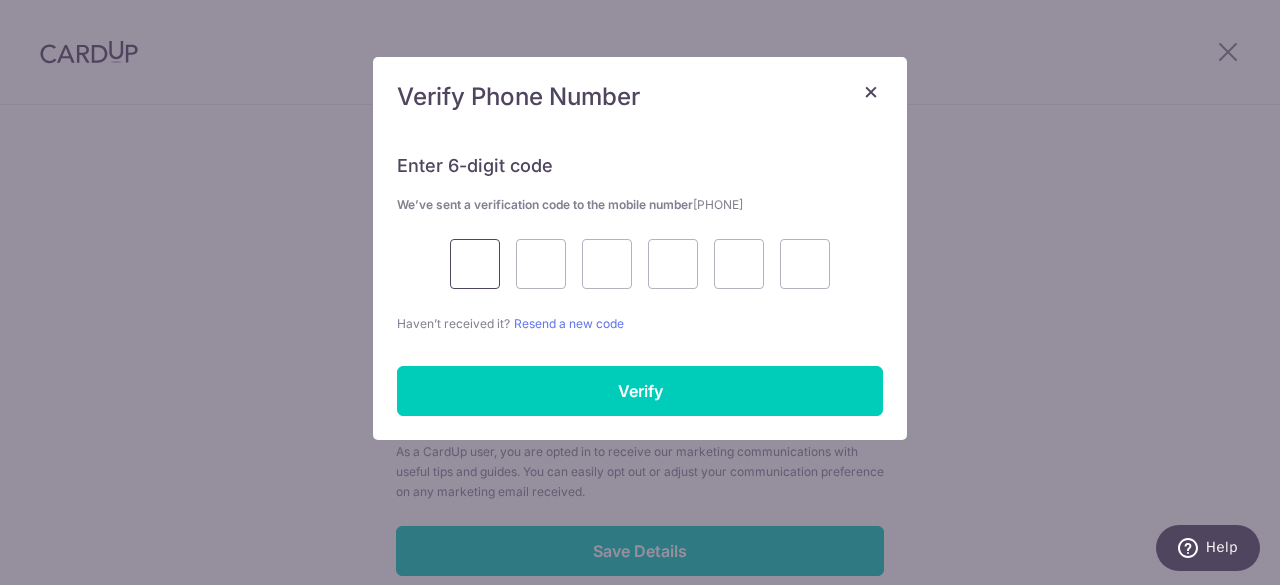 click at bounding box center [475, 264] 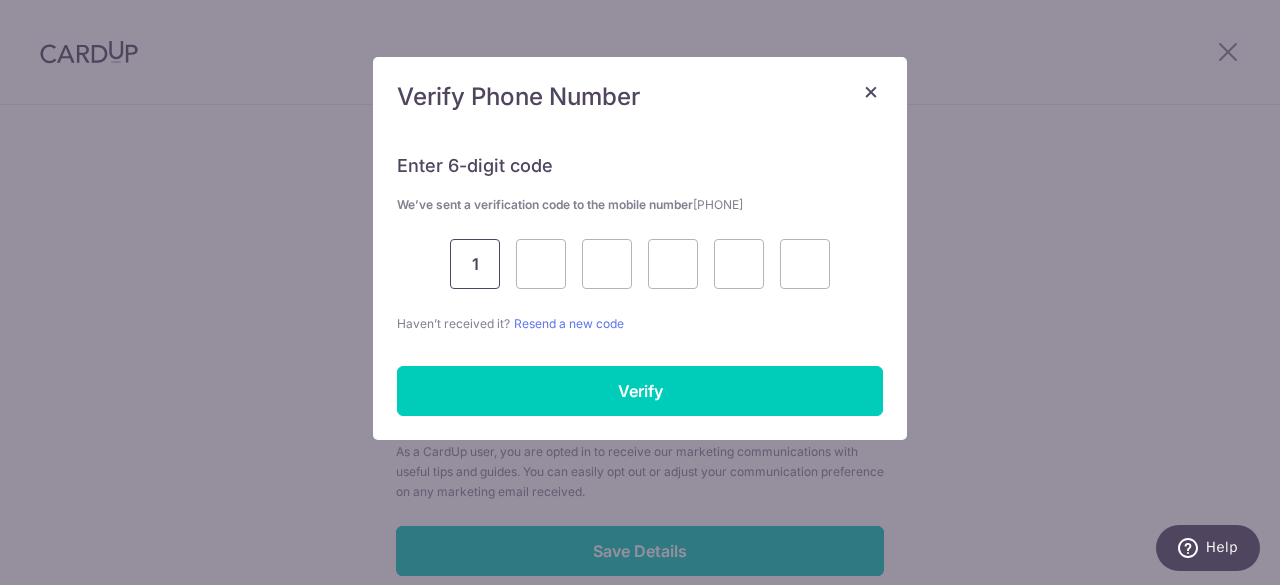 type on "1" 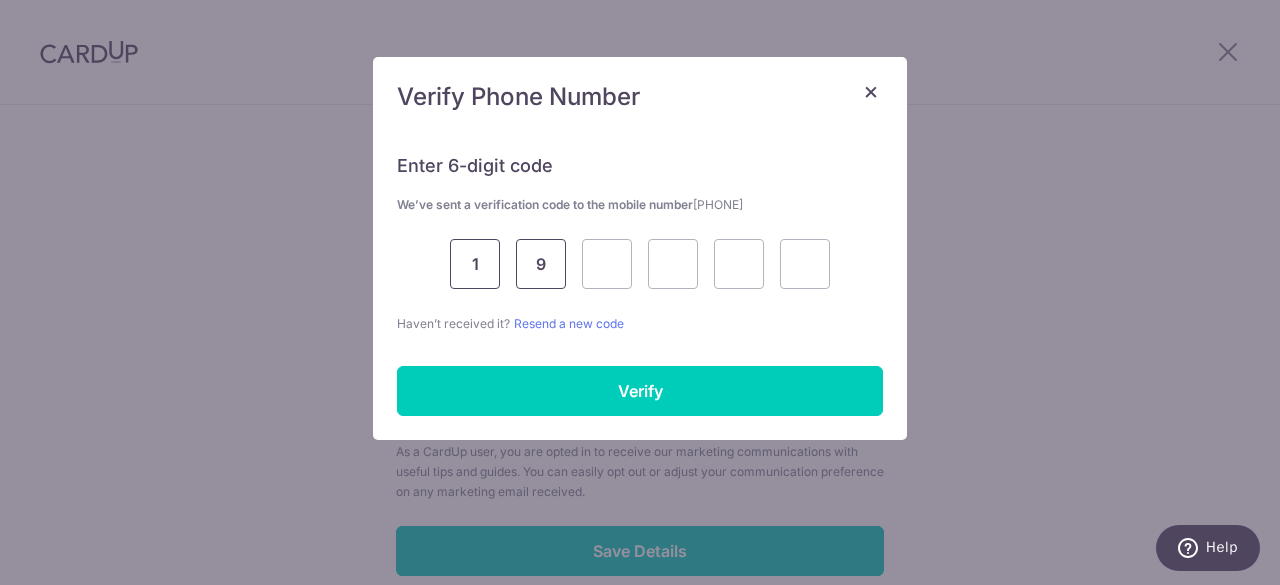 type on "9" 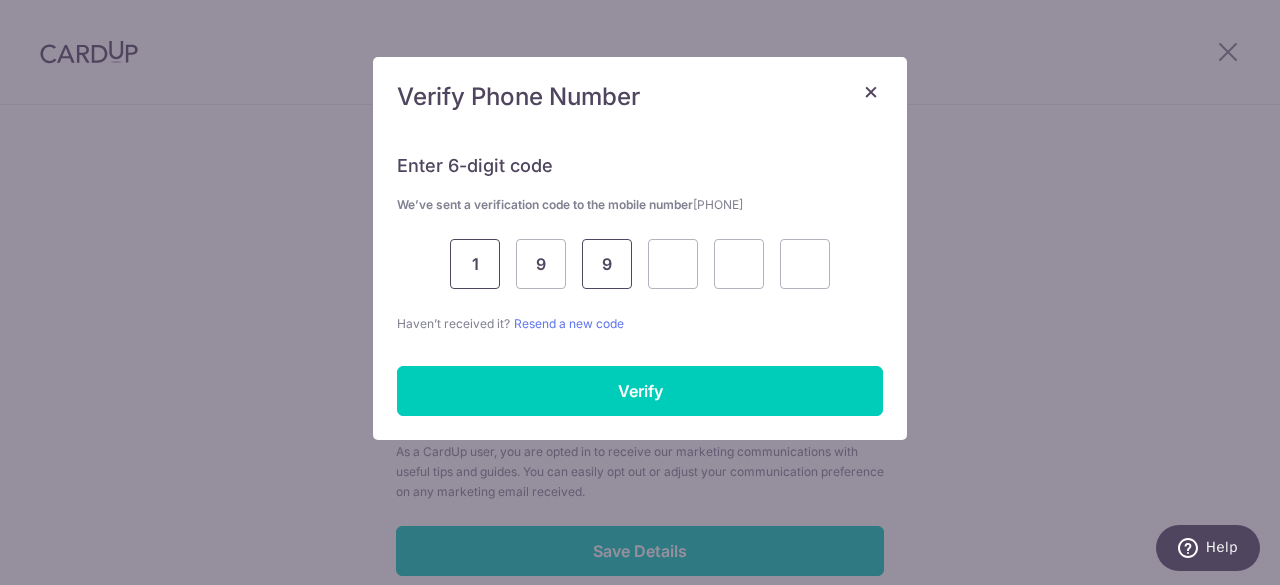 type on "9" 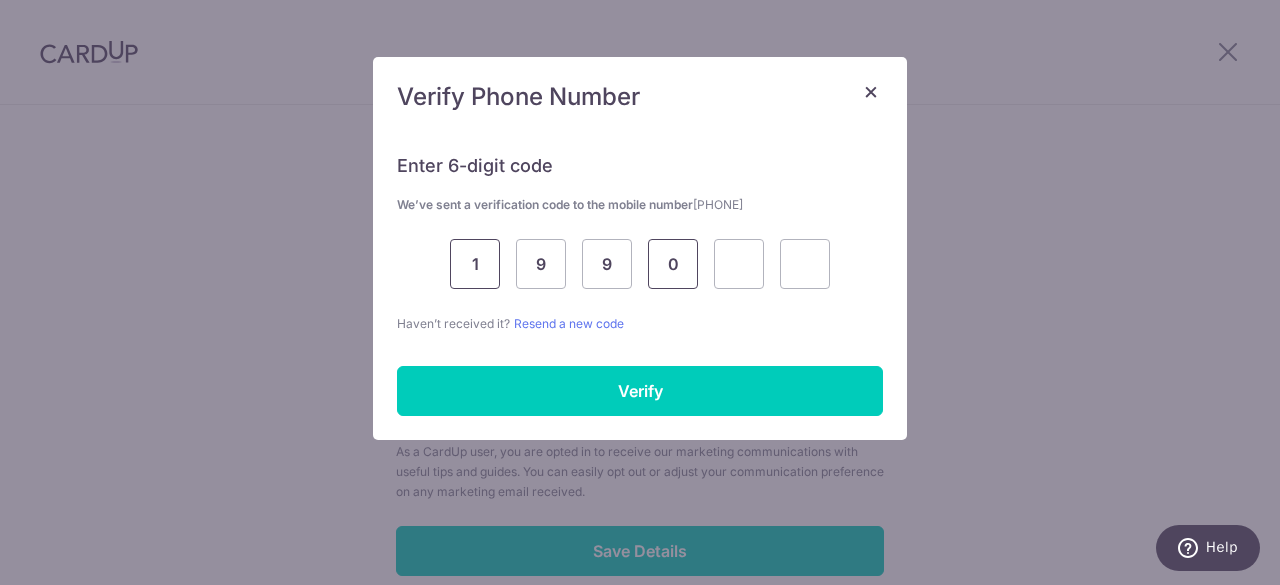 type on "0" 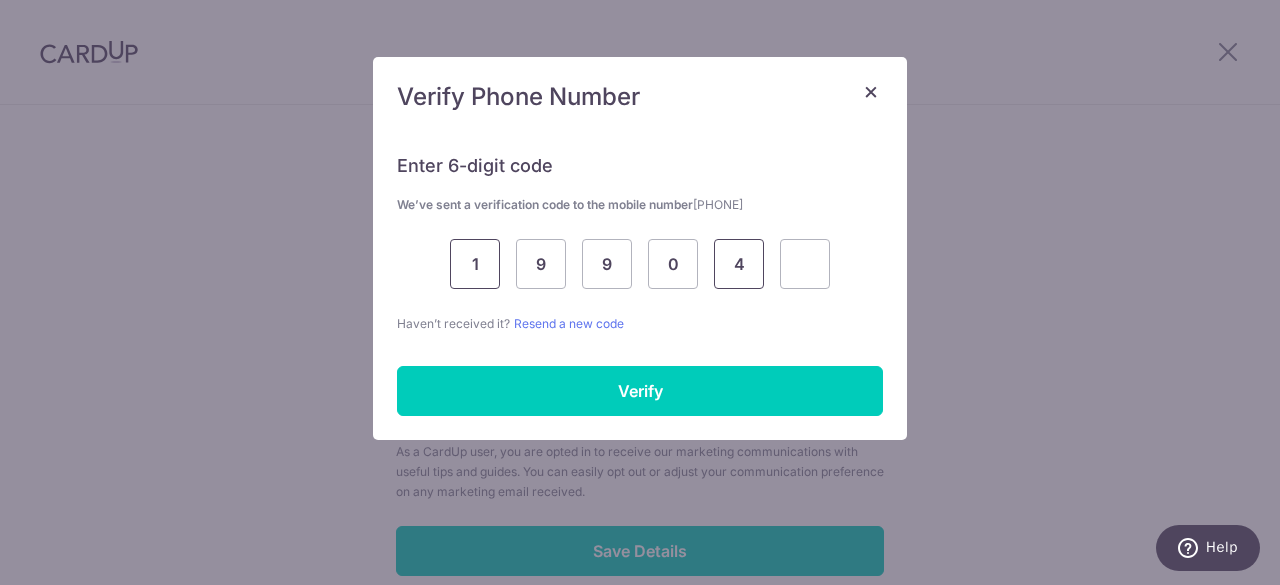 type on "4" 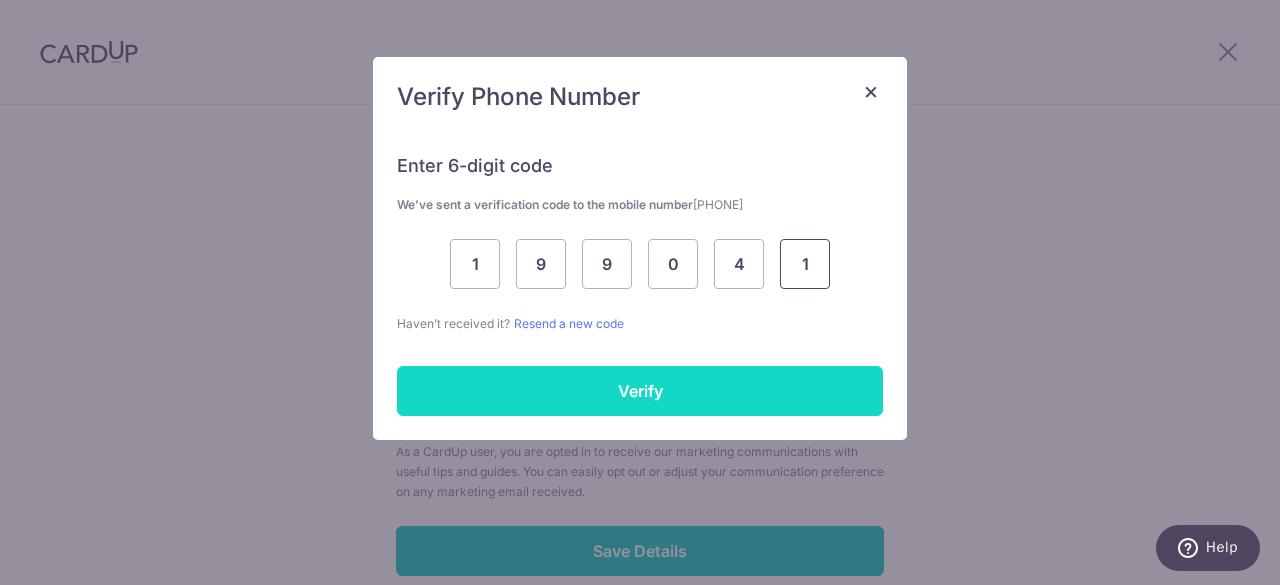 type on "1" 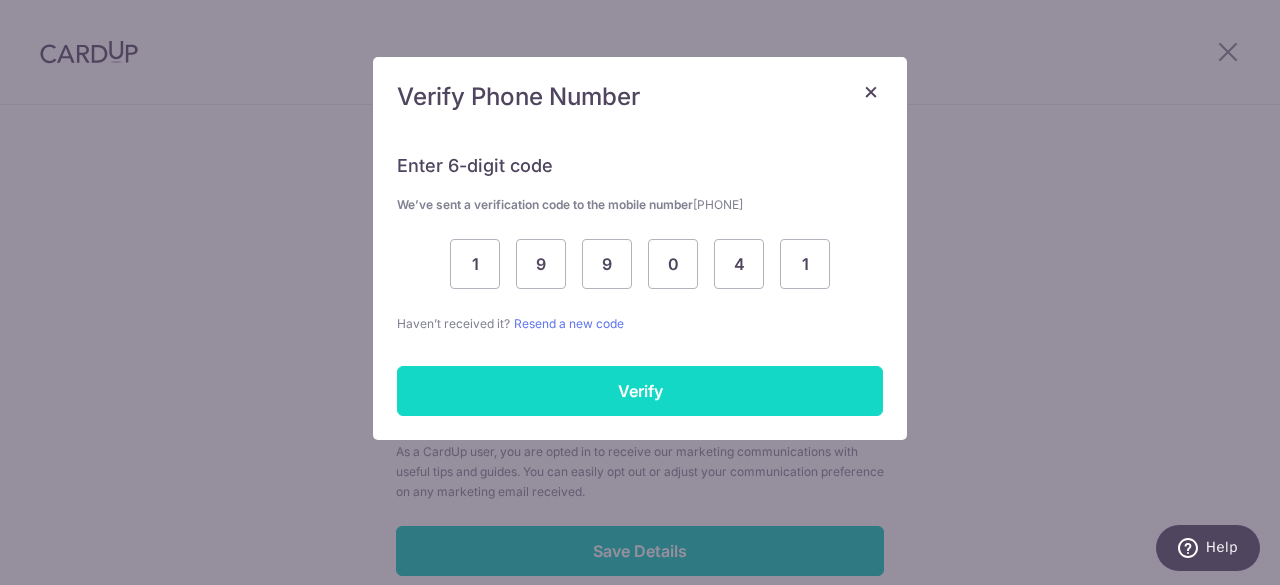 click on "Verify" at bounding box center [640, 391] 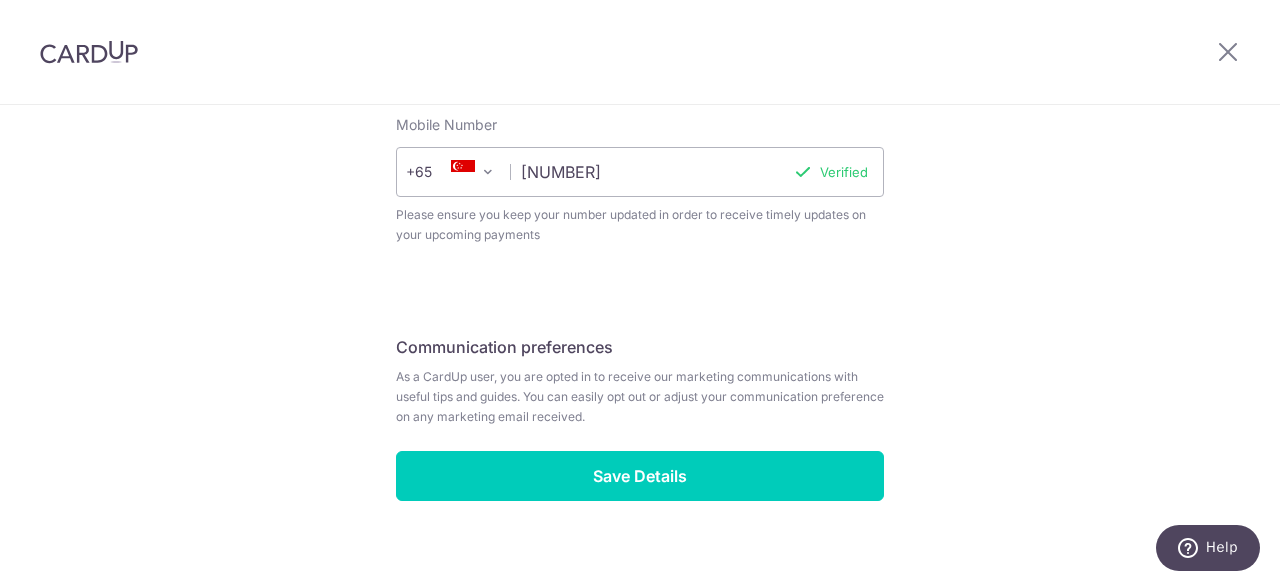 scroll, scrollTop: 895, scrollLeft: 0, axis: vertical 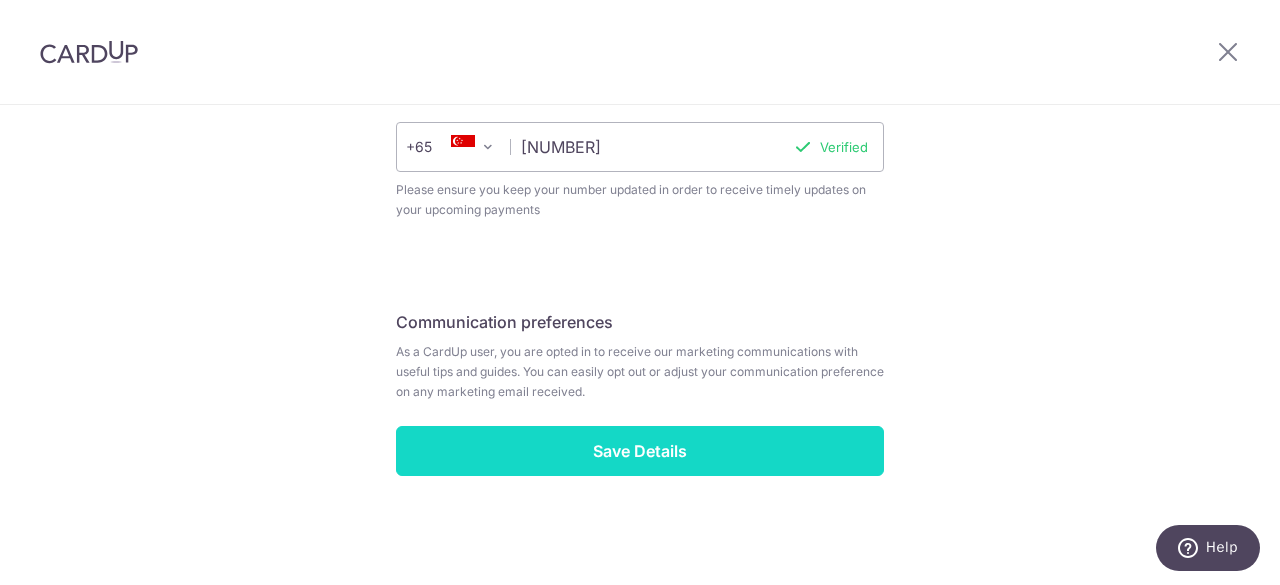 click on "Save Details" at bounding box center [640, 451] 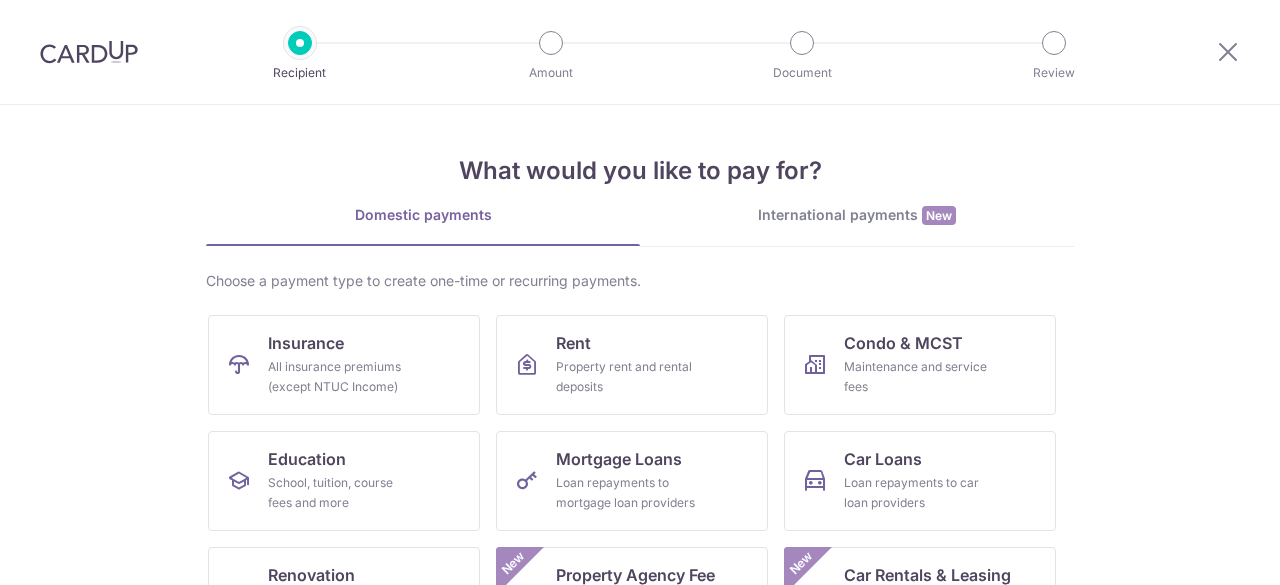 scroll, scrollTop: 0, scrollLeft: 0, axis: both 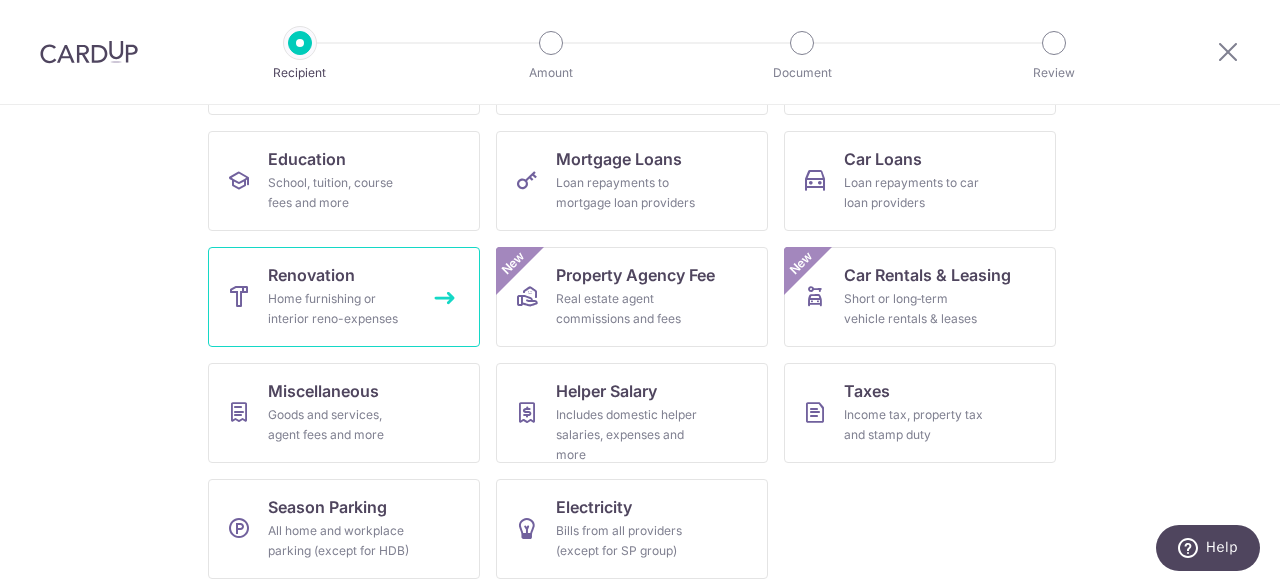 click on "Renovation Home furnishing or interior reno-expenses" at bounding box center [344, 297] 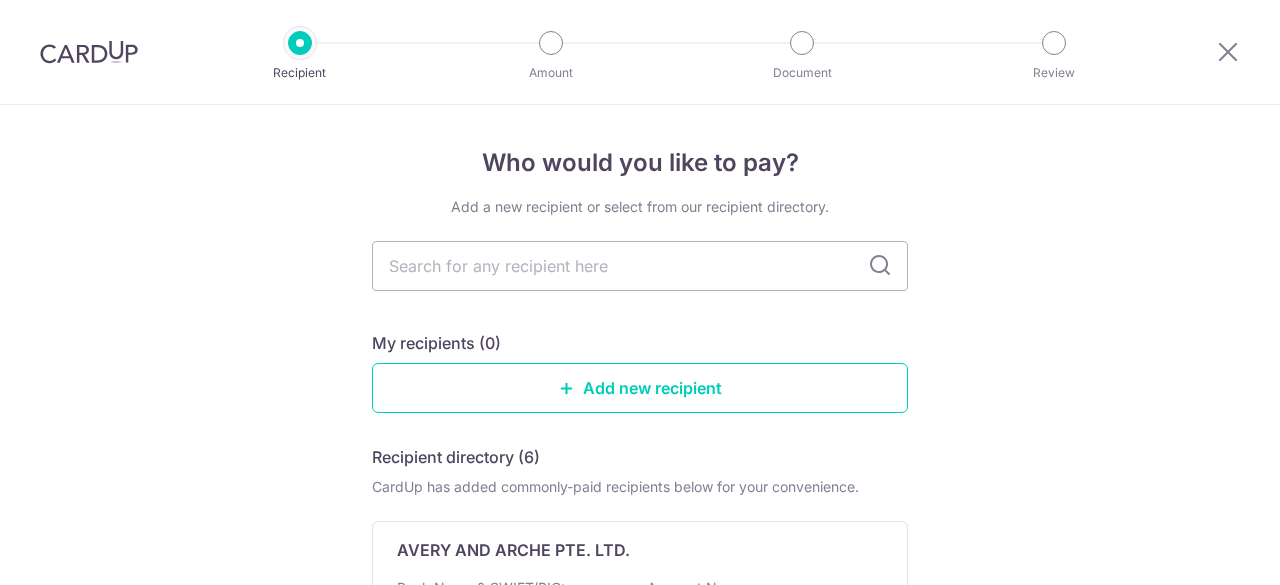 scroll, scrollTop: 0, scrollLeft: 0, axis: both 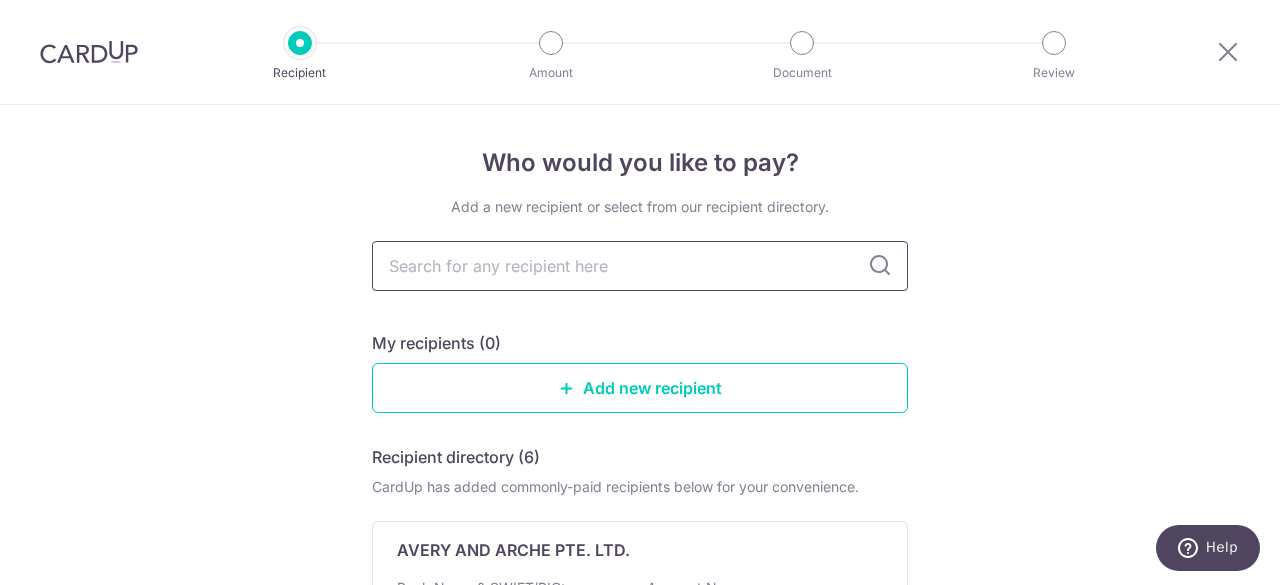 click at bounding box center [640, 266] 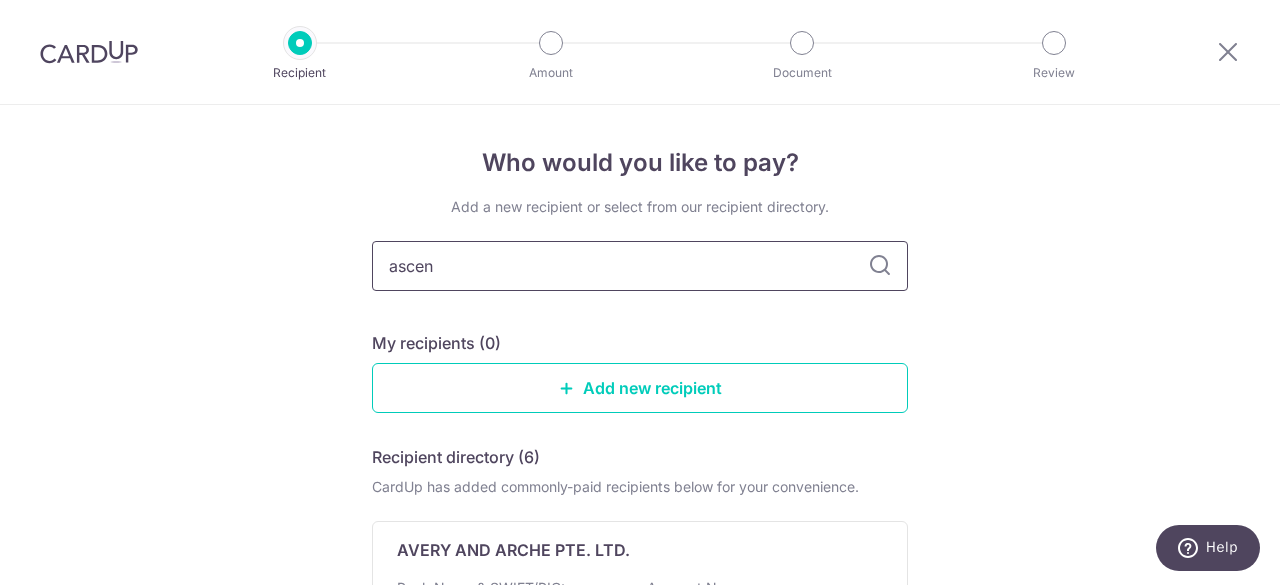type on "ascent" 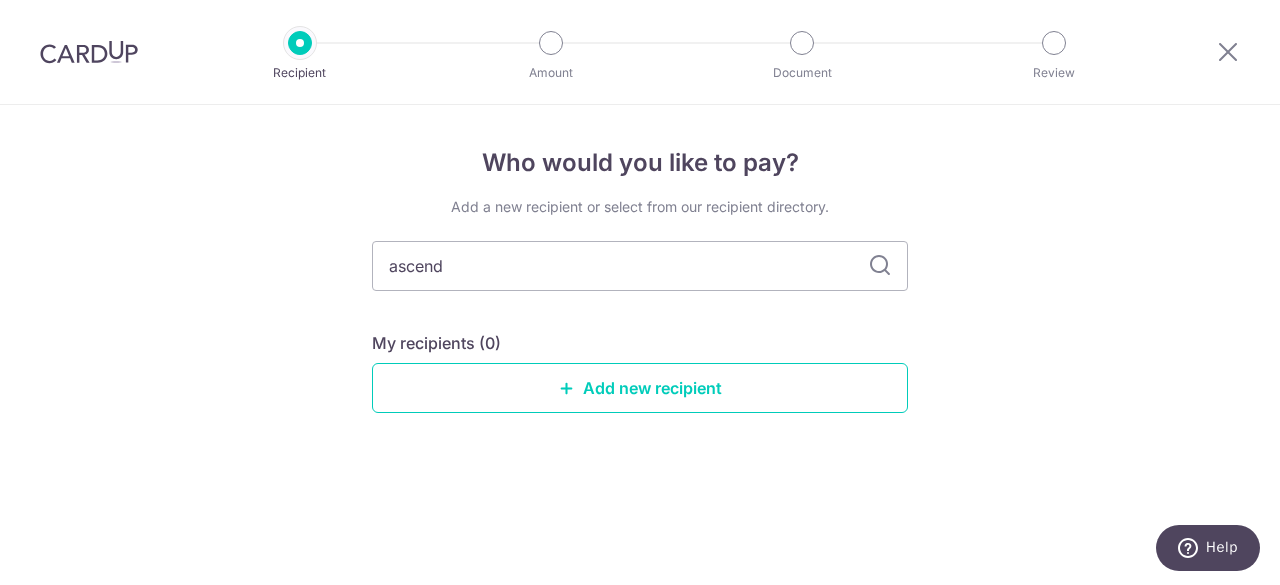 type on "ascend" 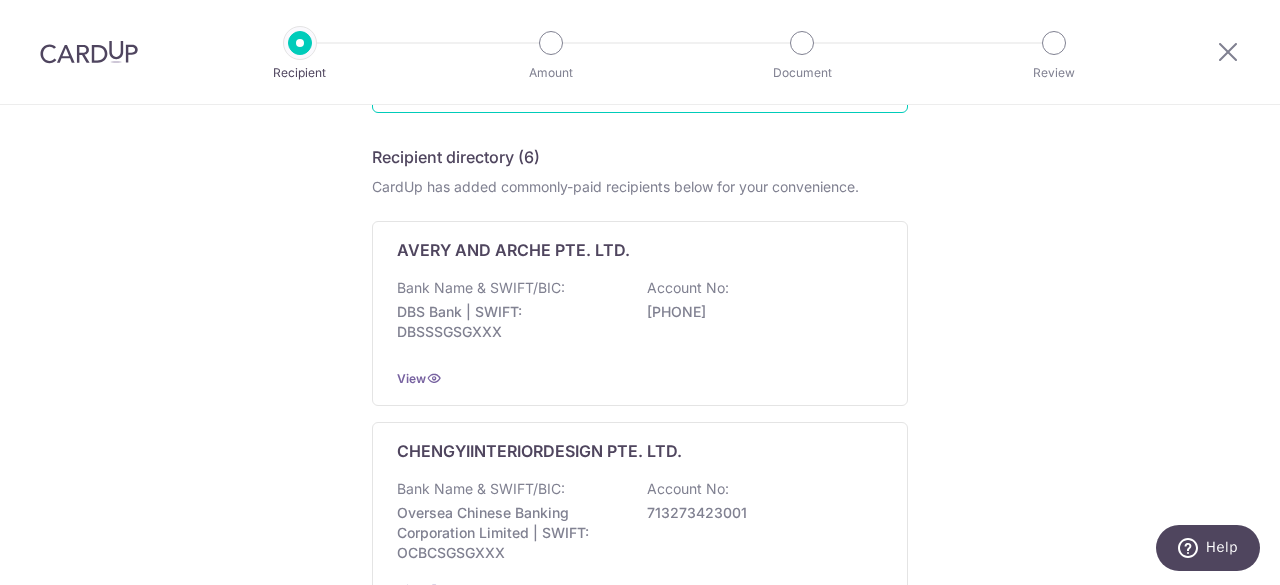 scroll, scrollTop: 200, scrollLeft: 0, axis: vertical 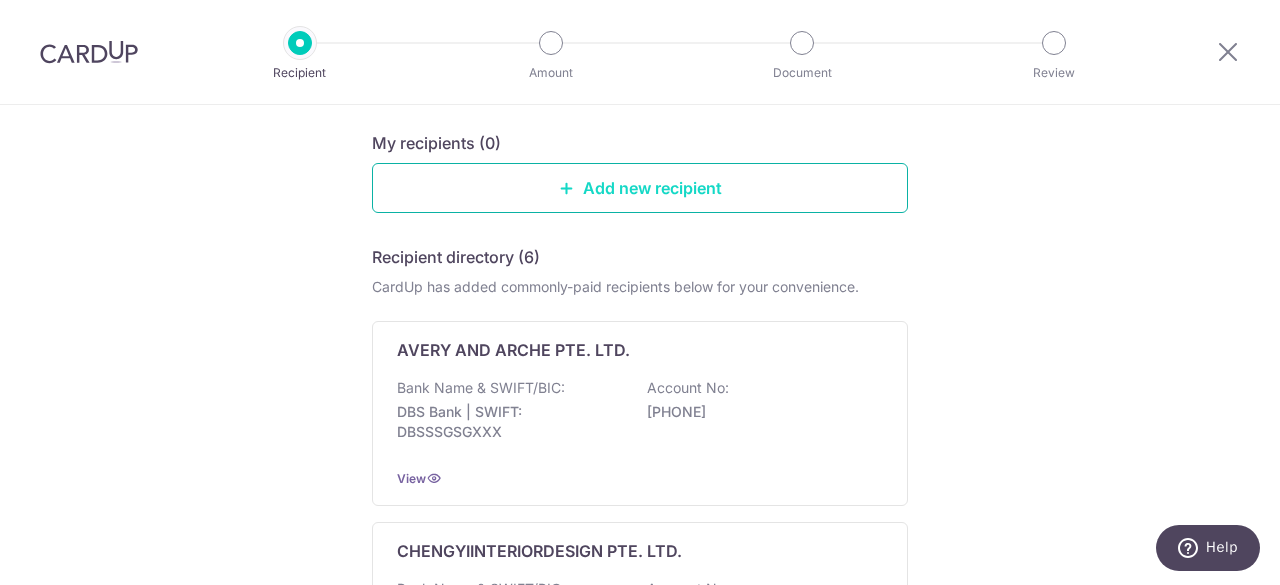 click on "Add new recipient" at bounding box center [640, 188] 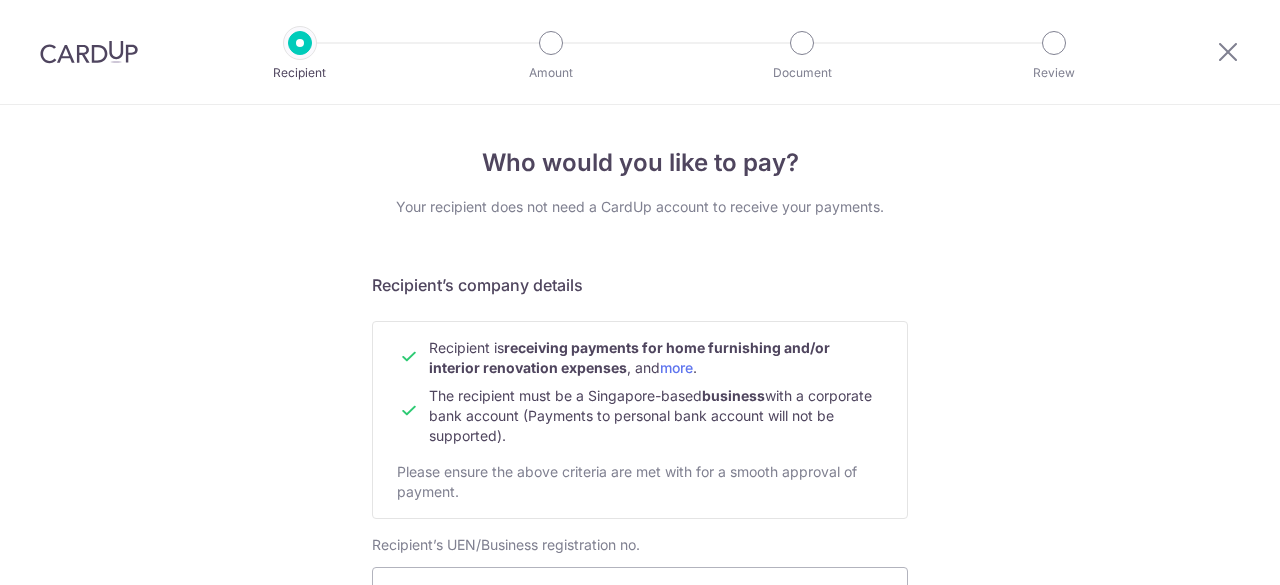 scroll, scrollTop: 0, scrollLeft: 0, axis: both 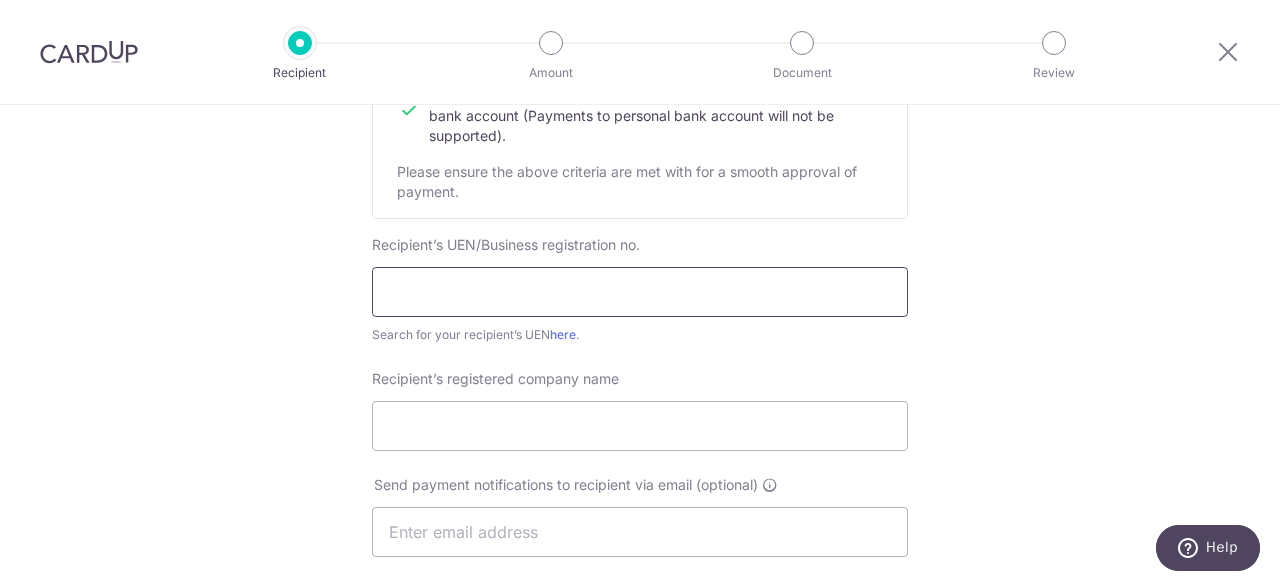 click at bounding box center [640, 292] 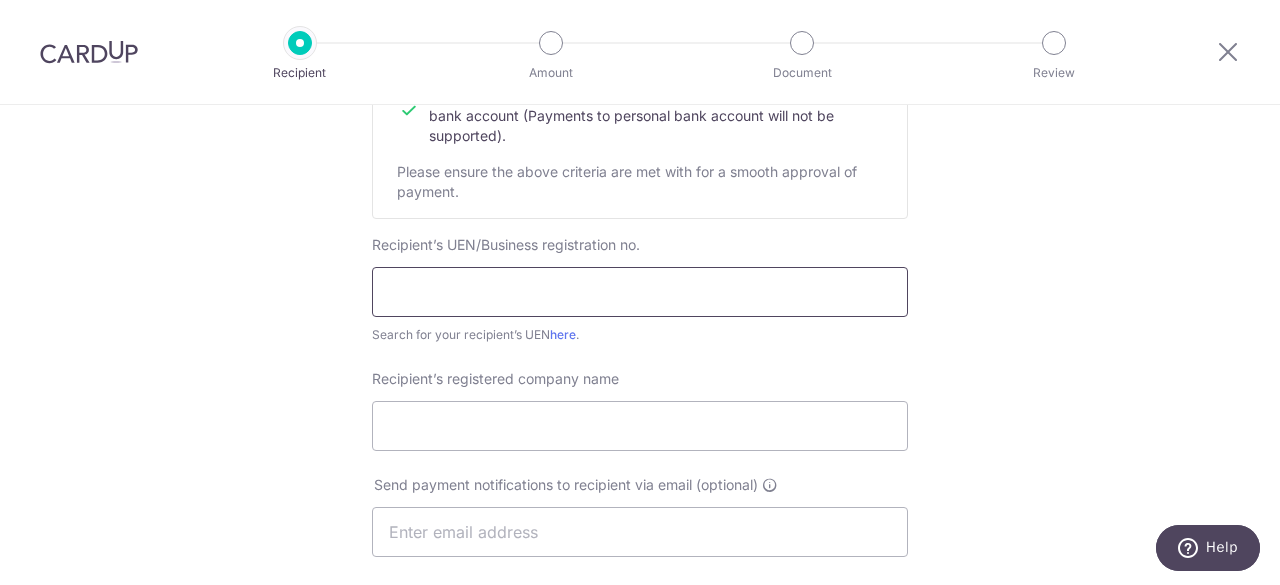 paste on "[PASSPORT]" 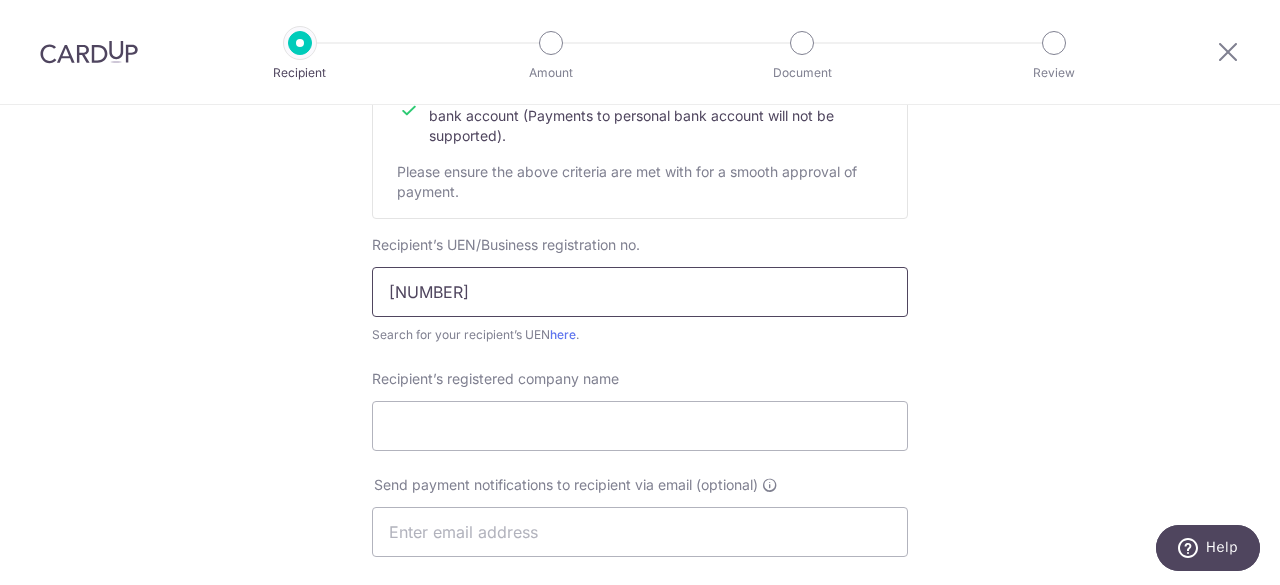 type on "201911415R" 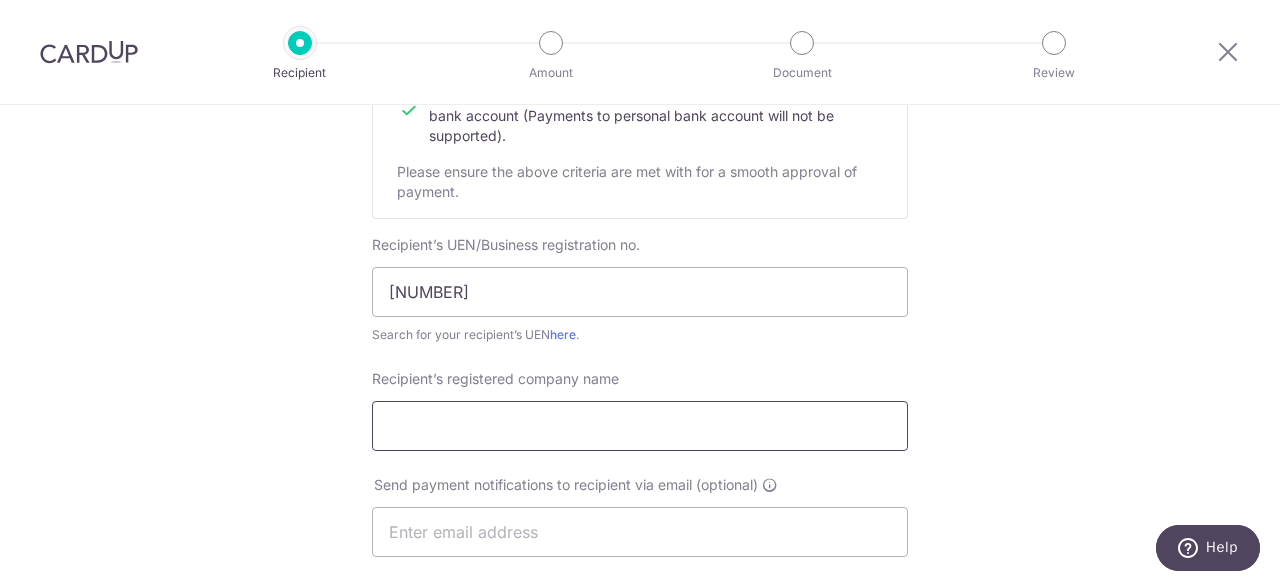 click on "Recipient’s registered company name" at bounding box center [640, 426] 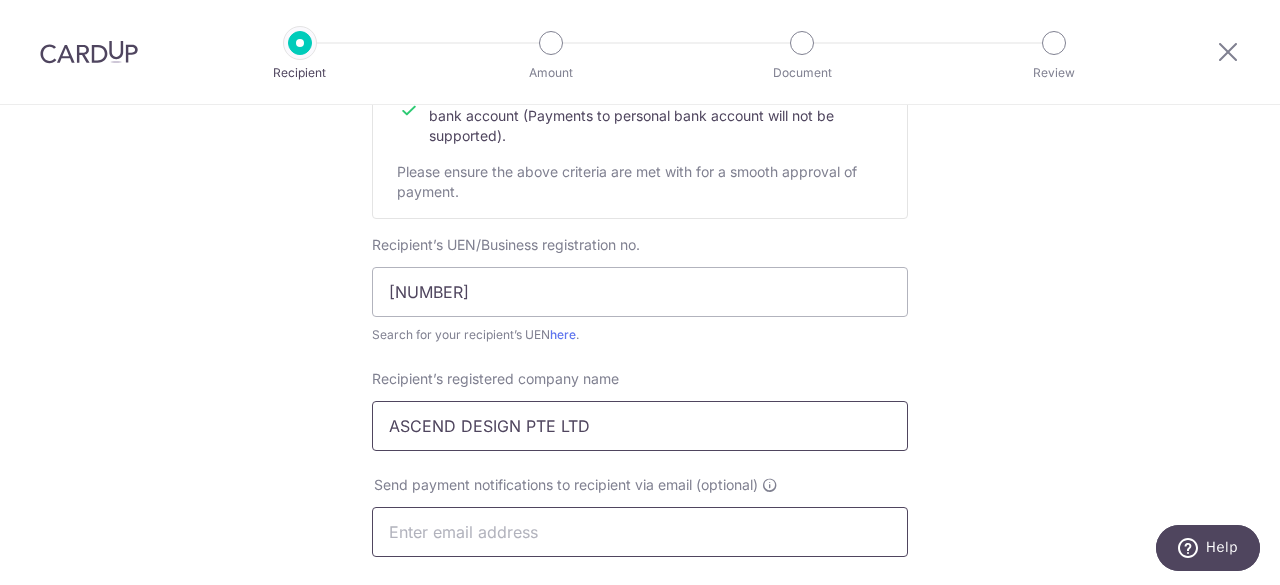 type on "ASCEND DESIGN PTE LTD" 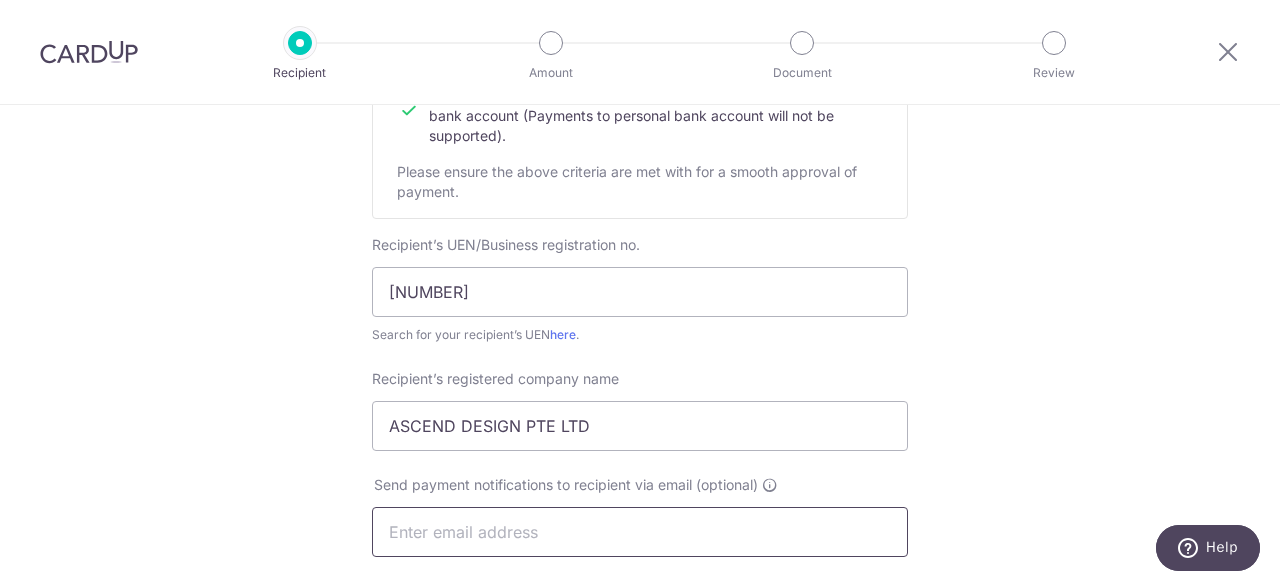 click at bounding box center (640, 532) 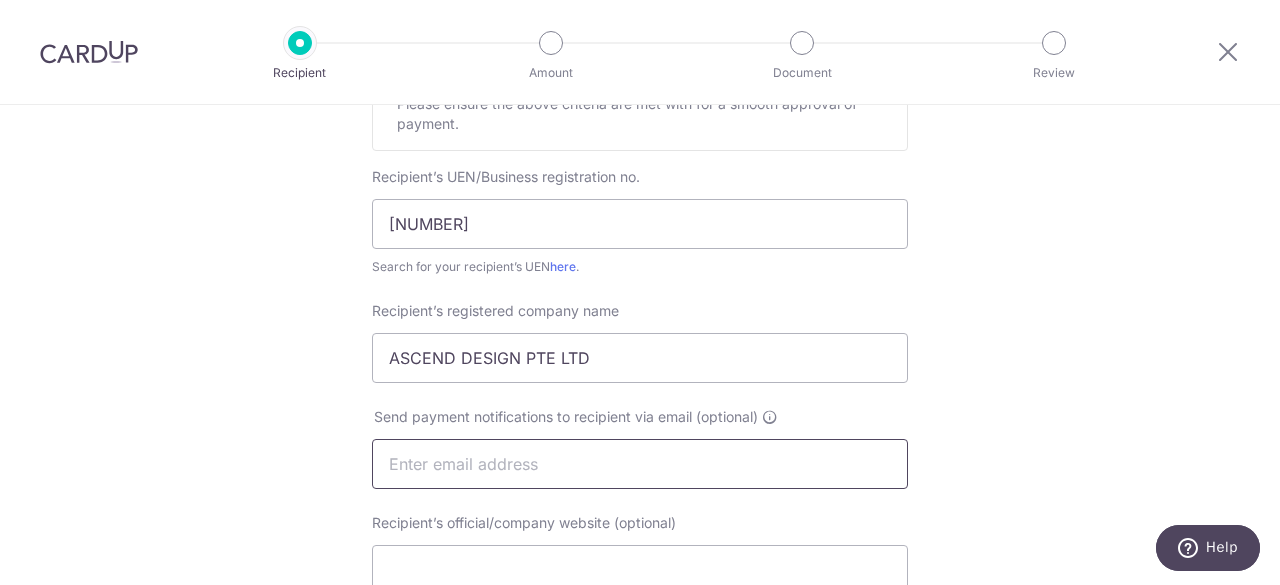 scroll, scrollTop: 400, scrollLeft: 0, axis: vertical 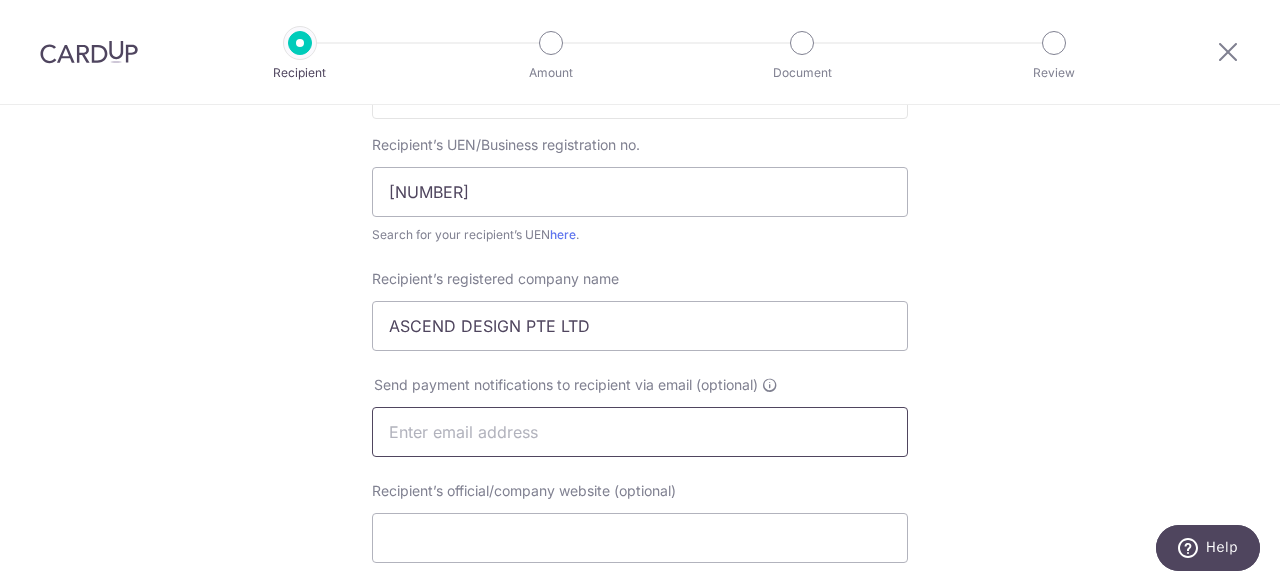 type on "teresa_tsj@hotmail.com" 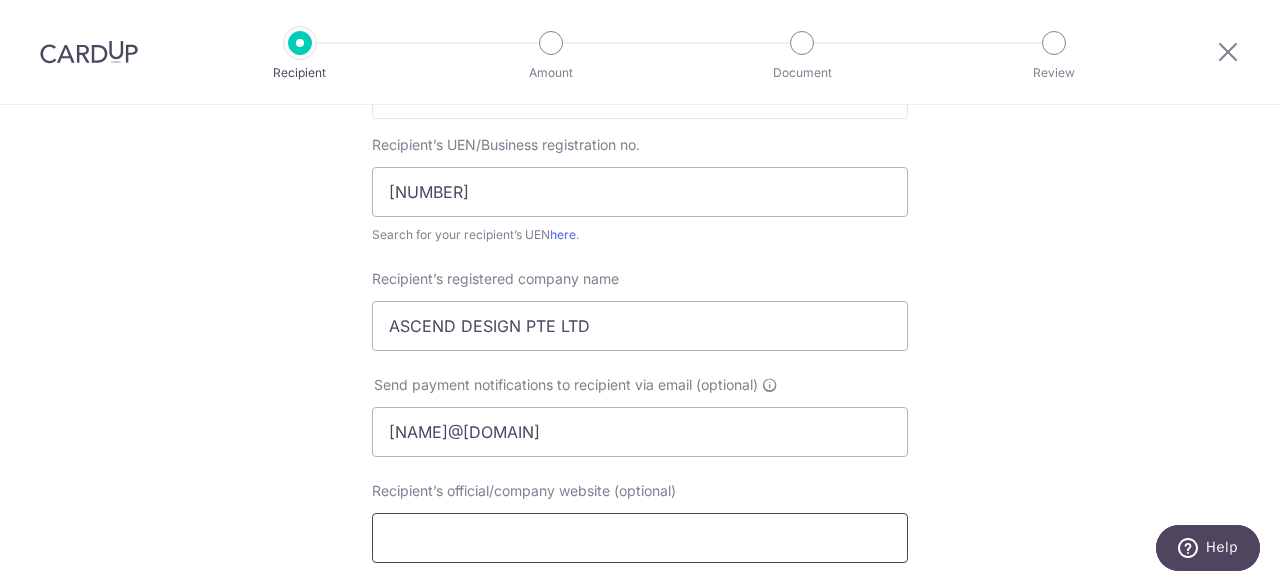 click on "Recipient’s official/company website (optional)" at bounding box center (640, 538) 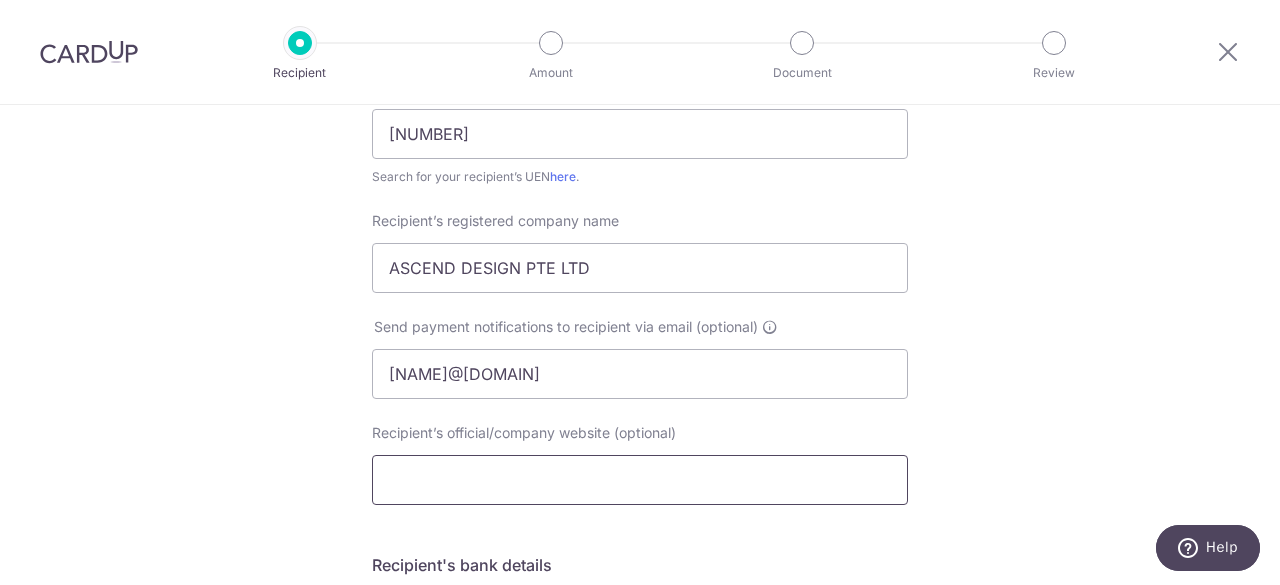 scroll, scrollTop: 500, scrollLeft: 0, axis: vertical 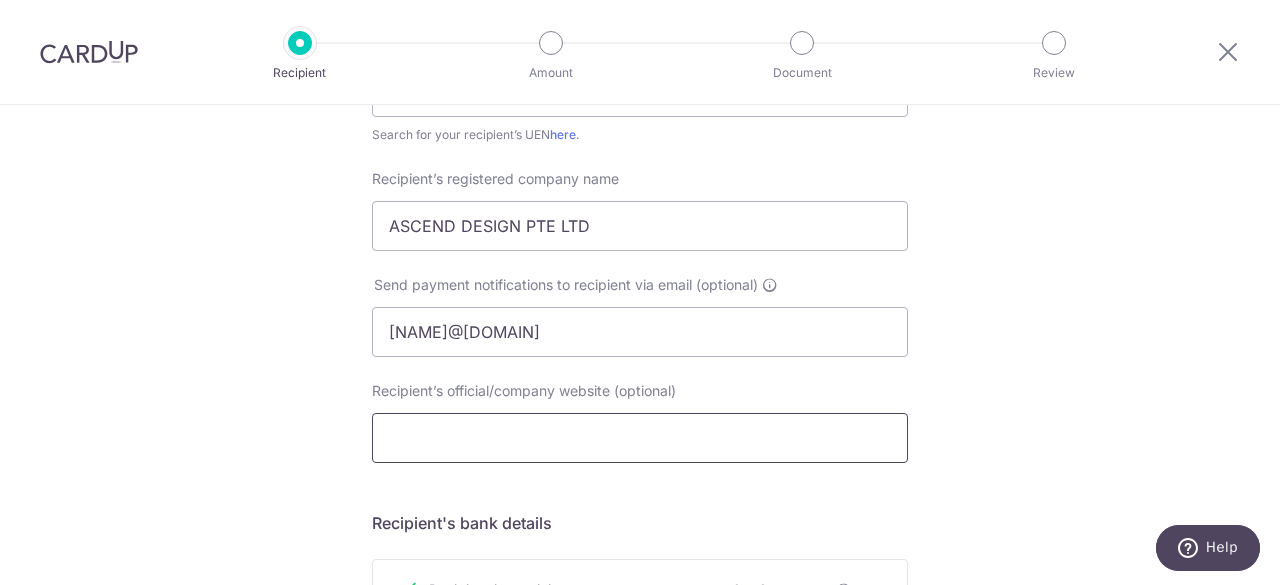 paste on "ASCEND DESIGN PTE LTD" 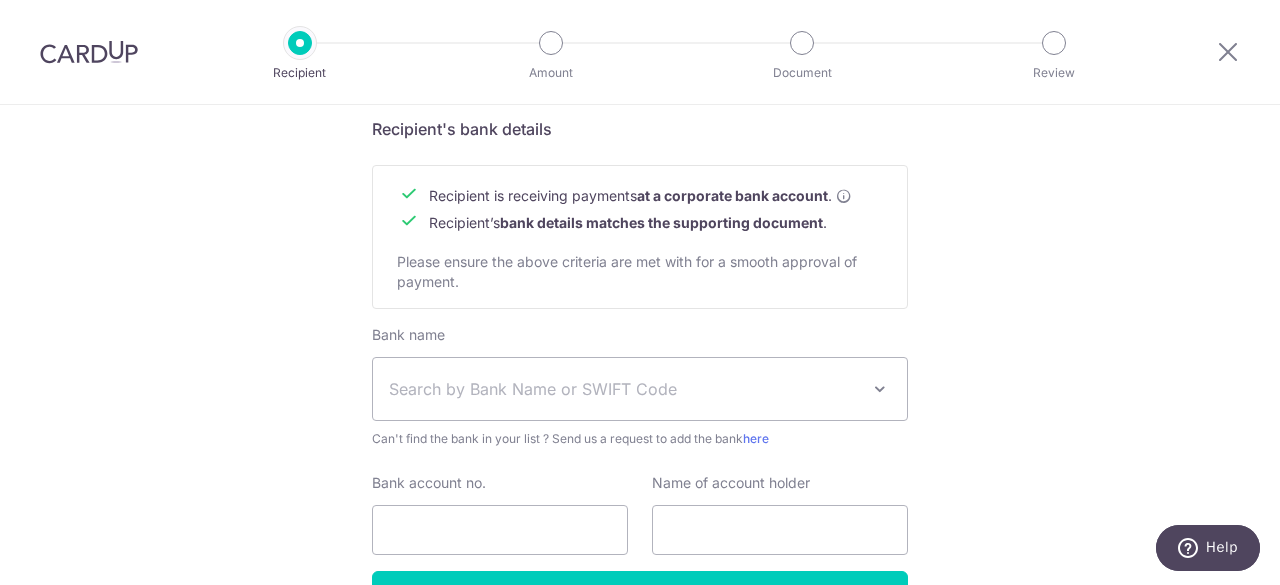 scroll, scrollTop: 900, scrollLeft: 0, axis: vertical 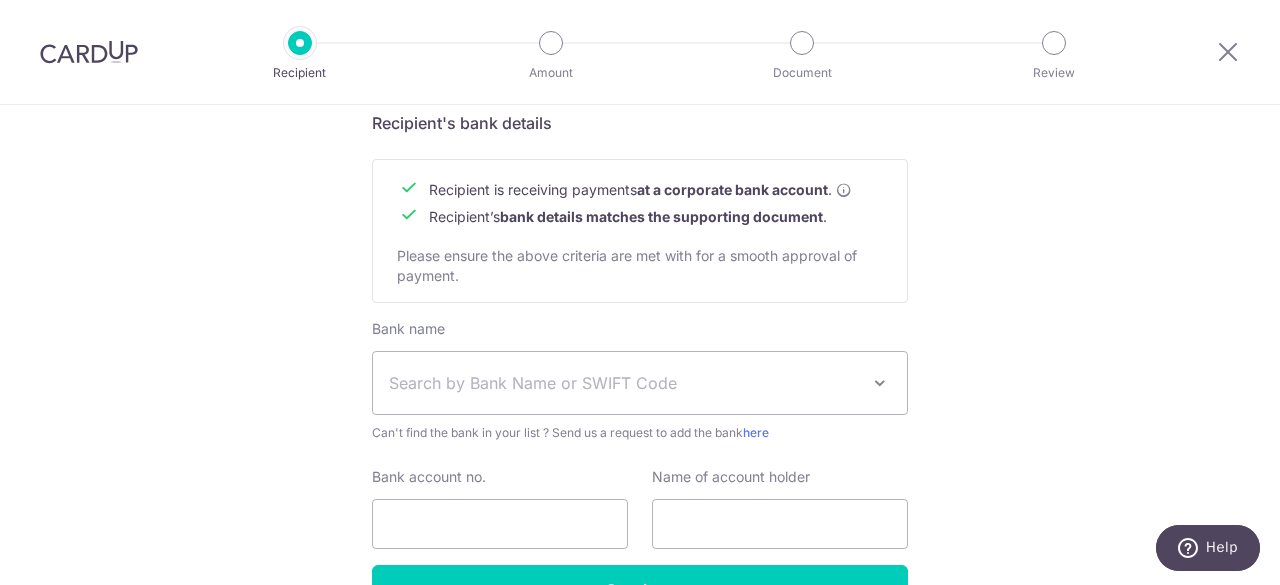 type on "ASCEND DESIGN PTE LTD" 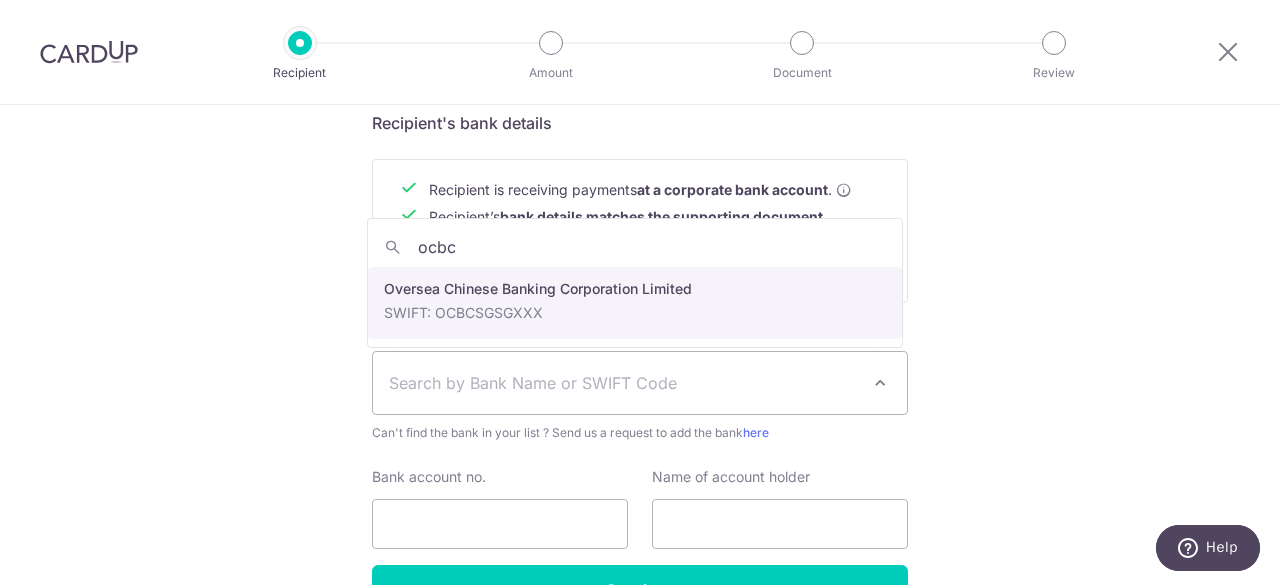 type on "ocbc" 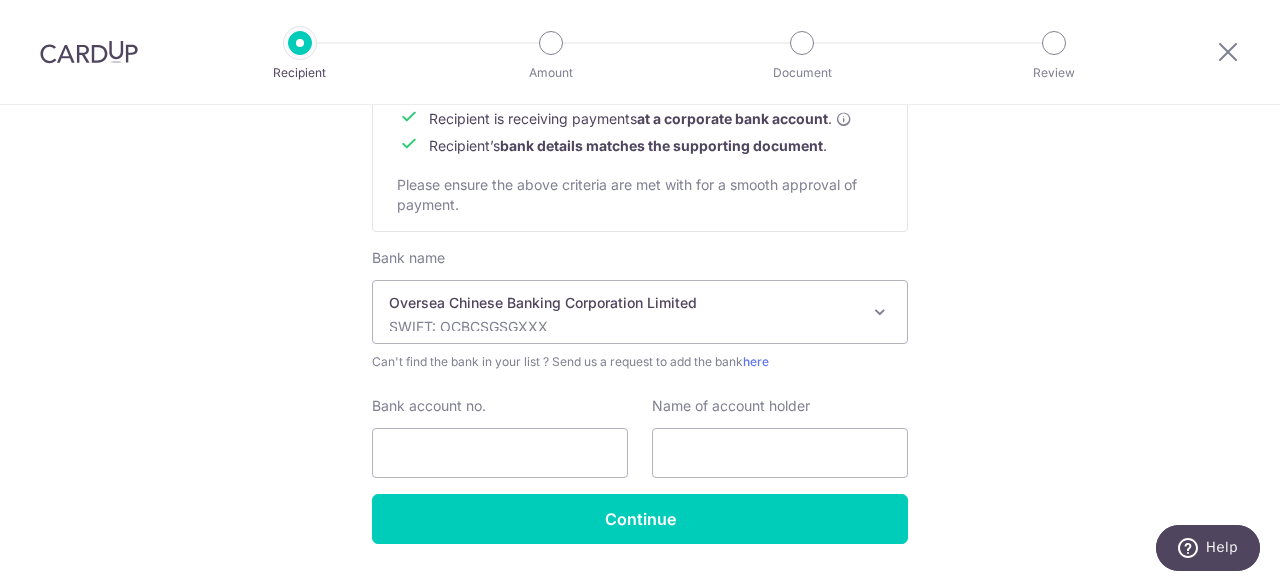 scroll, scrollTop: 1000, scrollLeft: 0, axis: vertical 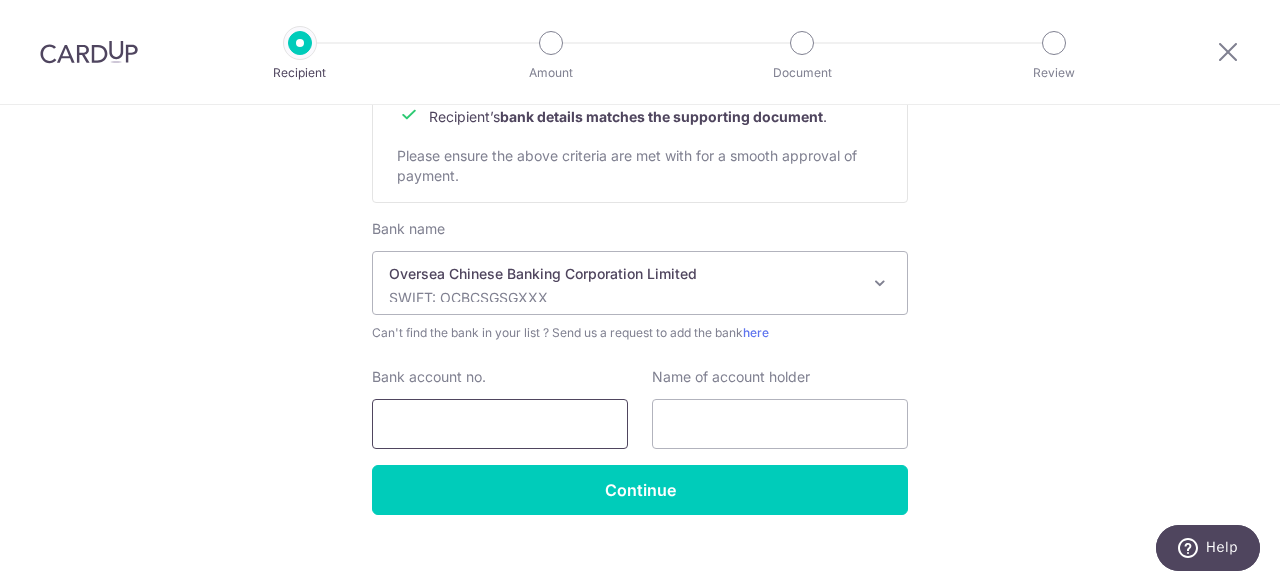 click on "Bank account no." at bounding box center (500, 424) 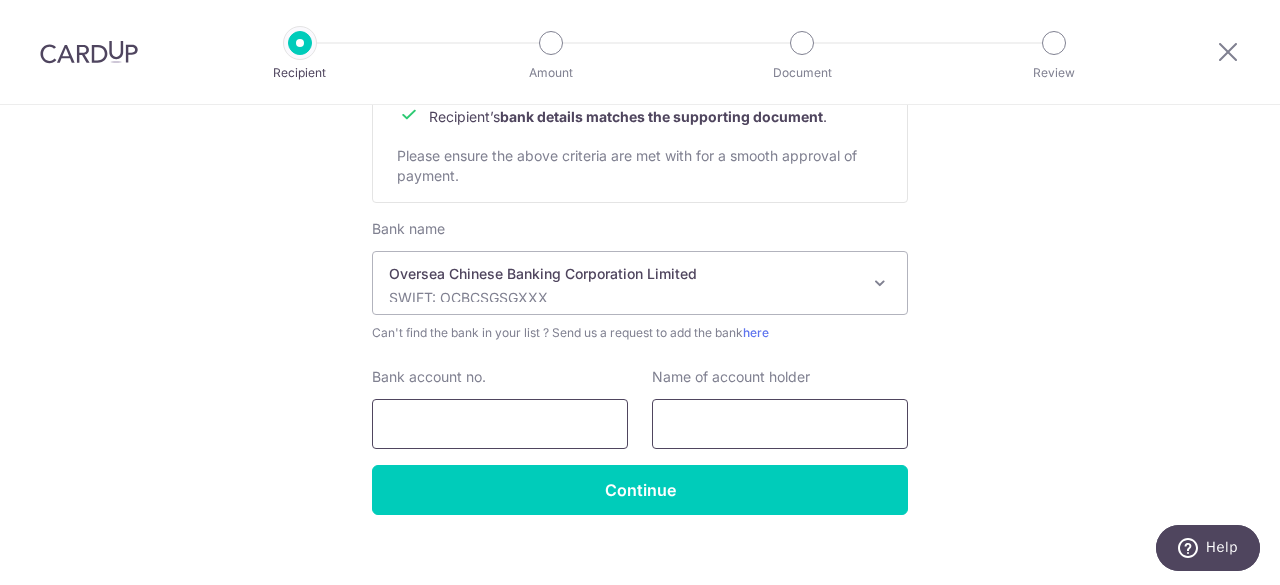 paste on "6876-0123-7001" 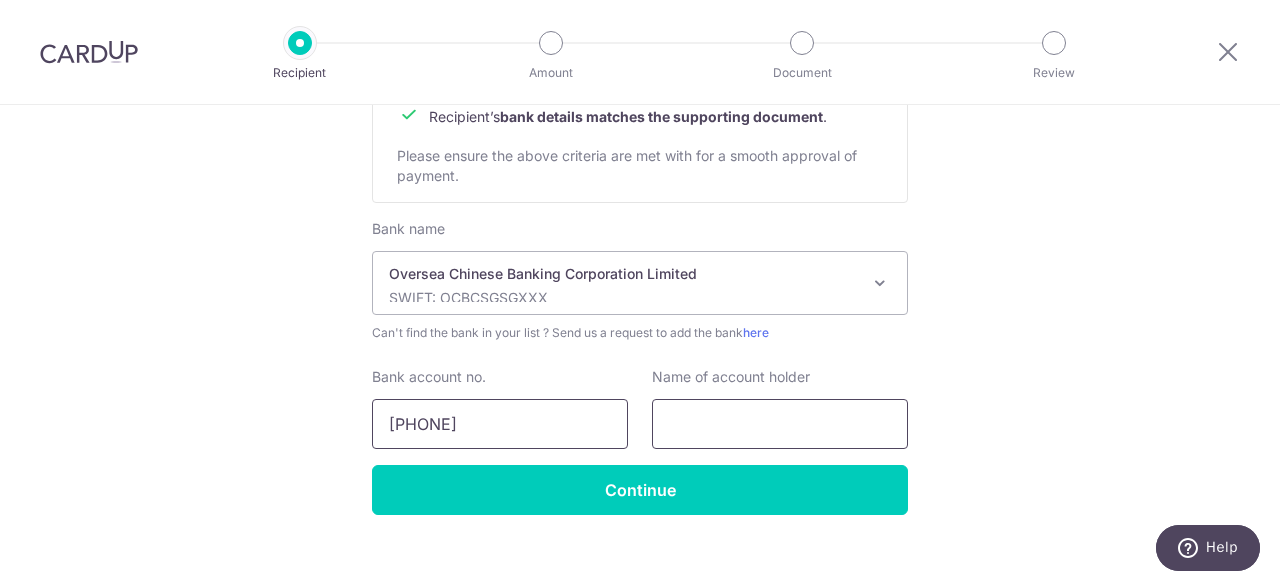 type on "6876-0123-7001" 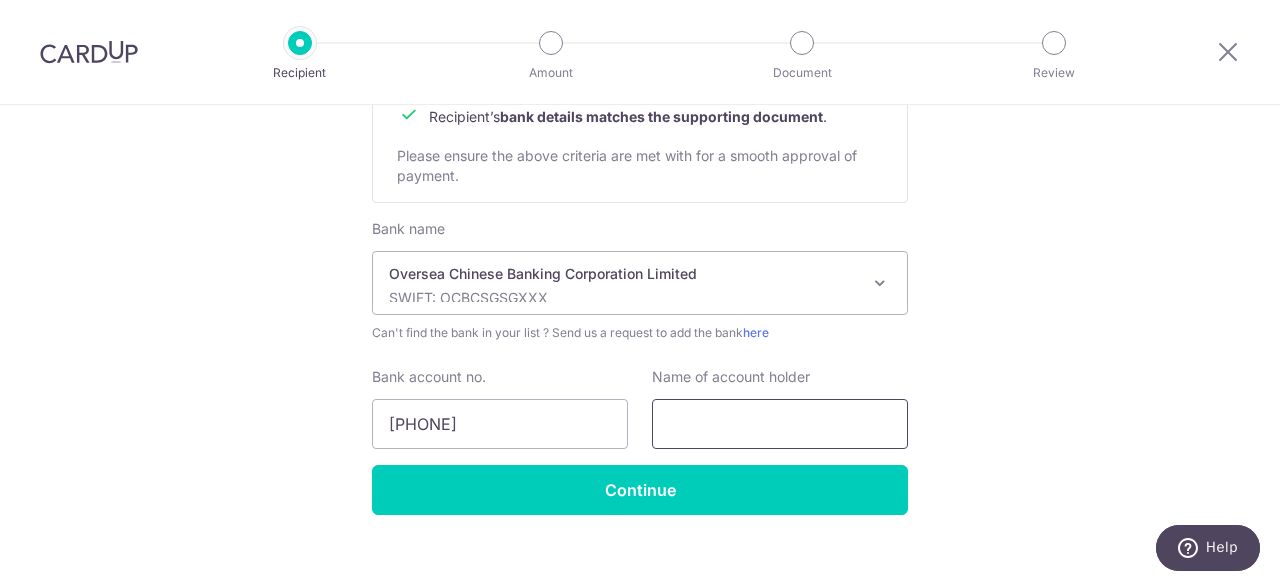 click at bounding box center (780, 424) 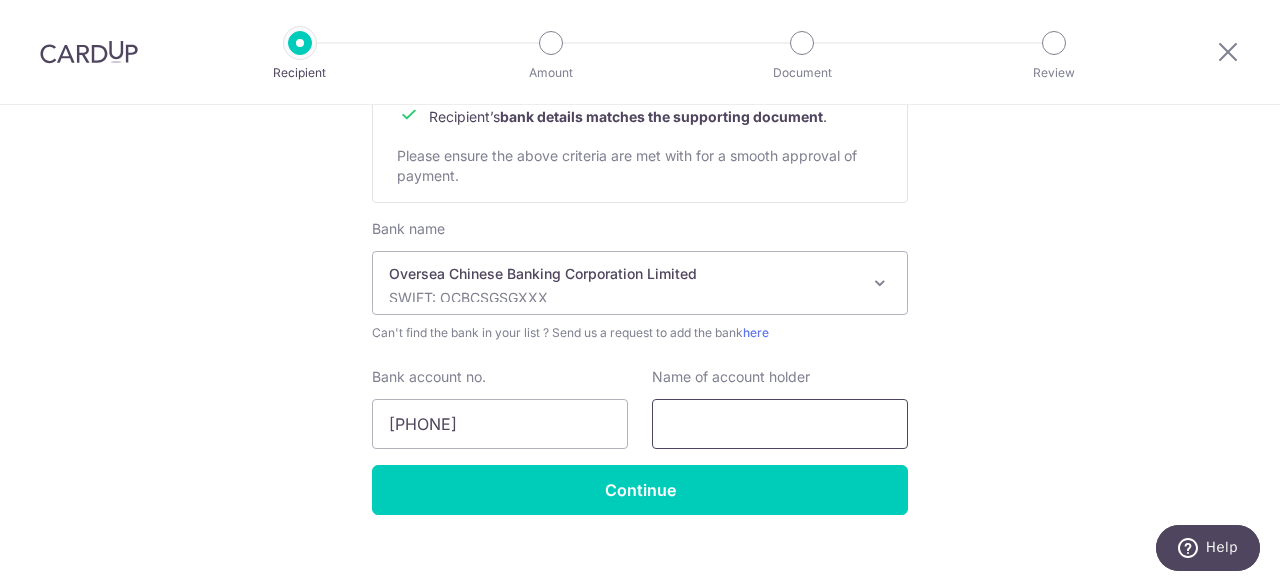 click at bounding box center (780, 424) 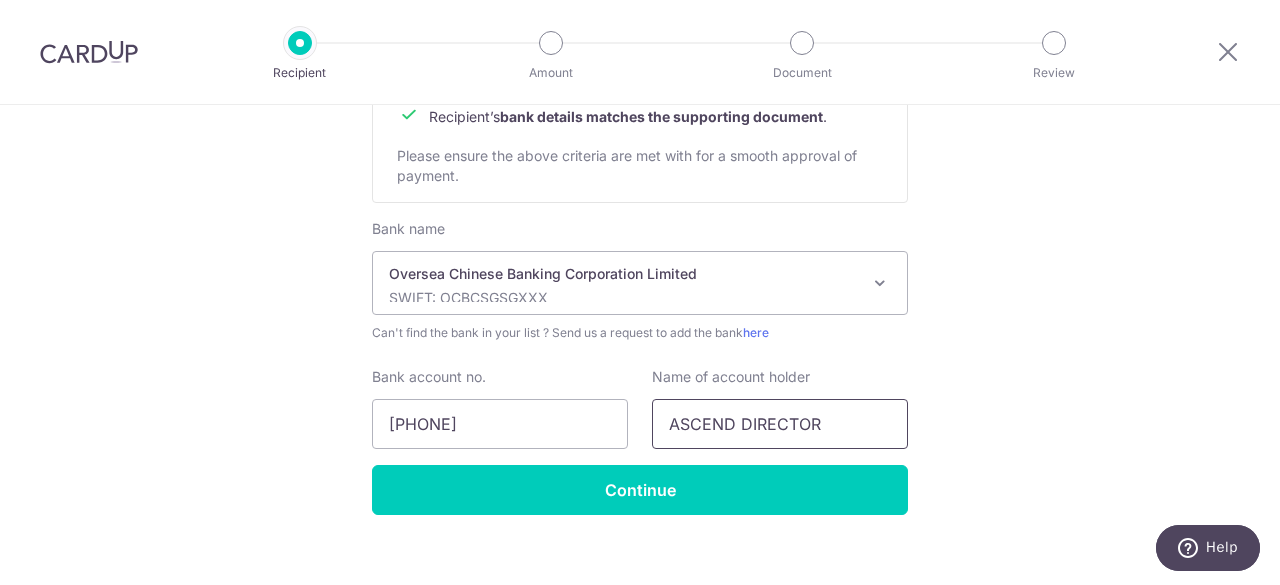 type on "ASCEND DIRECTOR" 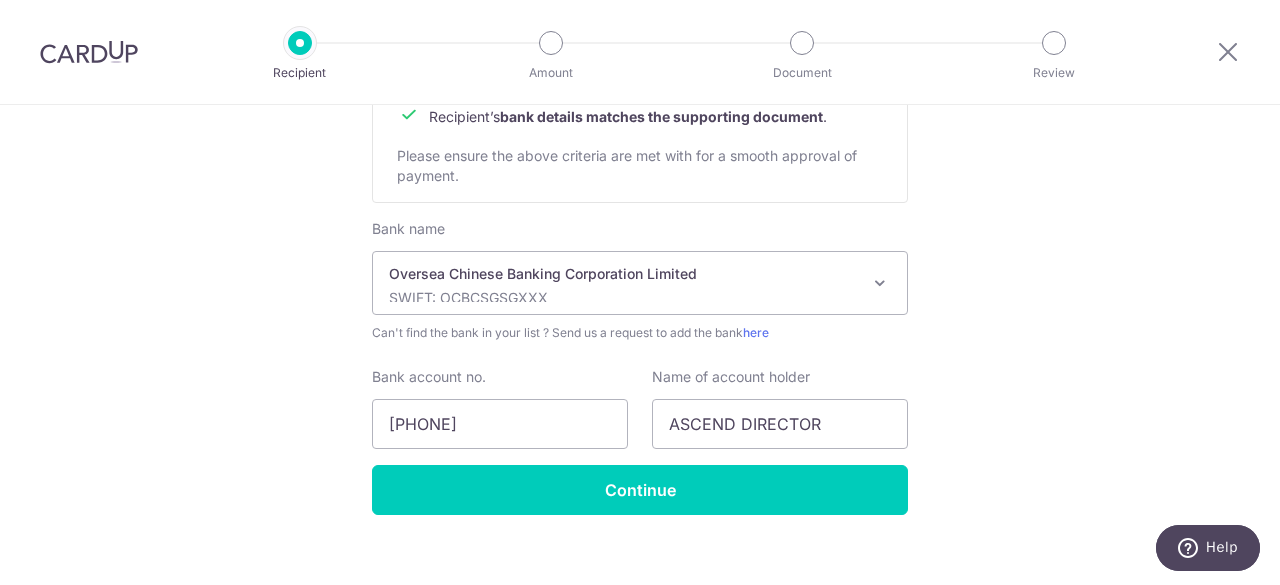 click on "Bank name
Select Bank
UBS AG
ANEXT BANK PTE LTD
Australia & New Zealand Banking Group
Bank of America Merrill Corp. Singapore
Bank of China
BANK OF COMMUNICATIONS CO.,LTD.
Barclays Bank
BNP Paribas
Cambridge Trust Company
CHINA CONSTRUCTION BANK CORPORATION
CIMB
Citibank Jakarta
Citibank Singapore Limited
Citibank, N.A.
Citibank, N.A.
Citibank, N.A.
Citibank,N.A.
CommerzBank
Commonwealth Bank of Australia
Credit Agricole Corporate and Investment Bank
DBS Bank
Deutsche Bank
Far Eastern Bank
GXS Bank Pte Ltd
HDFC Bank
HL Bank
HSBC Bank (Singapore) Limited.
HSBC Corporate (Hongkong and Shanghai Banking Corporation)
HSBC Personal (Hongkong and Shanghai Banking Corporation)
Indian Bank
Industrial and Commercial Bank of China
JP Morgan Chase
Malayan Banking BHD
MariBank Singapore Private Limited
MatchMove Pay Pte Ltd
Maybank Singapore Limited
Maybank Singapore Limited (GIRO)" at bounding box center [640, 342] 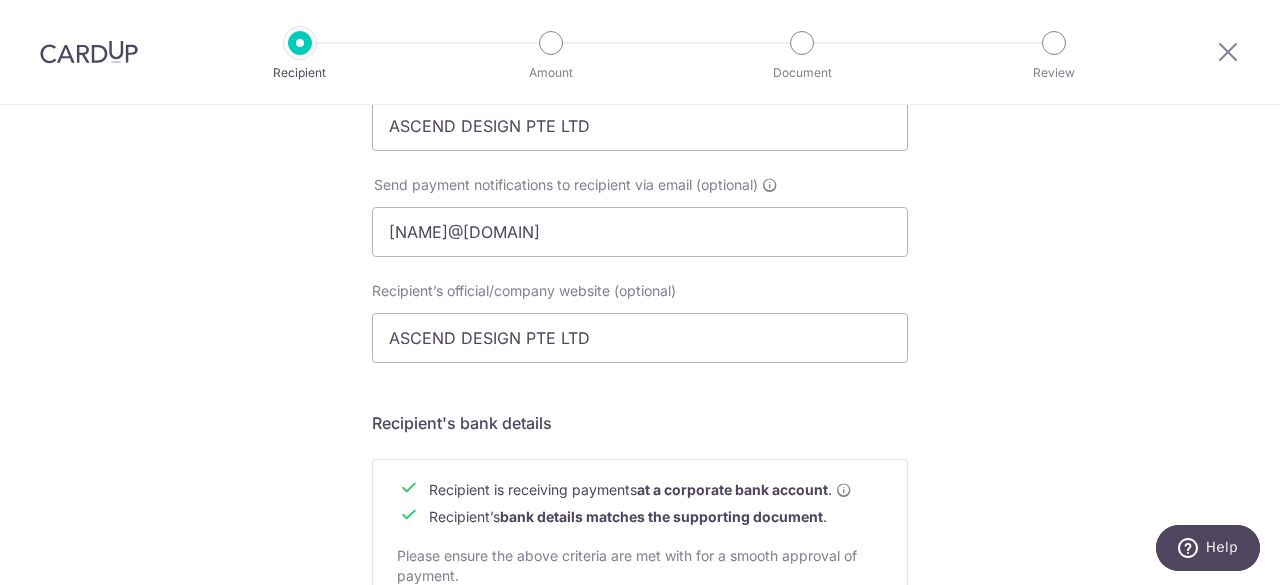 scroll, scrollTop: 1000, scrollLeft: 0, axis: vertical 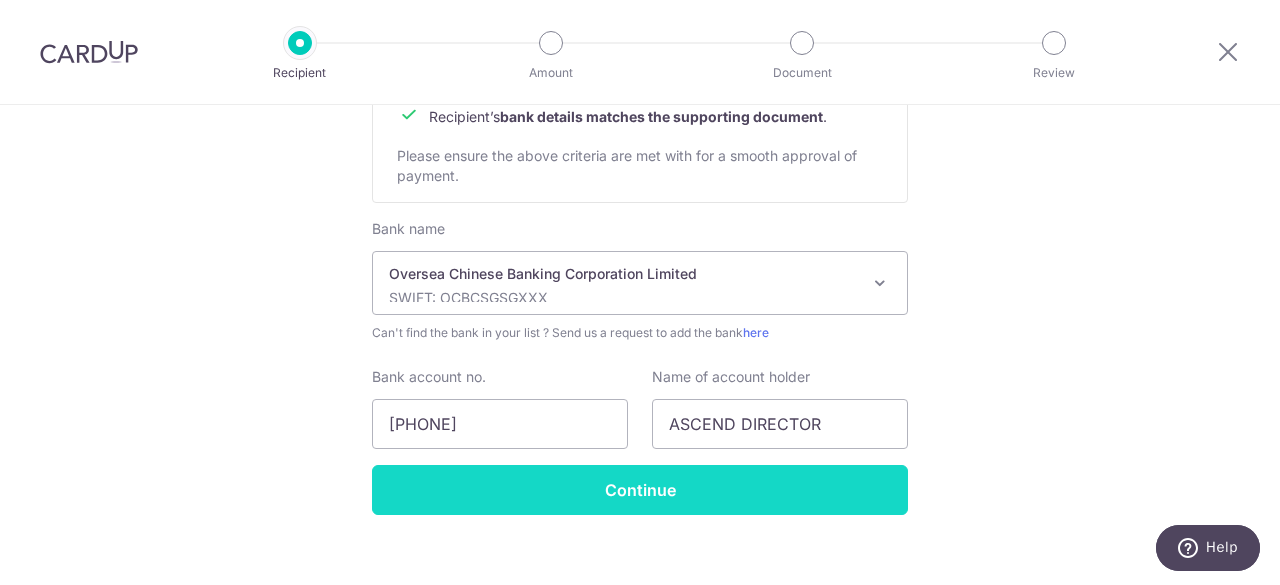 click on "Continue" at bounding box center (640, 490) 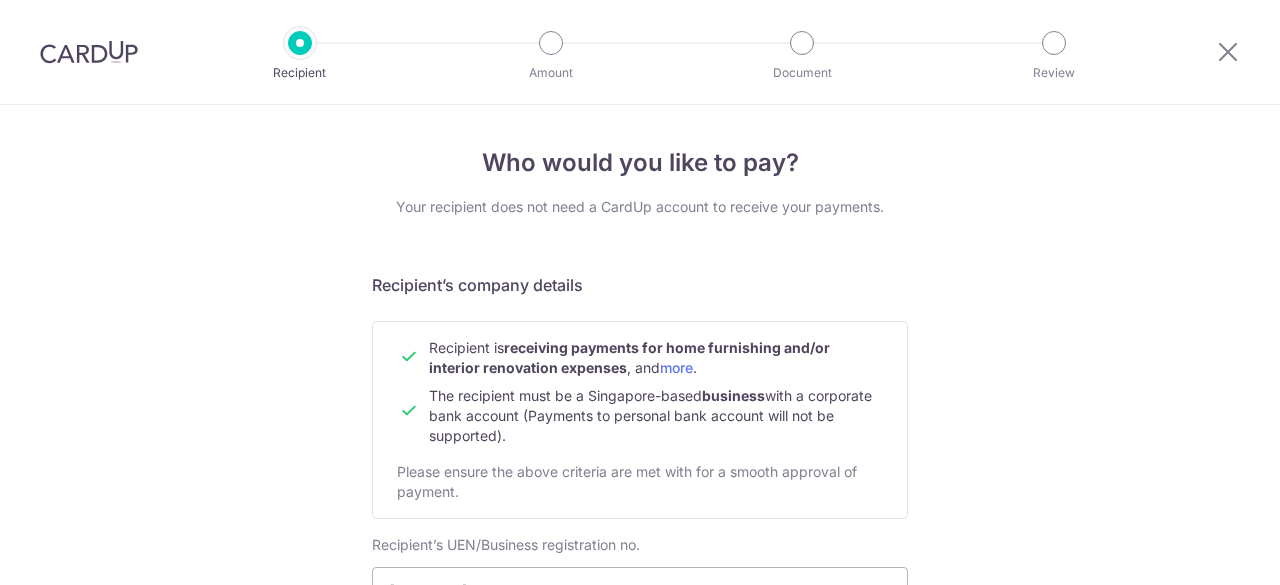 scroll, scrollTop: 0, scrollLeft: 0, axis: both 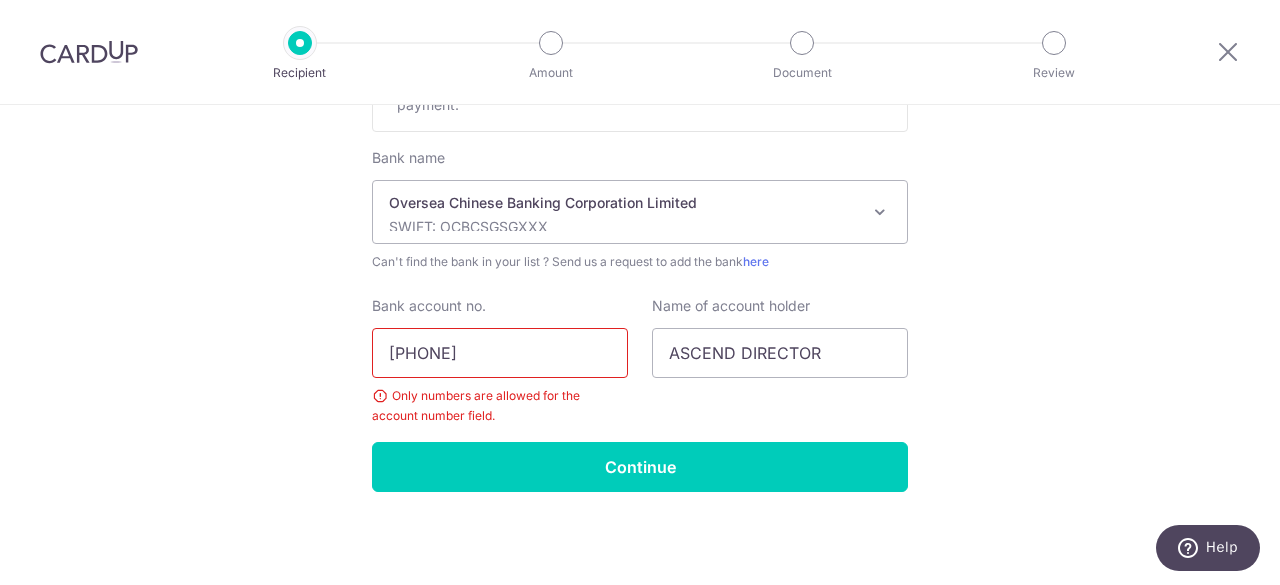 click on "[PHONE]" at bounding box center (500, 353) 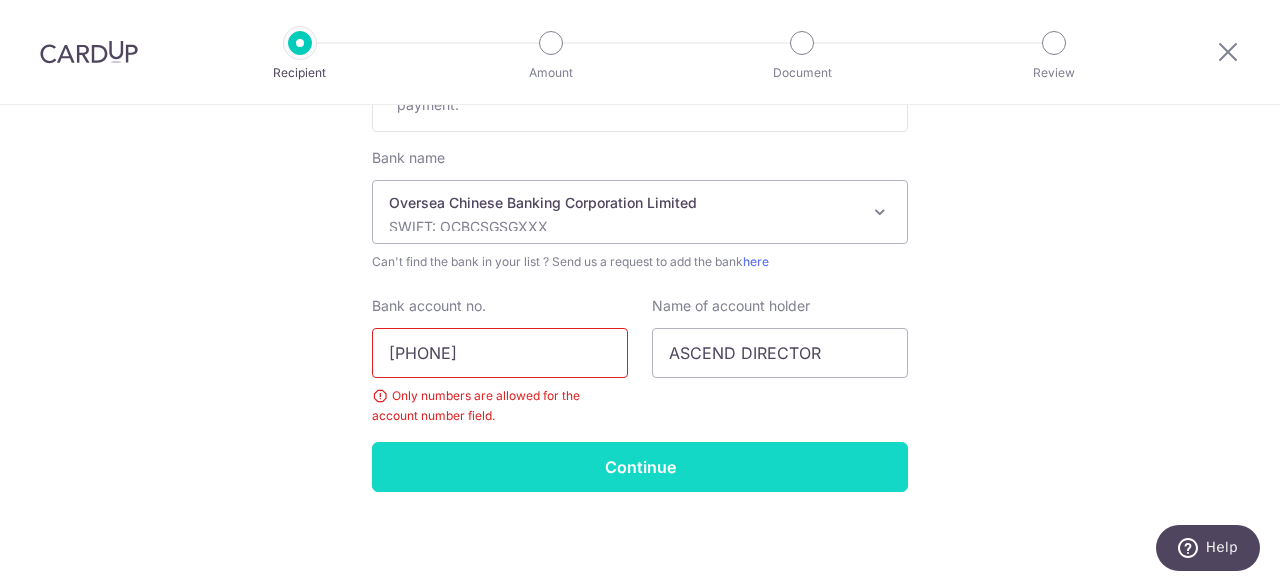 type on "[PHONE]" 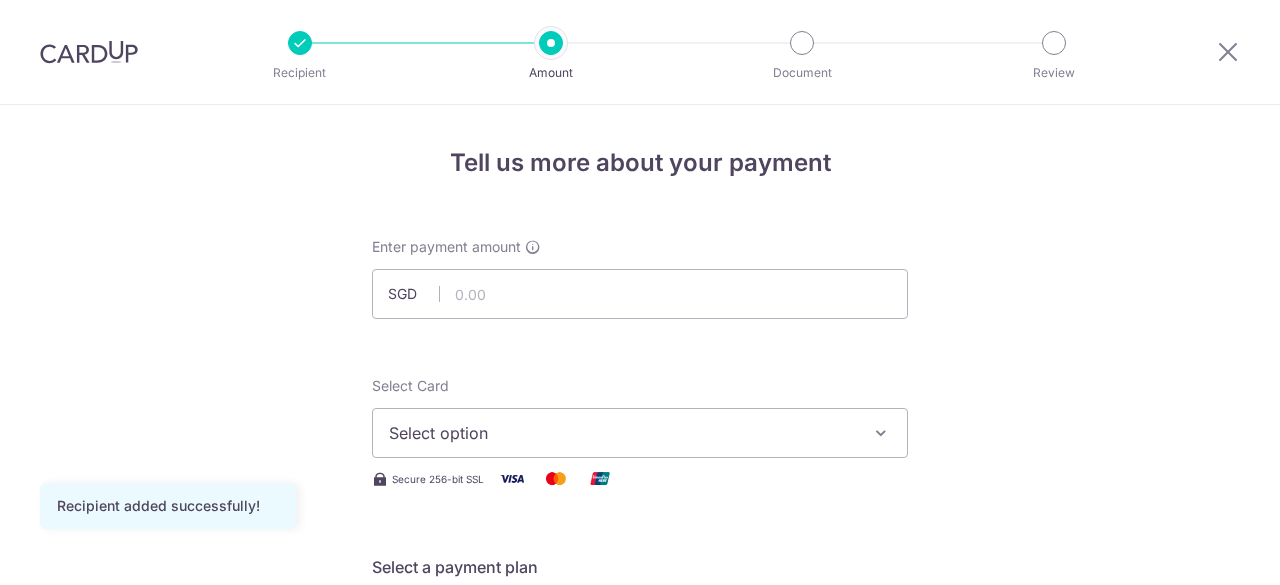 scroll, scrollTop: 0, scrollLeft: 0, axis: both 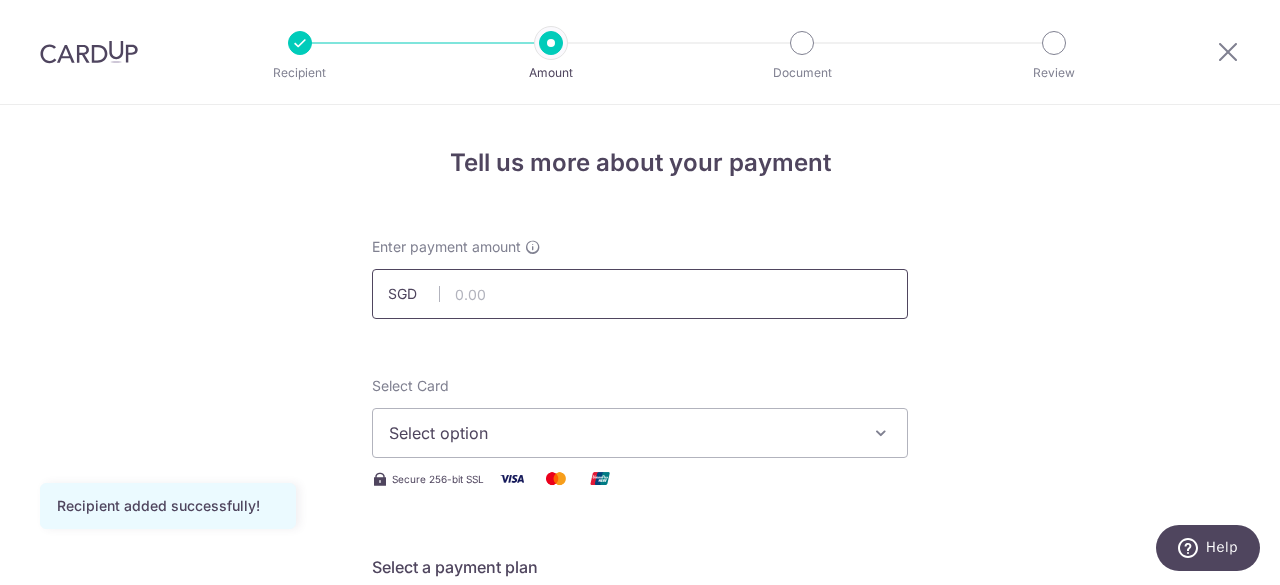 click at bounding box center [640, 294] 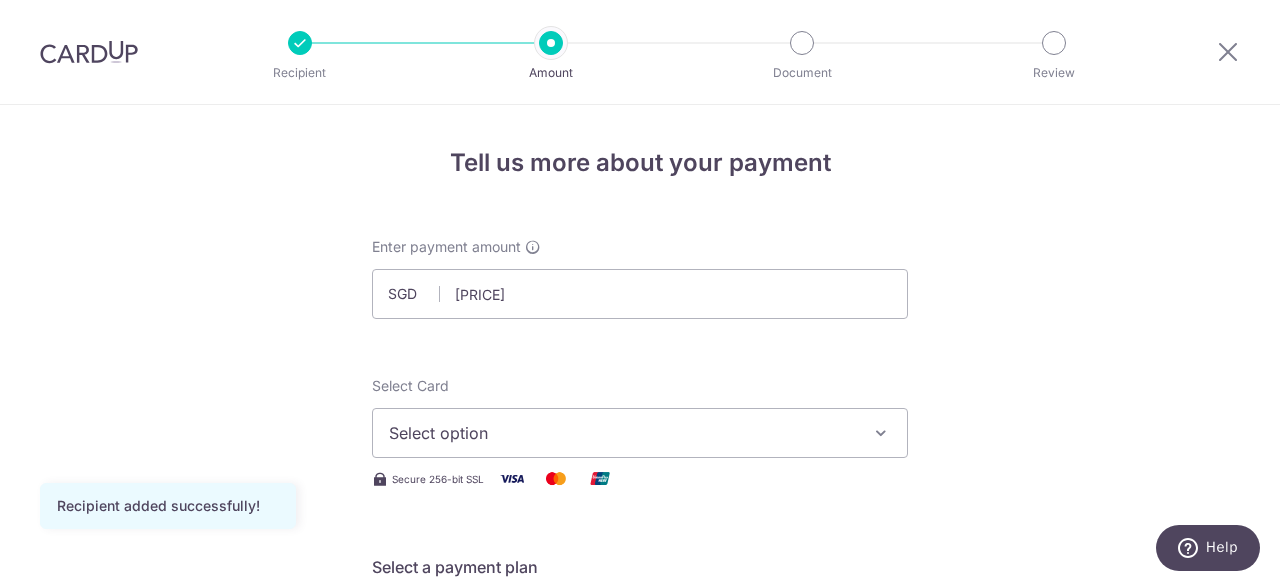 type on "12,648.50" 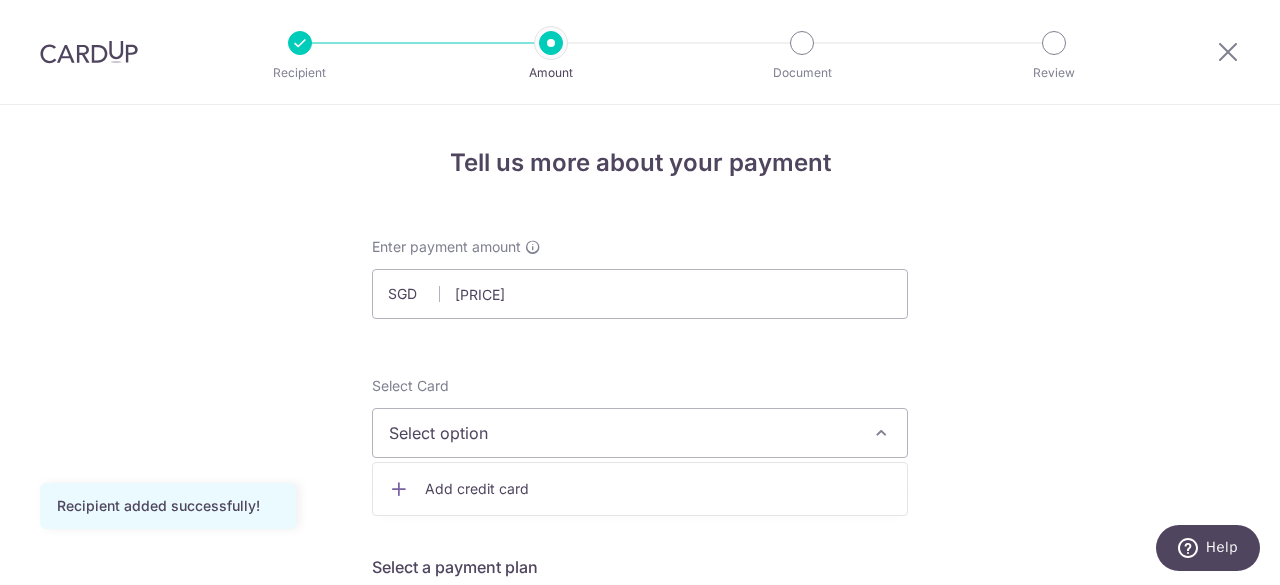 click on "Add credit card" at bounding box center [658, 489] 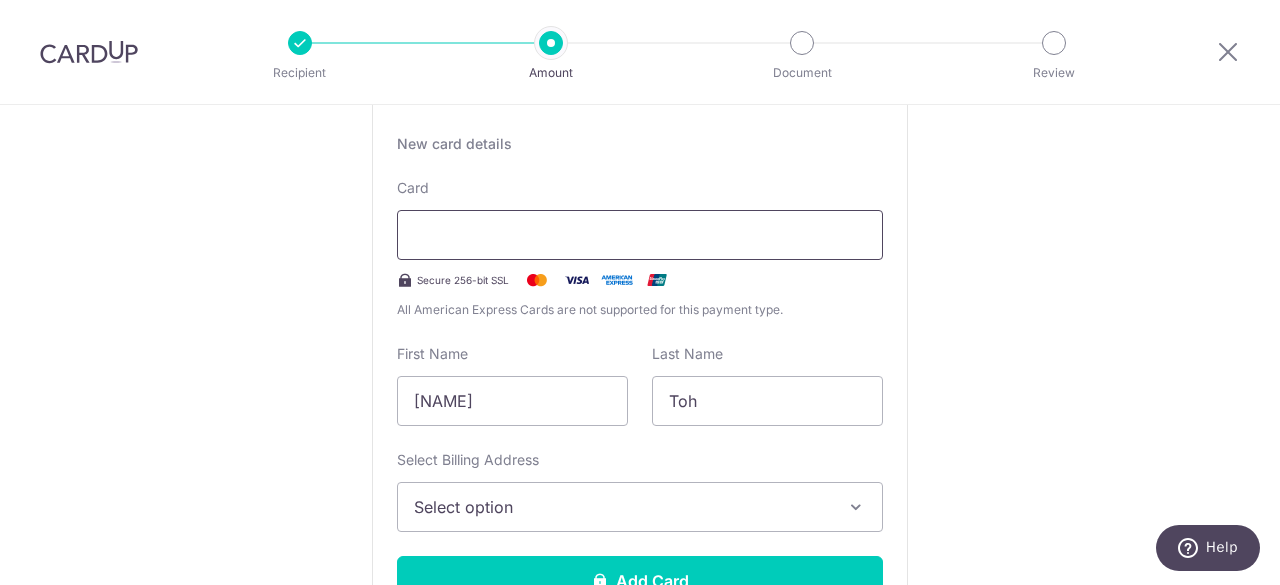 scroll, scrollTop: 400, scrollLeft: 0, axis: vertical 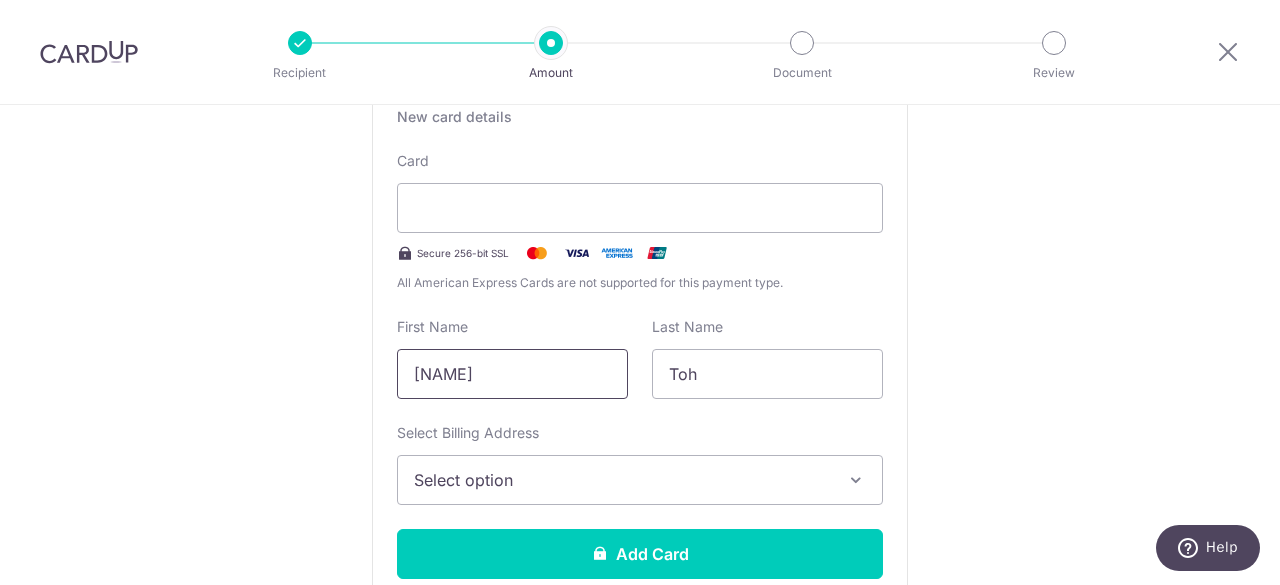 drag, startPoint x: 461, startPoint y: 361, endPoint x: 318, endPoint y: 351, distance: 143.34923 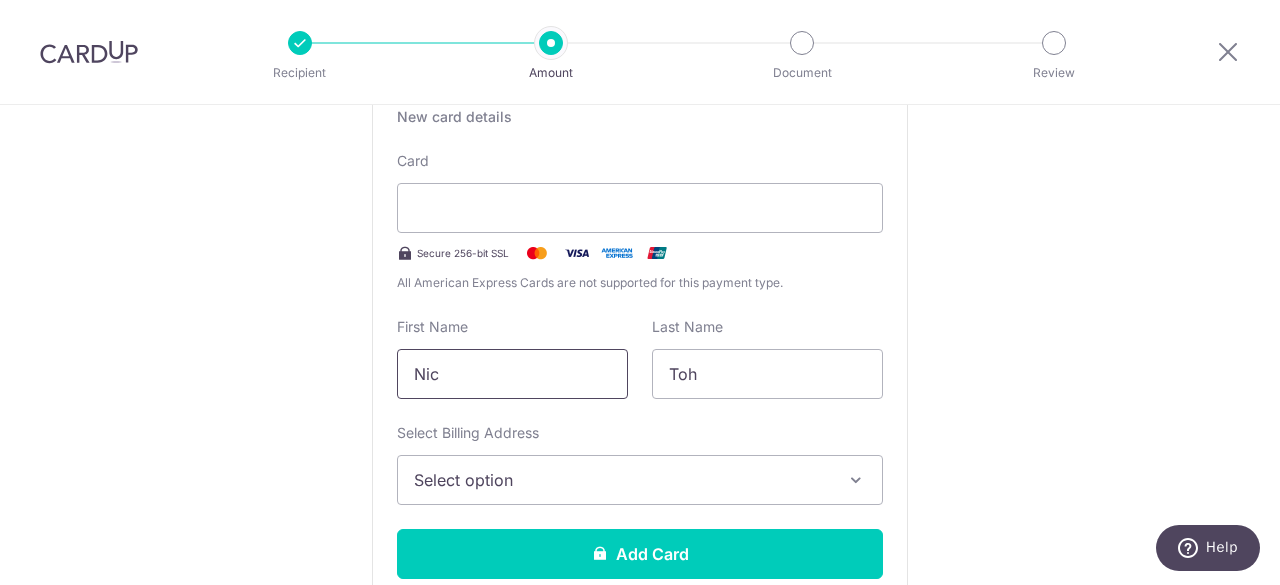 type on "Nic" 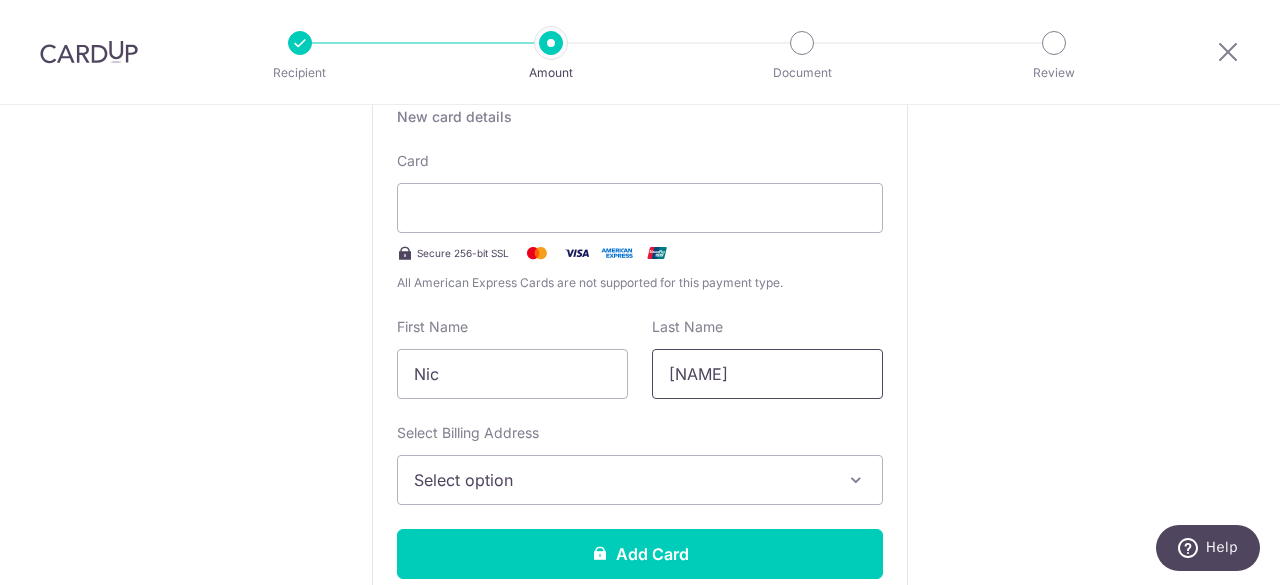 type on "Lee" 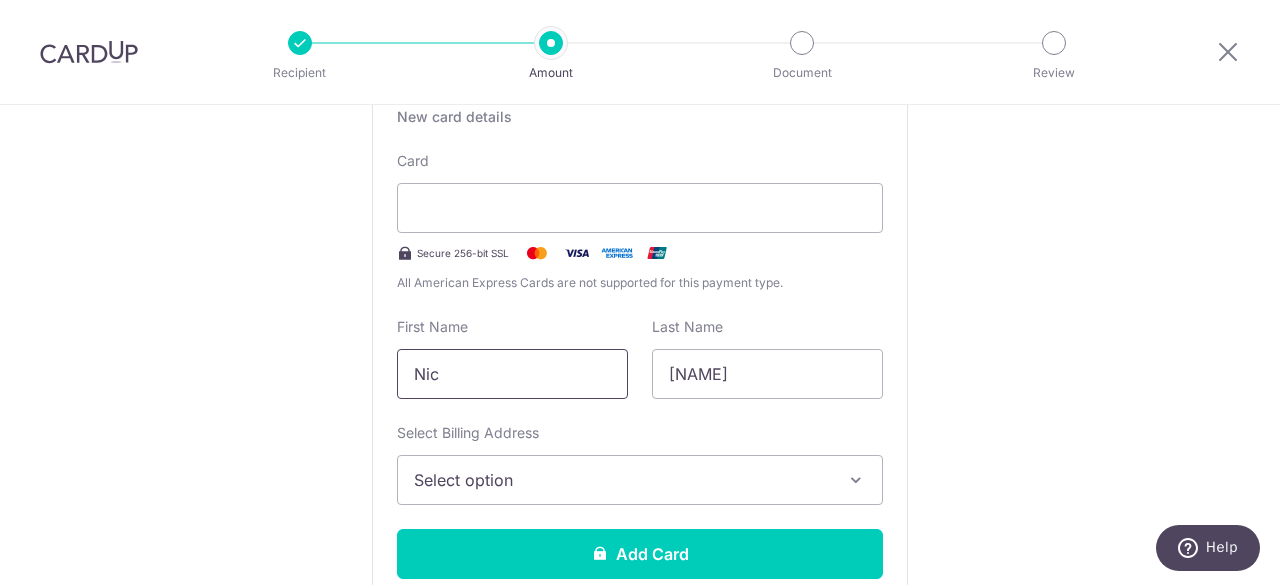 click on "Nic" at bounding box center [512, 374] 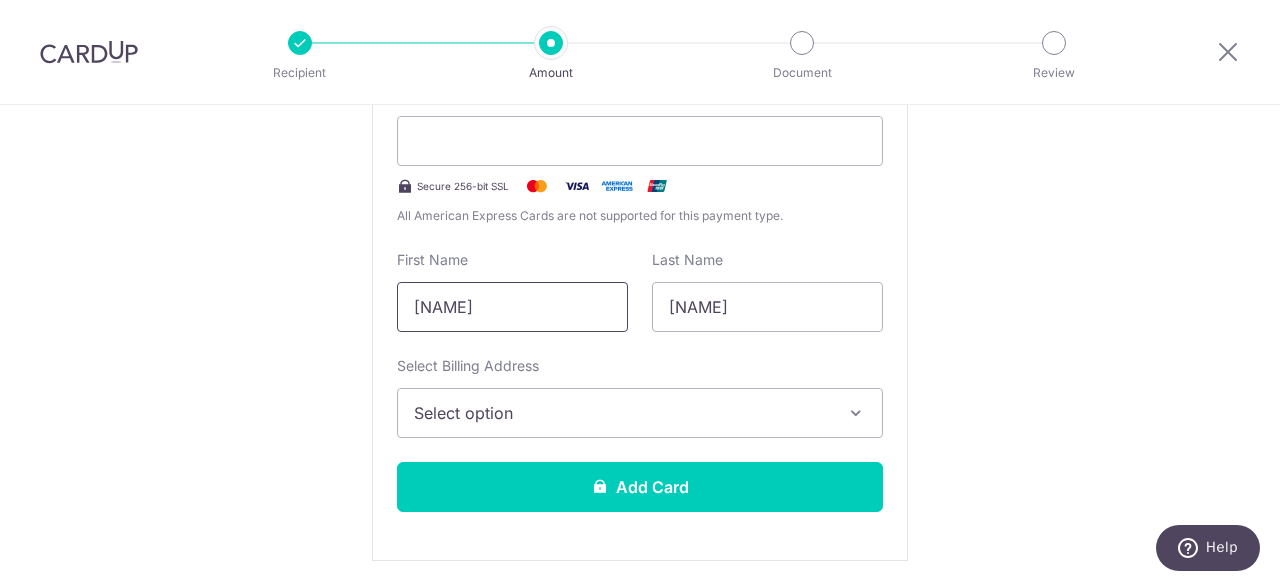scroll, scrollTop: 600, scrollLeft: 0, axis: vertical 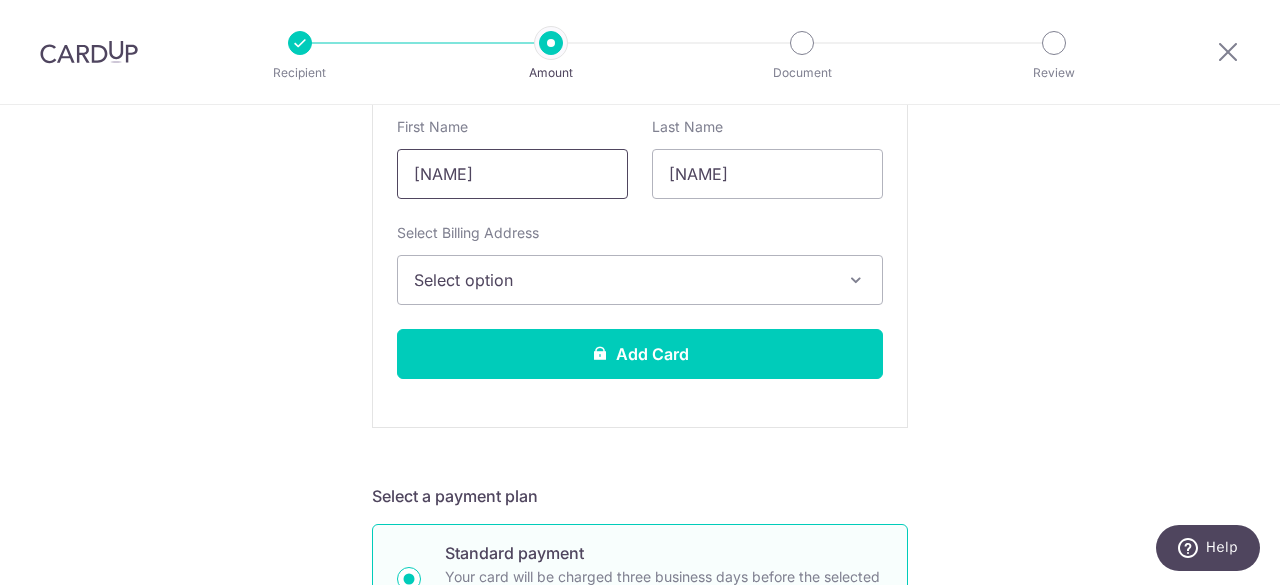 type on "Nicholas" 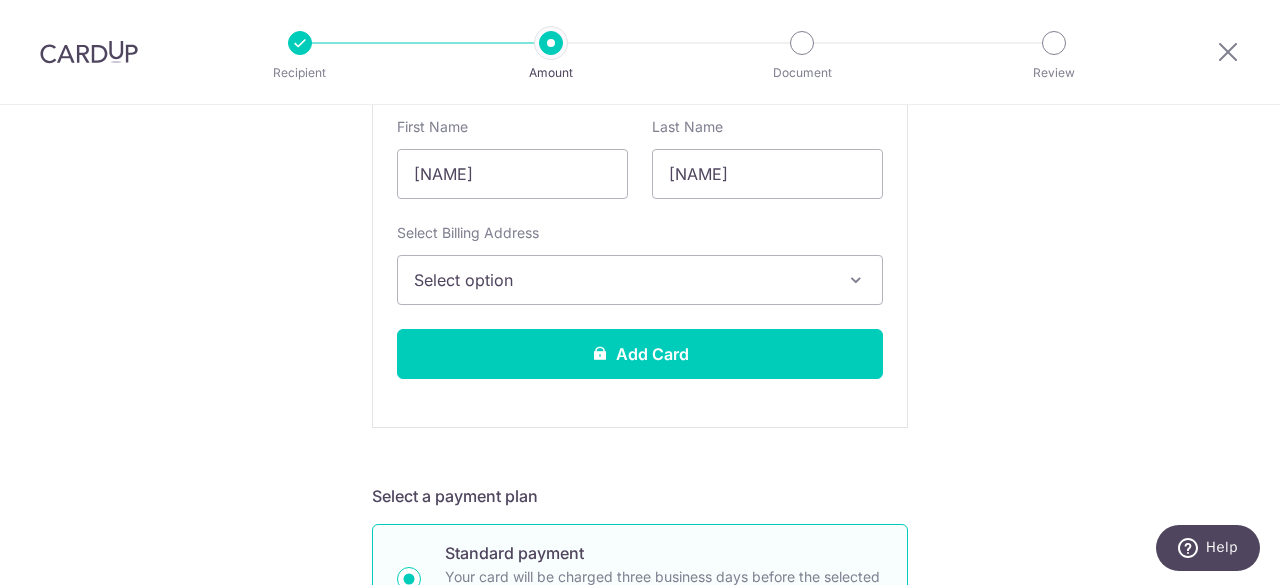 click on "Select option" at bounding box center [622, 280] 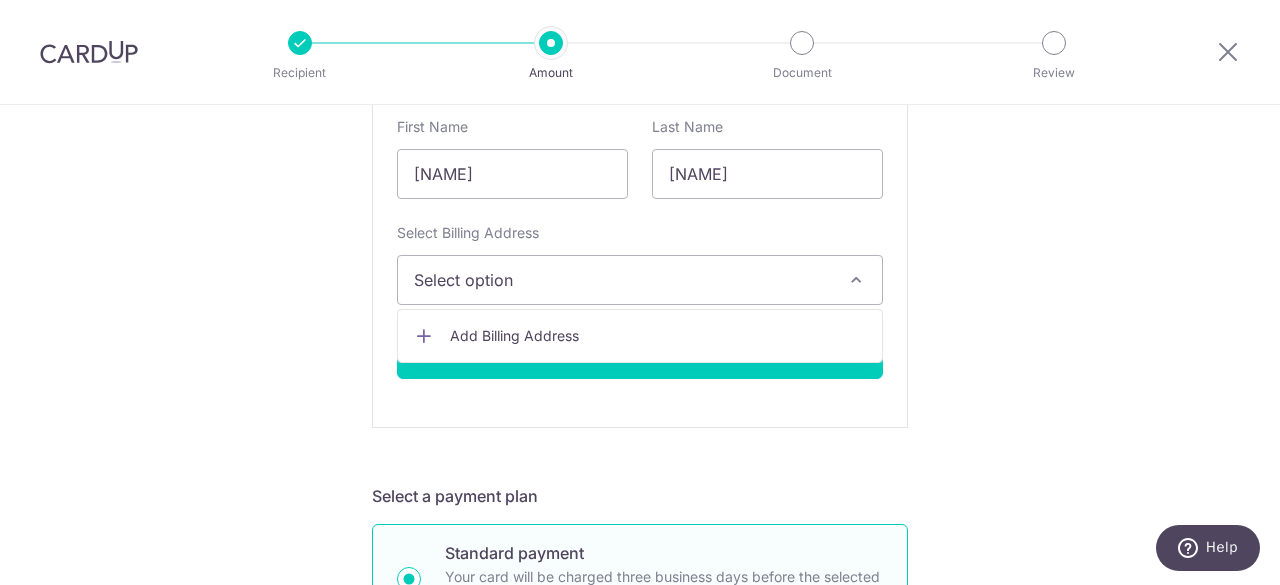 click on "Add Billing Address" at bounding box center [640, 336] 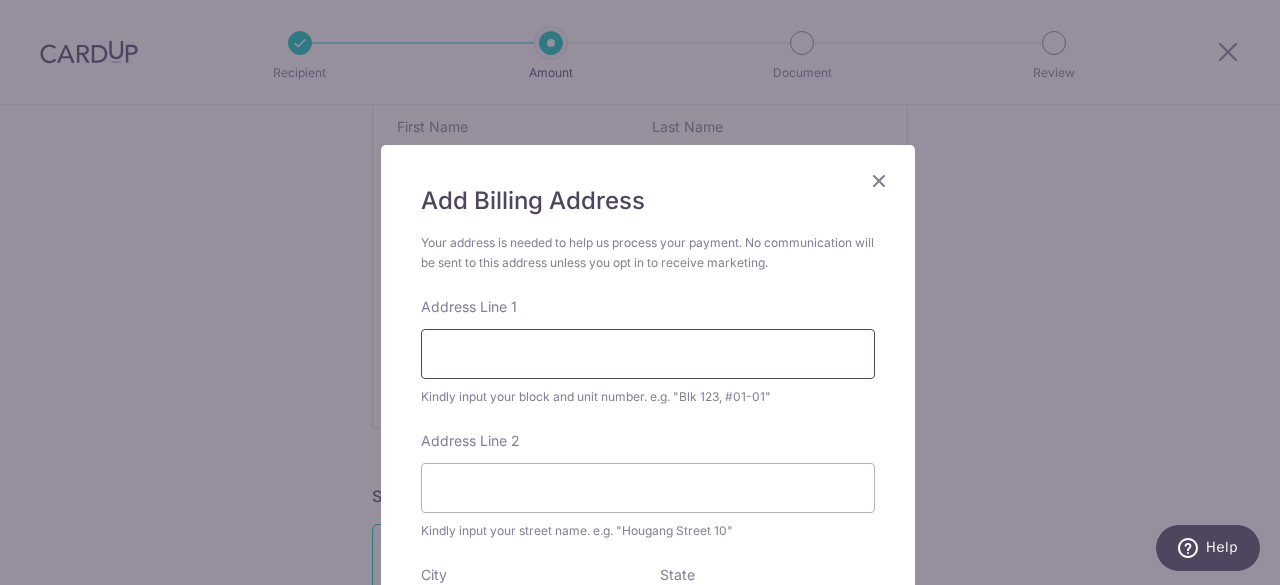 click on "Address Line 1
Kindly input your block and unit number. e.g. "Blk 123, #01-01"" at bounding box center (648, 352) 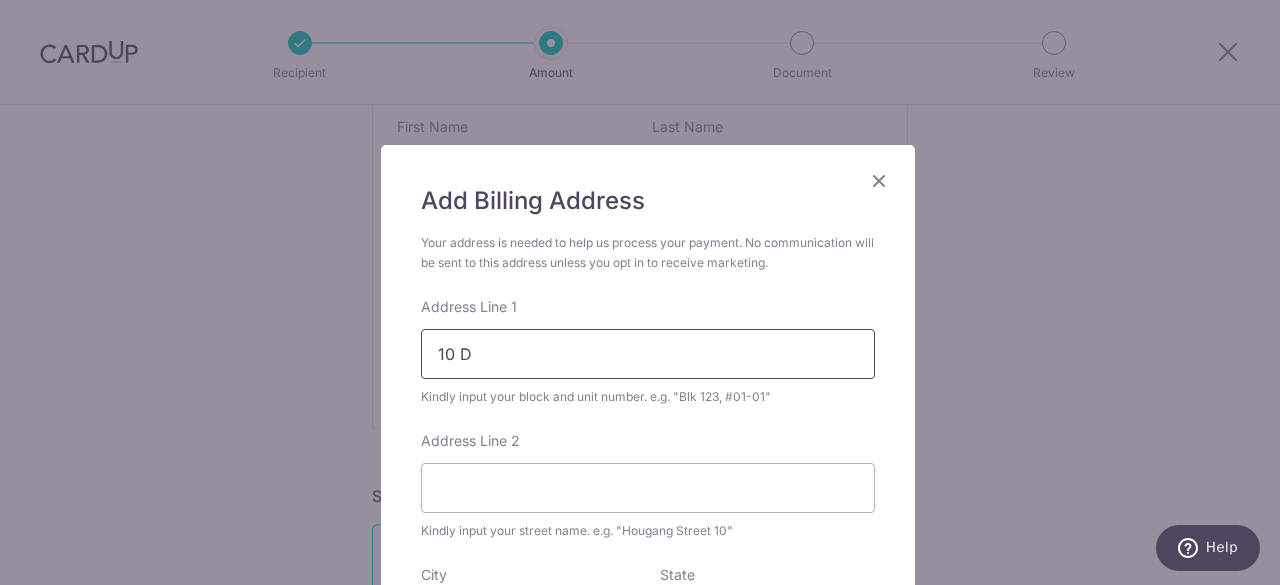 type on "10 Dover Rise" 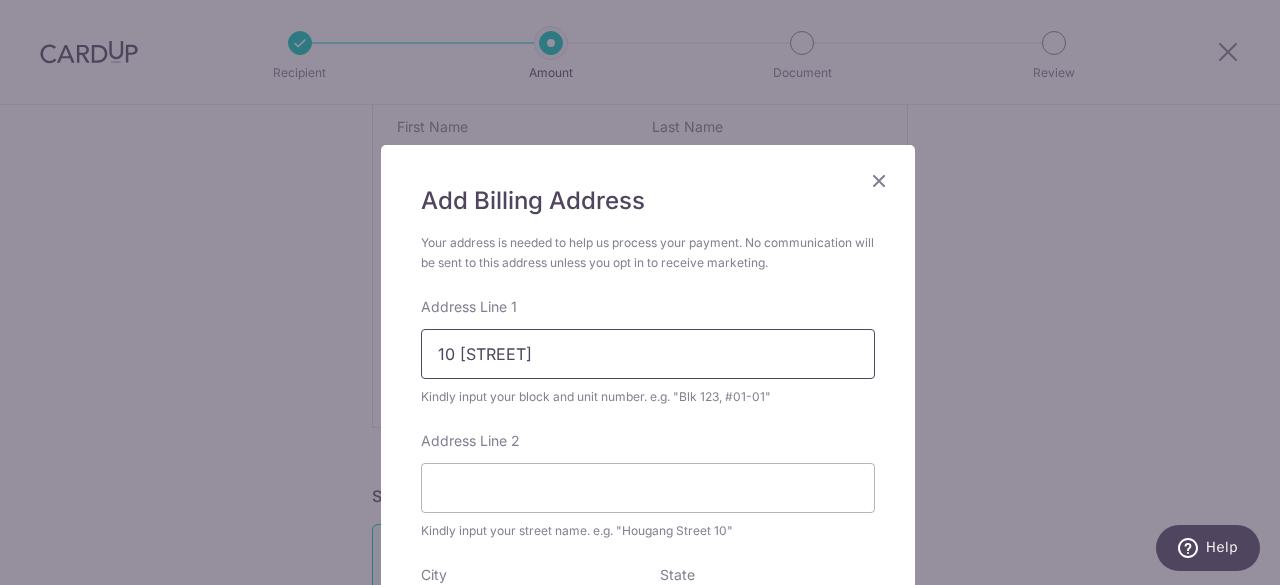 type on "18-08" 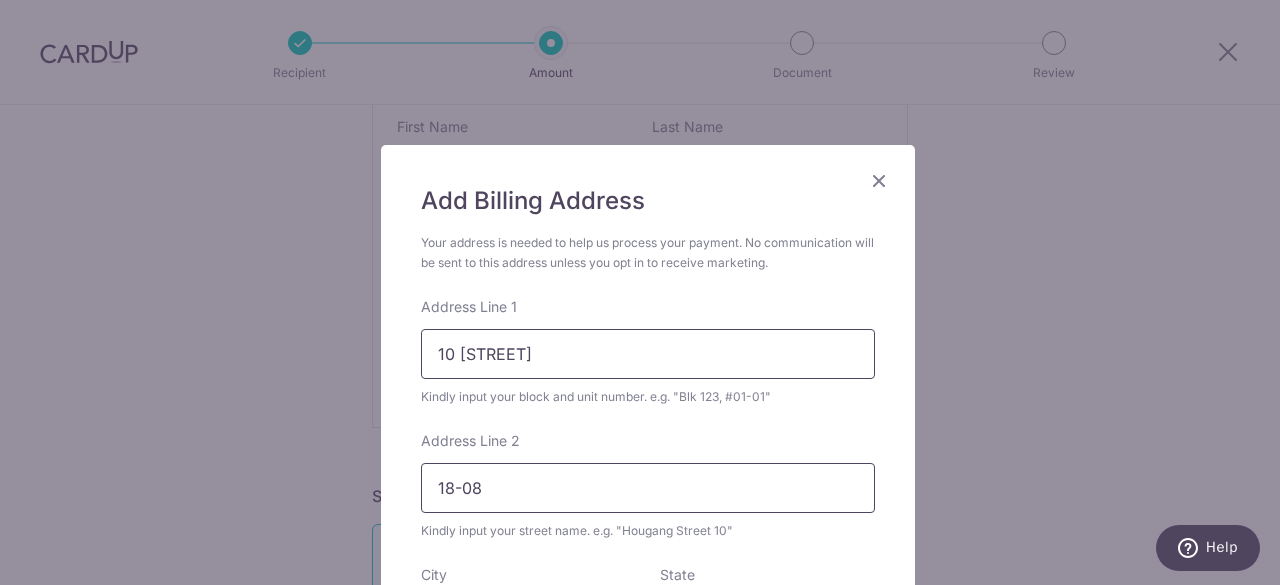 type on "138680" 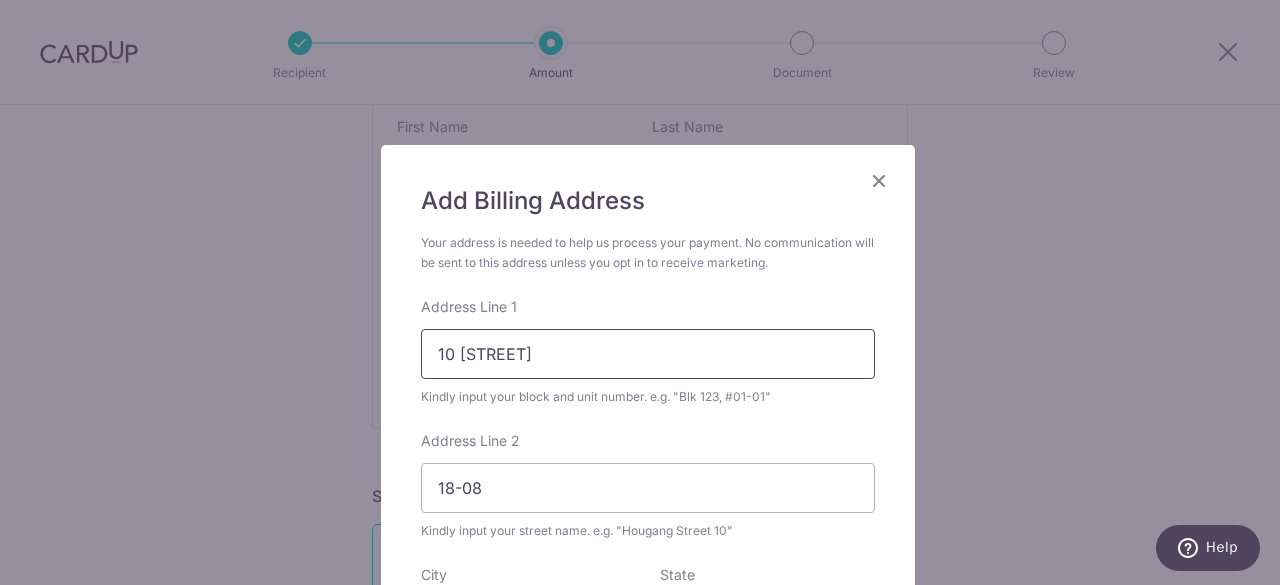 scroll, scrollTop: 425, scrollLeft: 0, axis: vertical 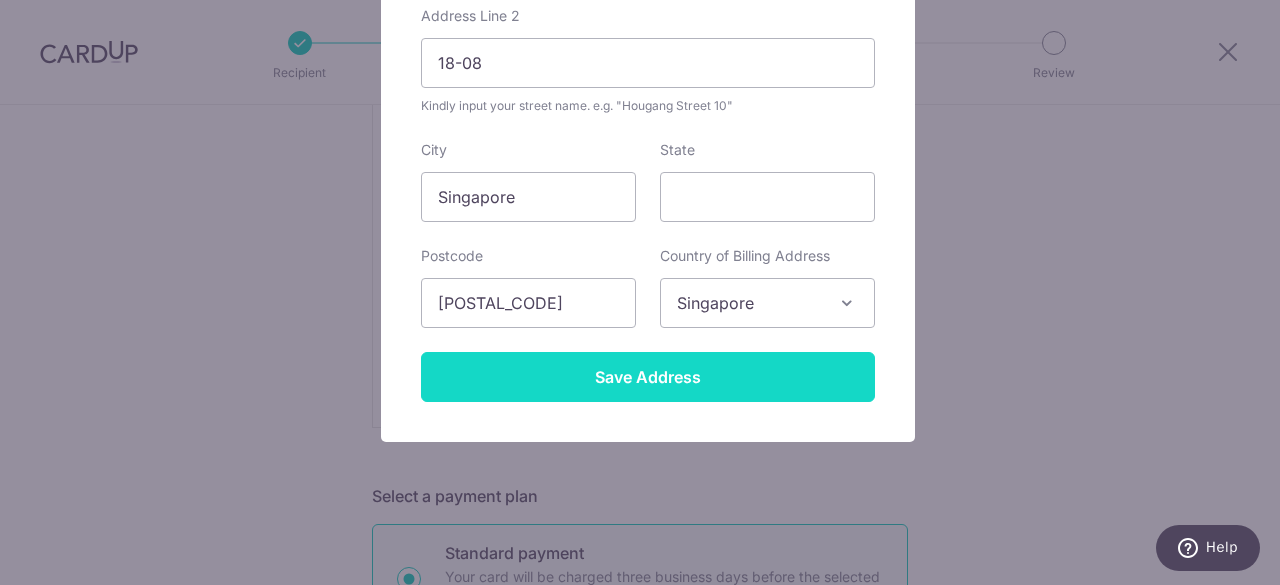 click on "Save Address" at bounding box center [648, 377] 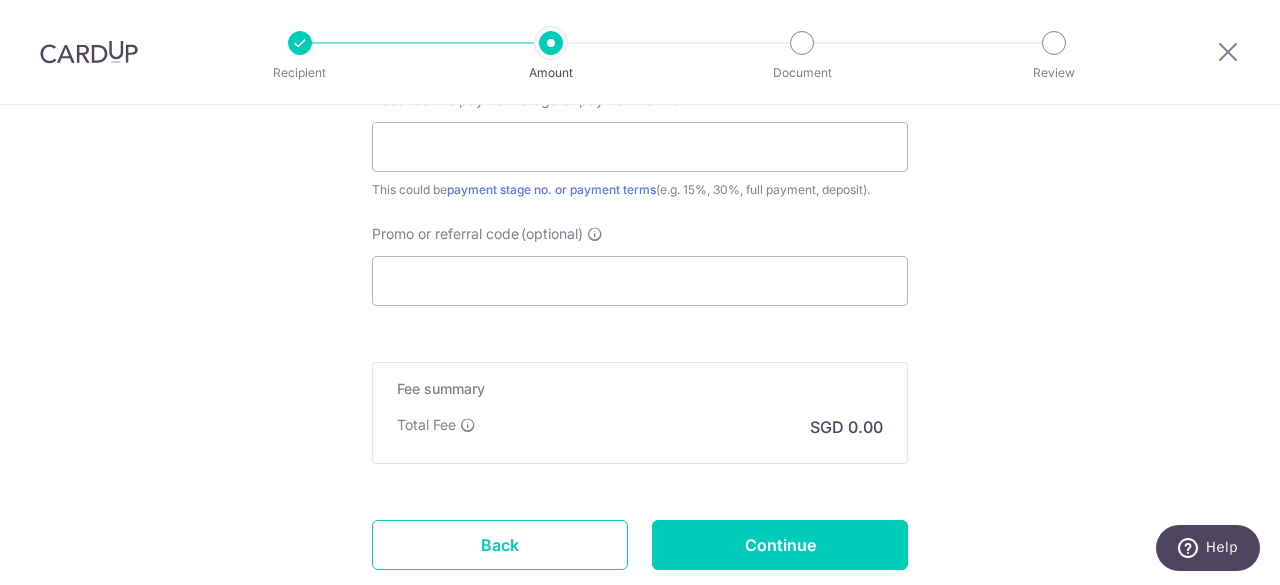 scroll, scrollTop: 1900, scrollLeft: 0, axis: vertical 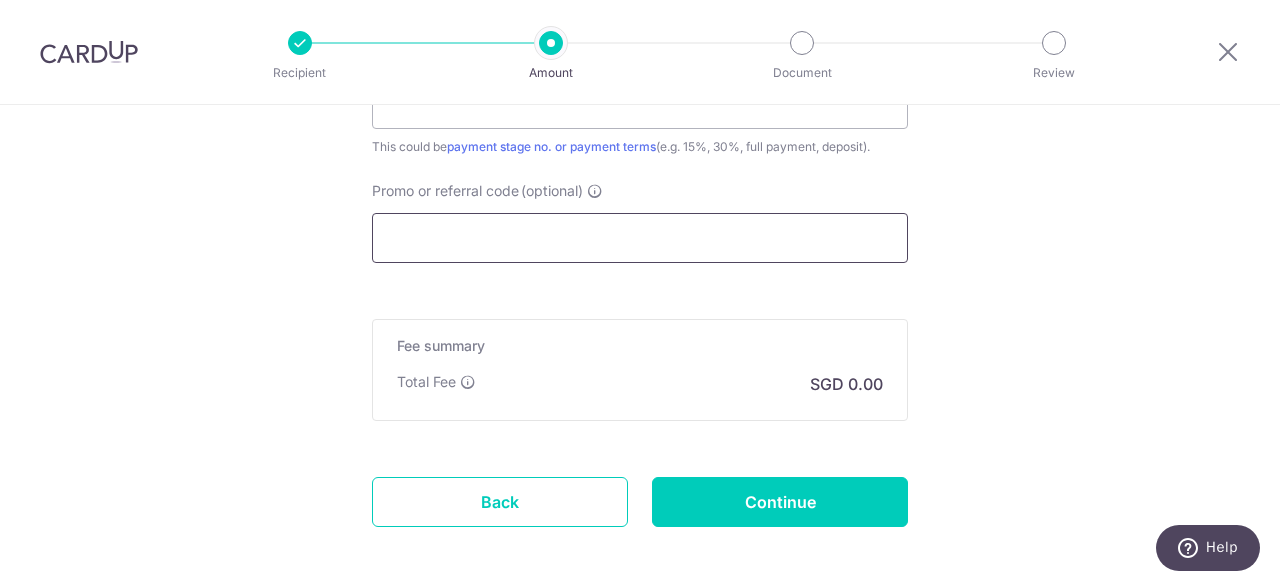 click on "Promo or referral code
(optional)" at bounding box center (640, 238) 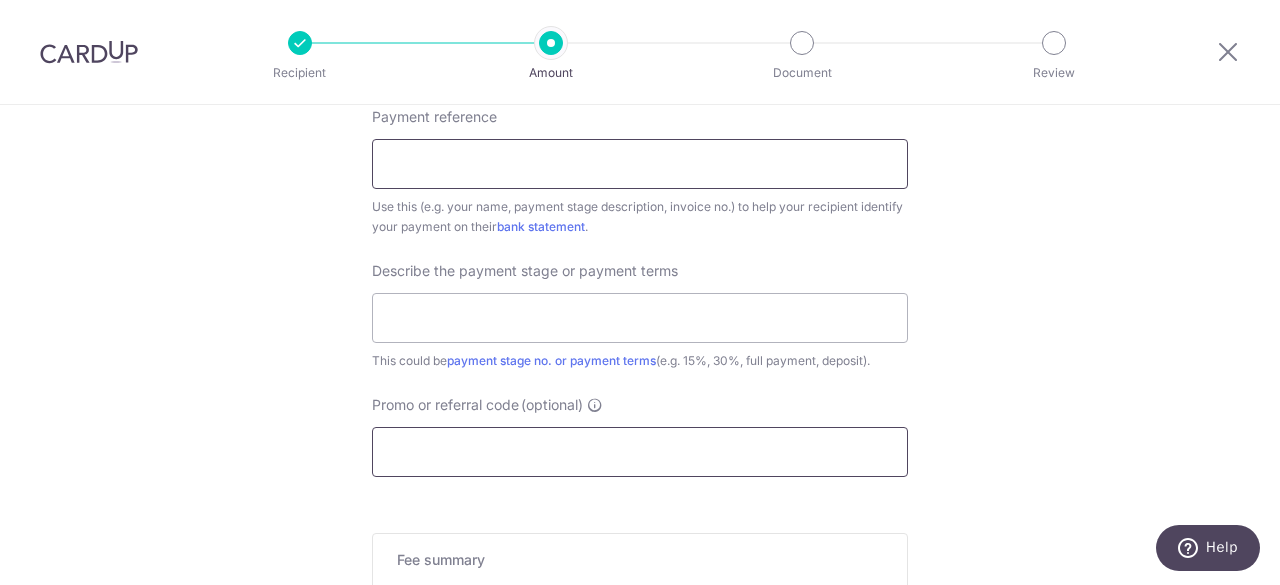scroll, scrollTop: 1586, scrollLeft: 0, axis: vertical 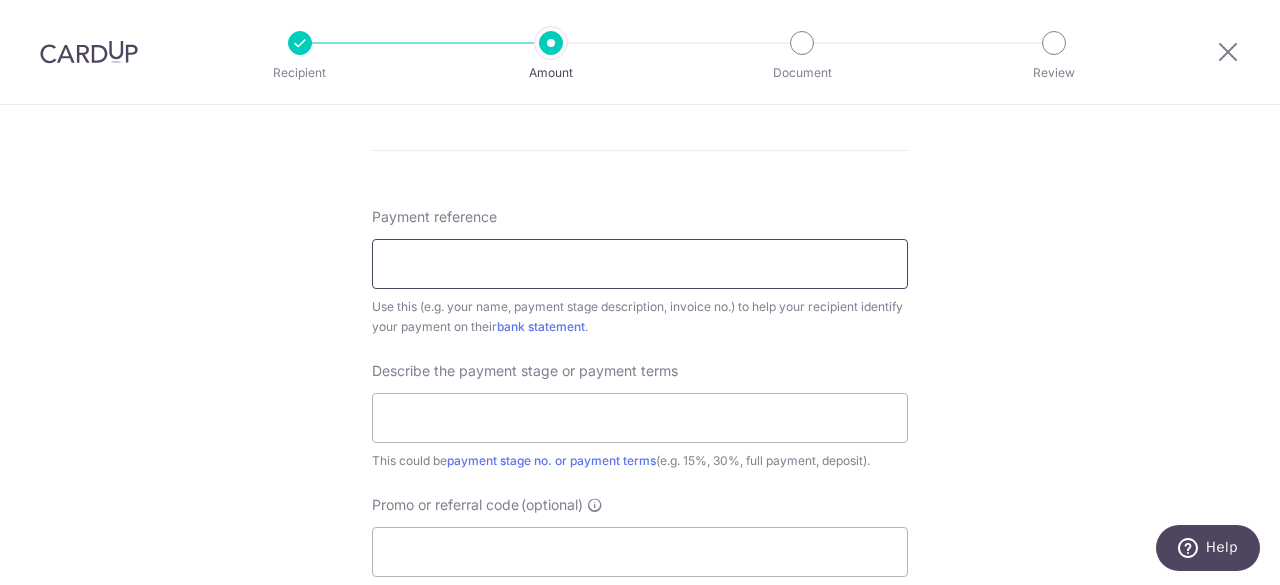click on "Payment reference" at bounding box center (640, 264) 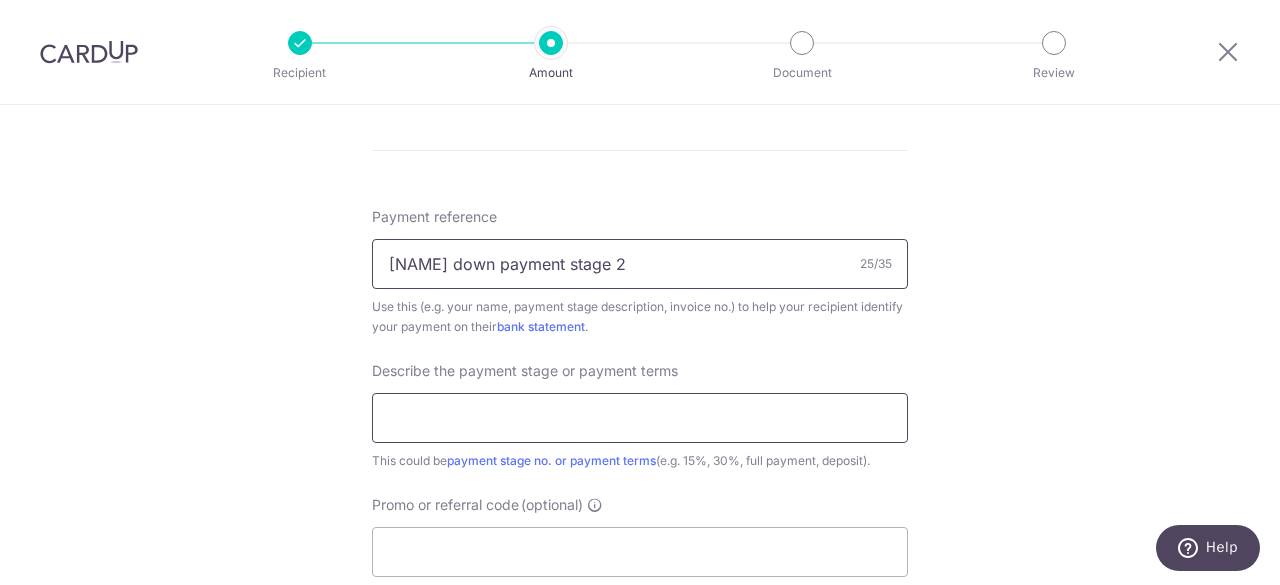 type on "Reno down payment stage 2" 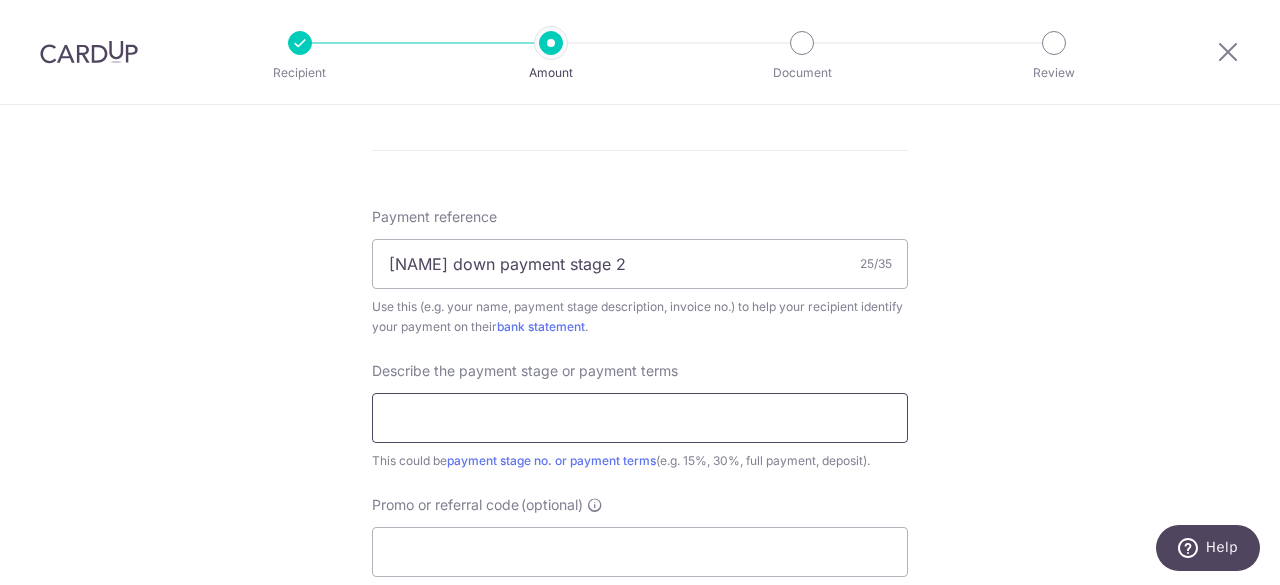 click at bounding box center [640, 418] 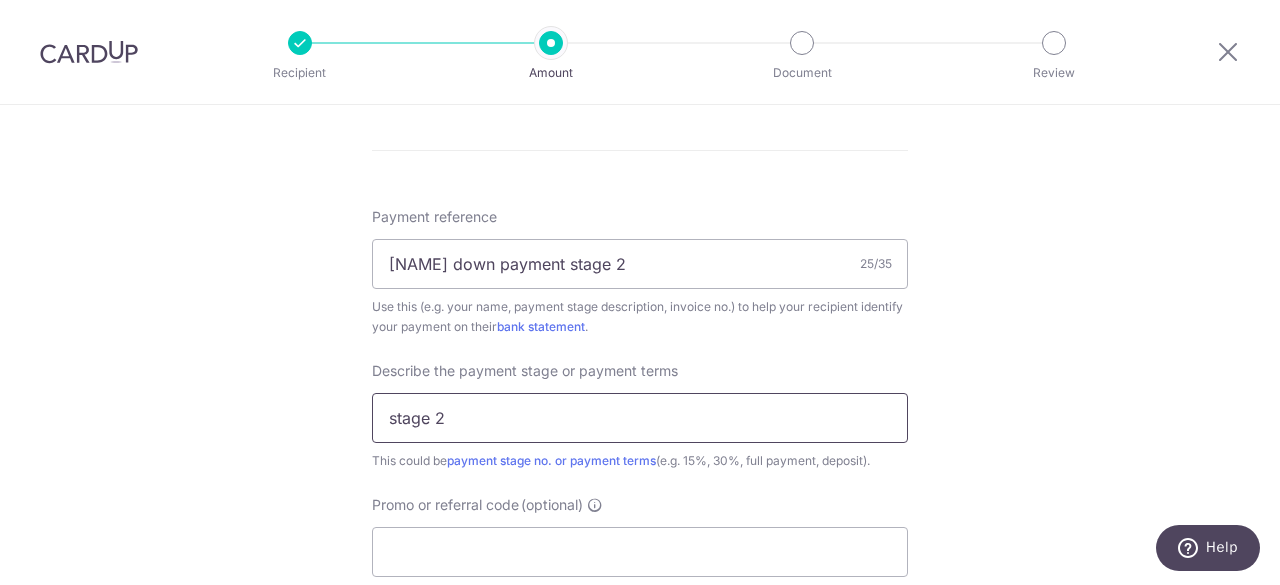type on "stage 2" 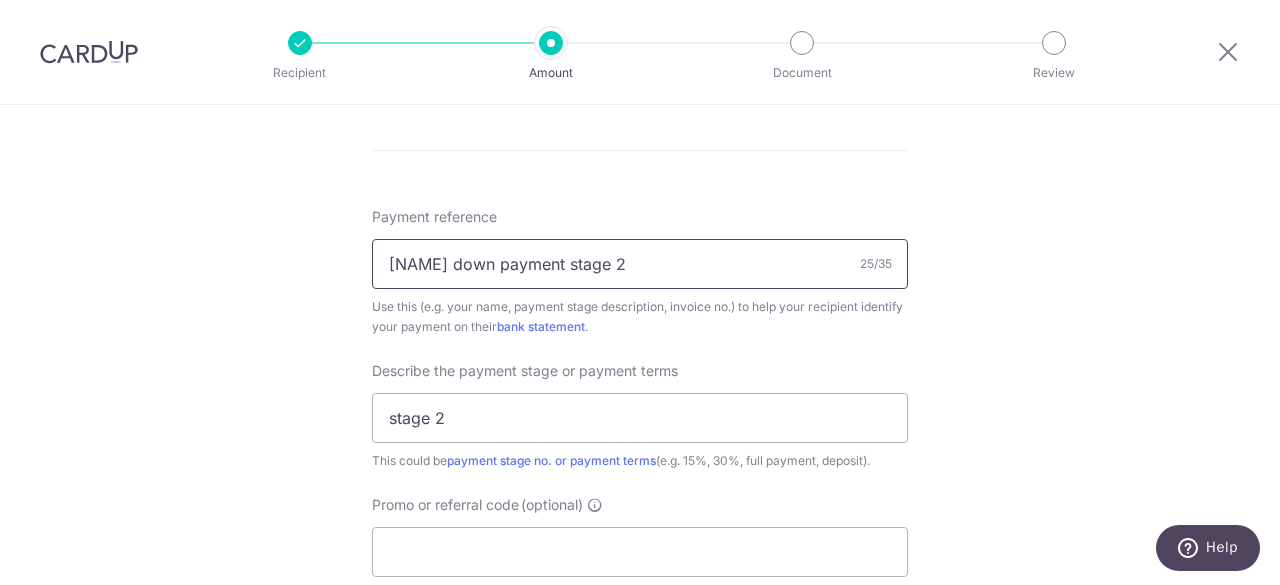 click on "Reno down payment stage 2" at bounding box center [640, 264] 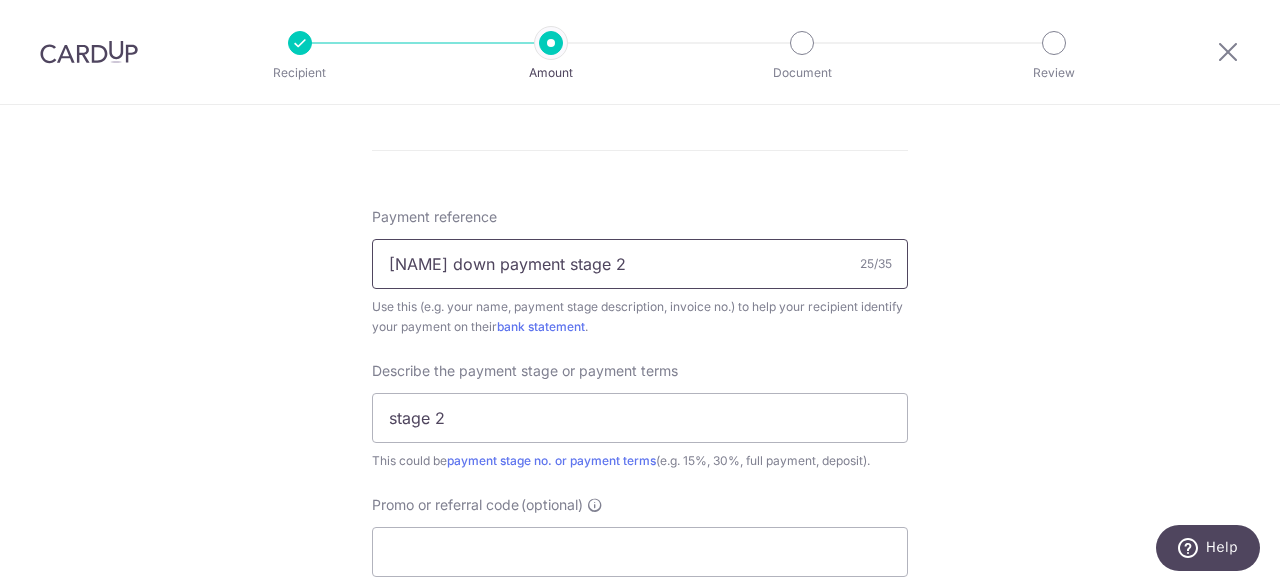 drag, startPoint x: 476, startPoint y: 265, endPoint x: 848, endPoint y: 260, distance: 372.0336 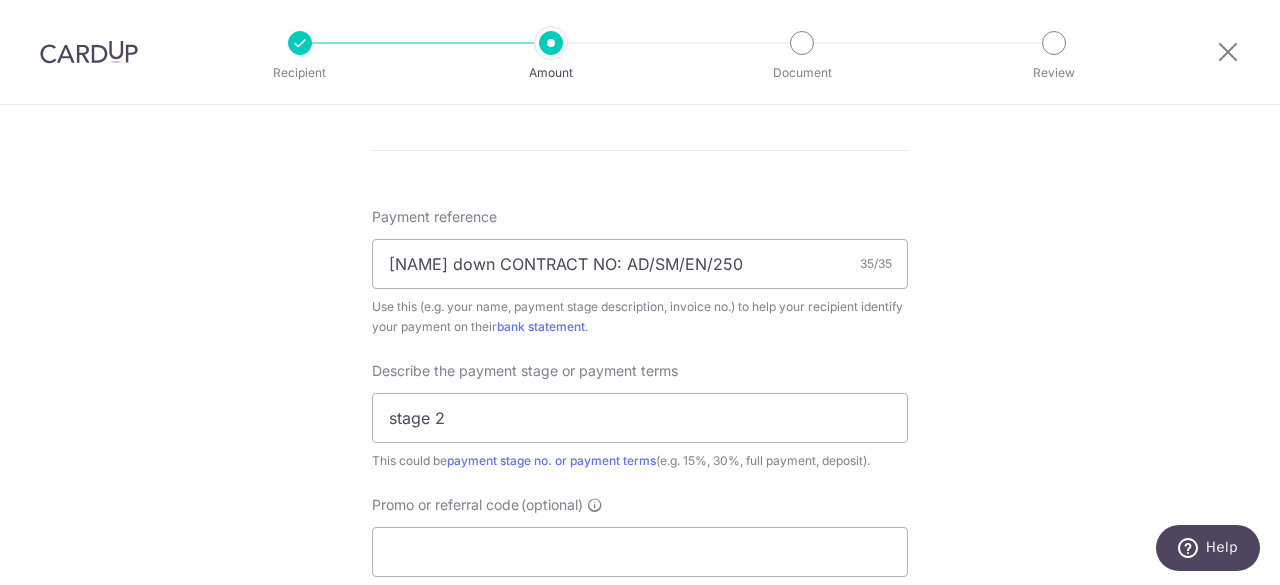 click on "Use this (e.g. your name, payment stage description, invoice no.) to help your recipient identify your payment on their  bank statement ." at bounding box center (640, 317) 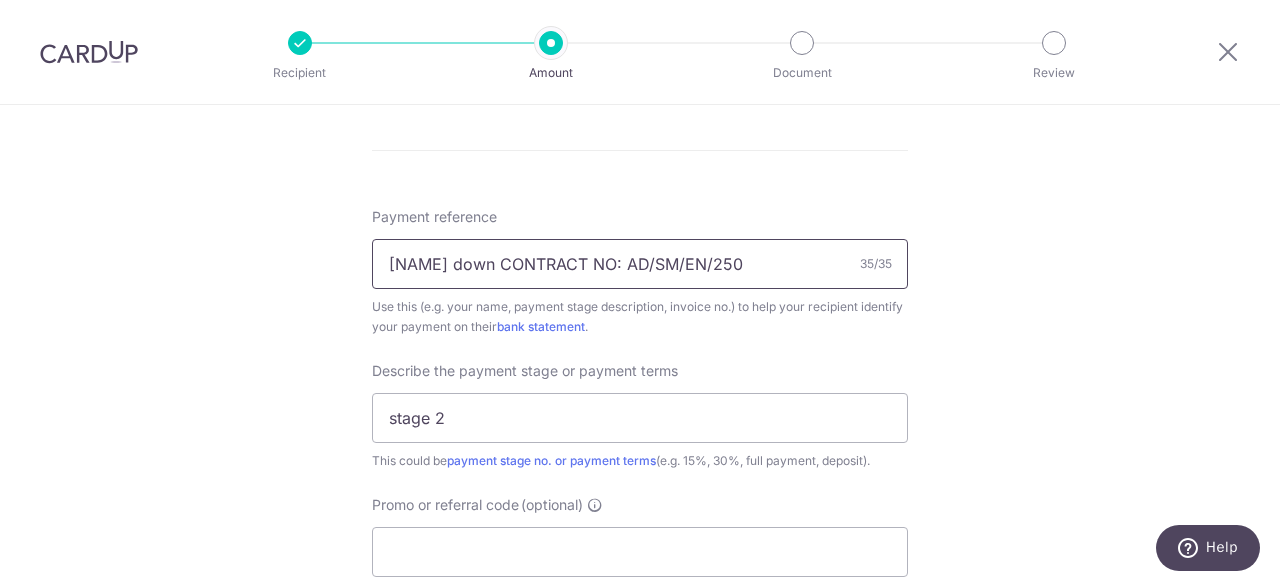 click on "Reno down CONTRACT NO: AD/SM/EN/250" at bounding box center [640, 264] 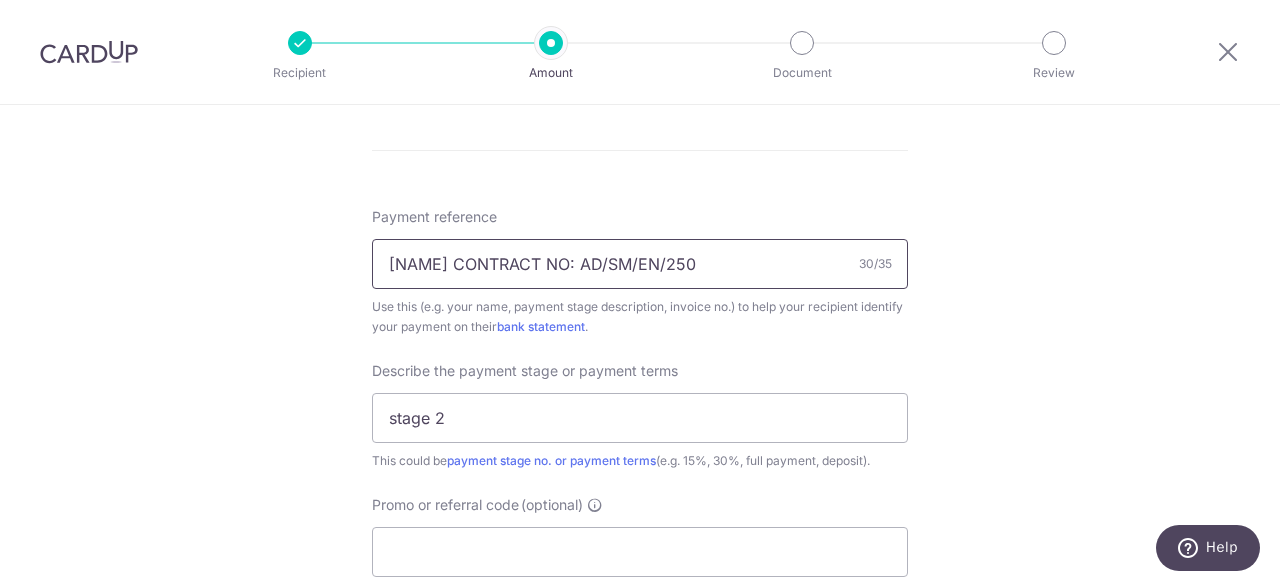 scroll, scrollTop: 1786, scrollLeft: 0, axis: vertical 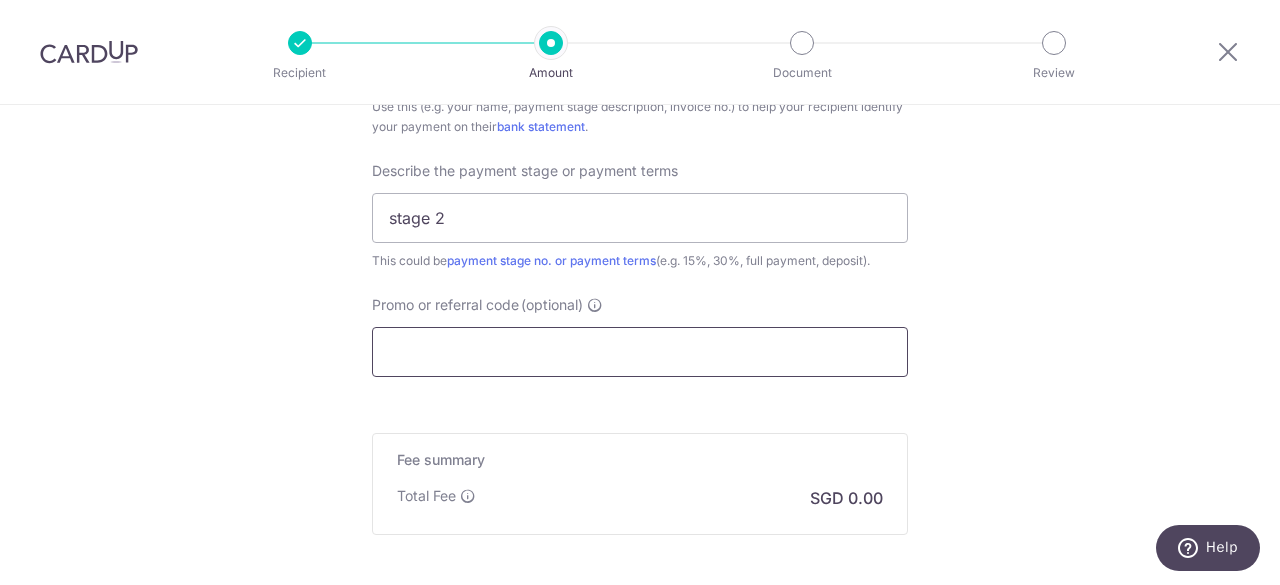 type on "Reno CONTRACT NO: AD/SM/EN/250" 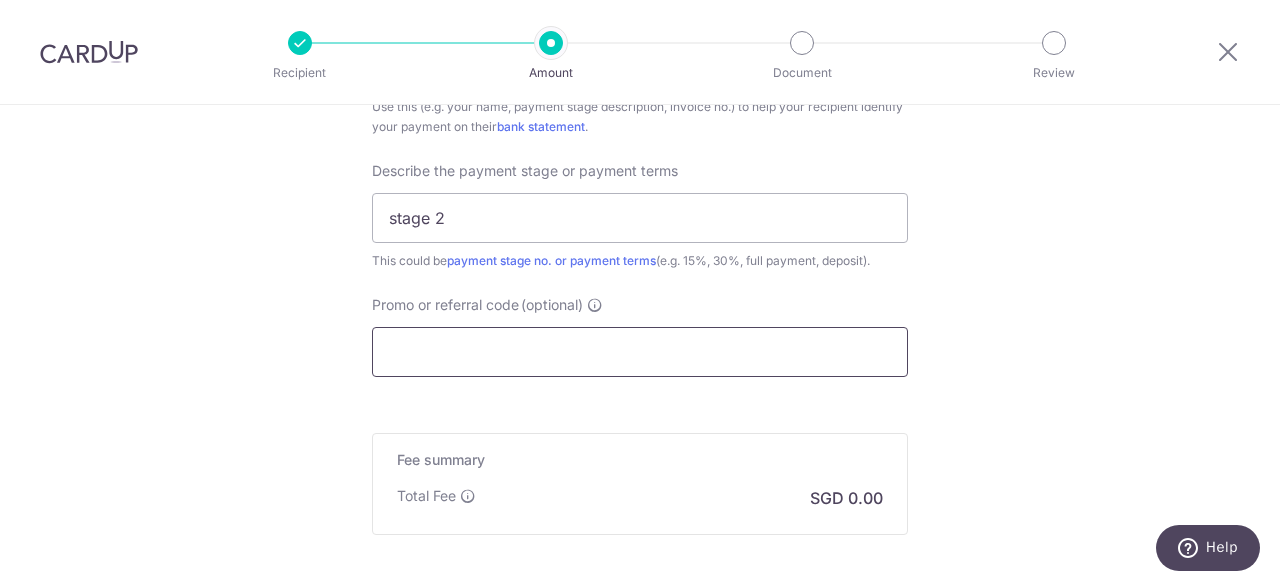 paste on "RENO25ONE" 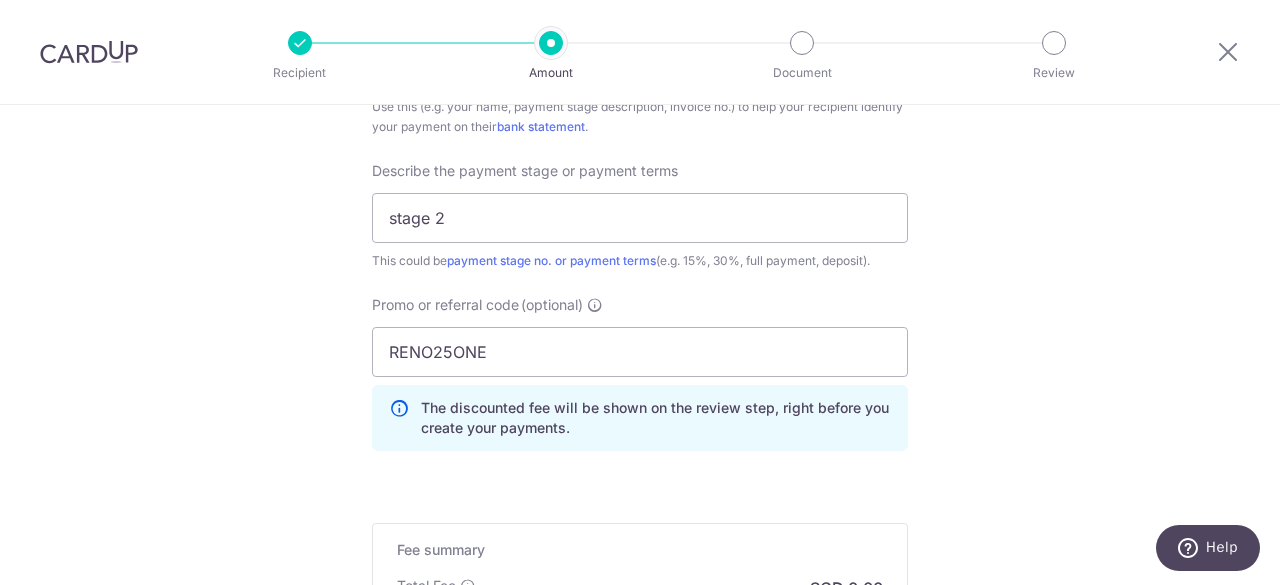 click on "The discounted fee will be shown on the review step, right before you create your payments." at bounding box center (656, 418) 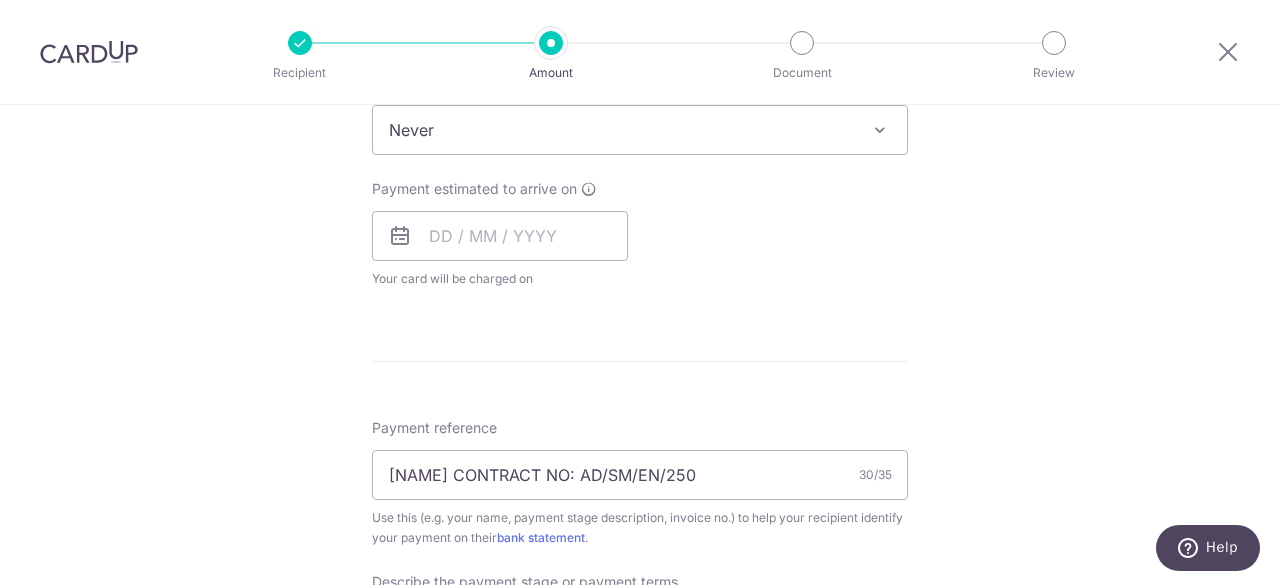 scroll, scrollTop: 1875, scrollLeft: 0, axis: vertical 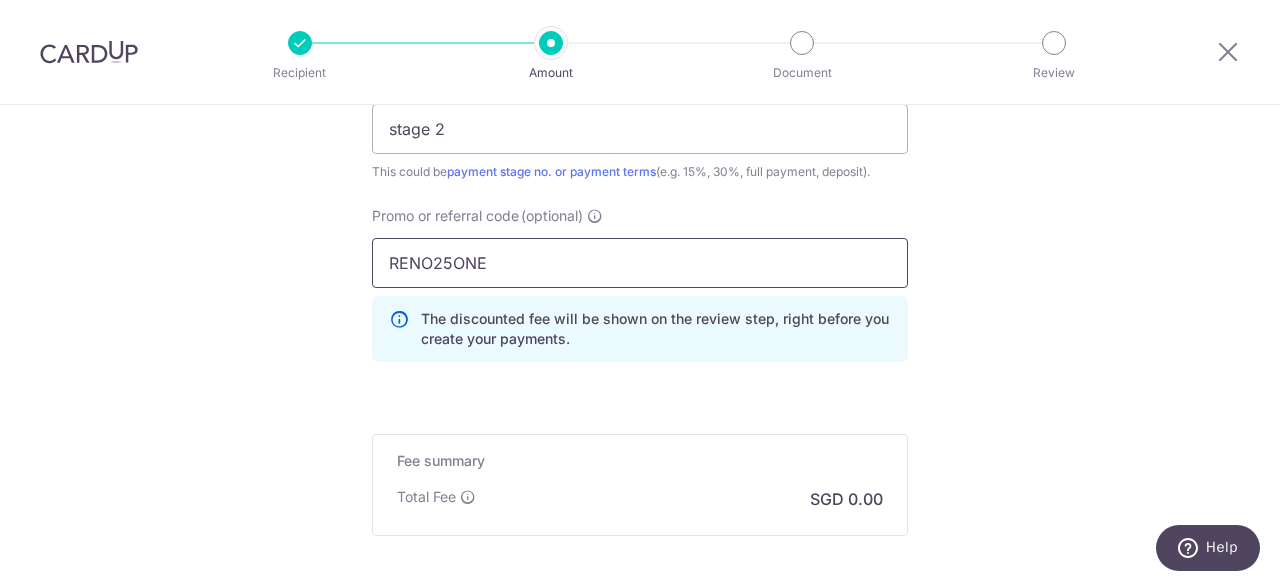 click on "RENO25ONE" at bounding box center (640, 263) 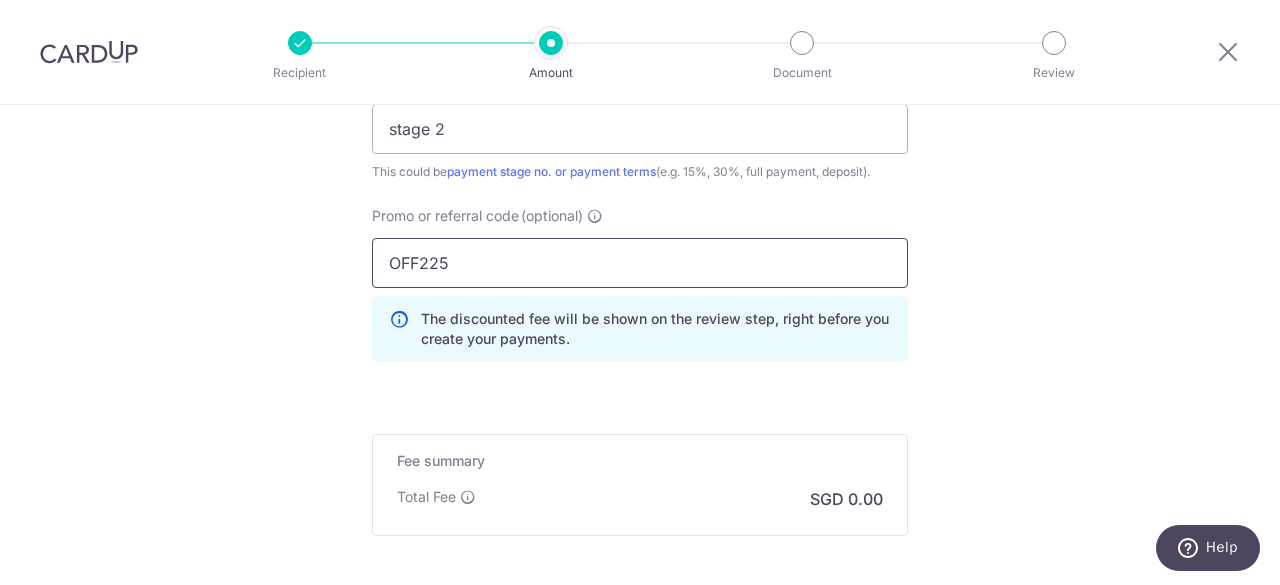 type on "OFF225" 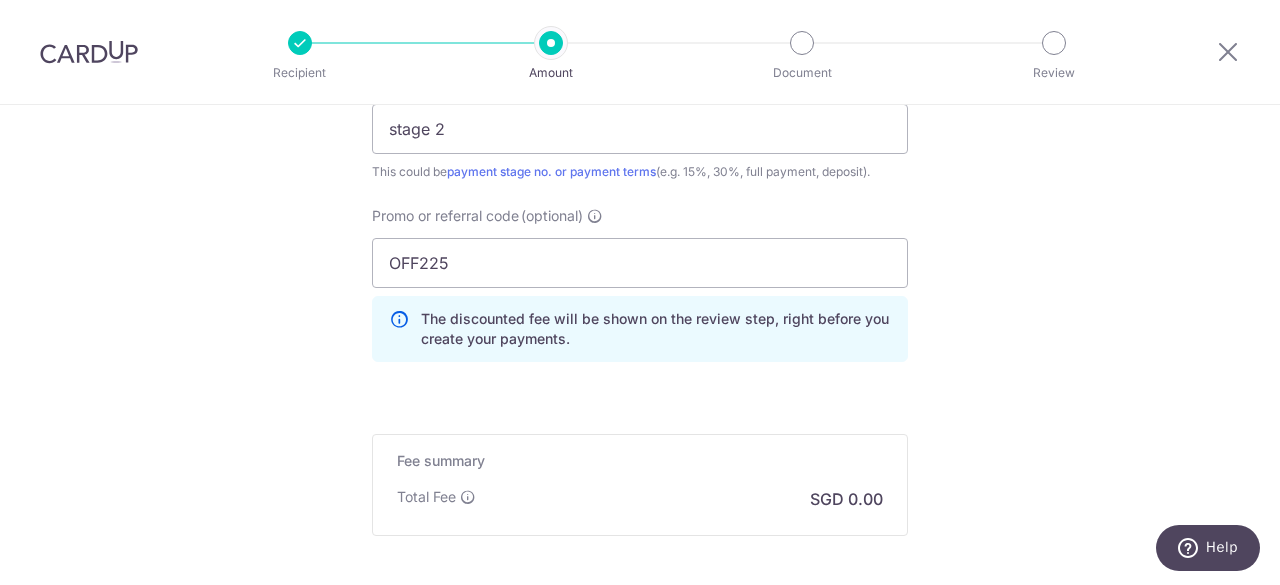 click on "Tell us more about your payment
Enter payment amount
SGD
12,648.50
12648.50
Recipient added successfully!
Select Card
Add new card
Add credit card
Secure 256-bit SSL
Text
New card details
Your card number is incomplete.
Card
Secure 256-bit SSL" at bounding box center (640, -489) 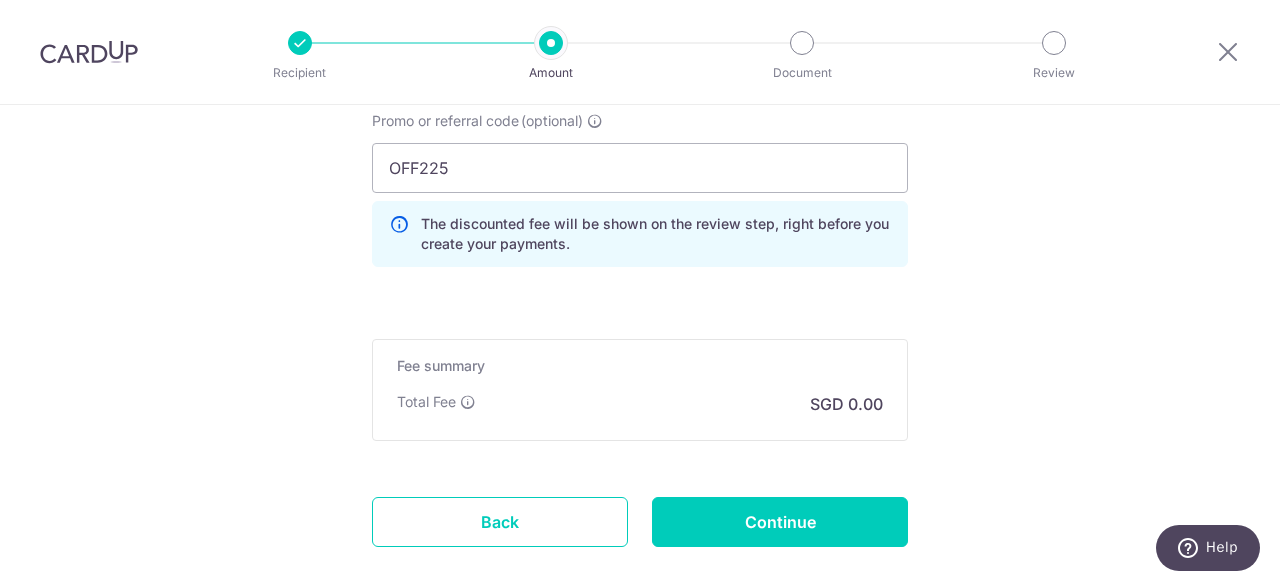 scroll, scrollTop: 2075, scrollLeft: 0, axis: vertical 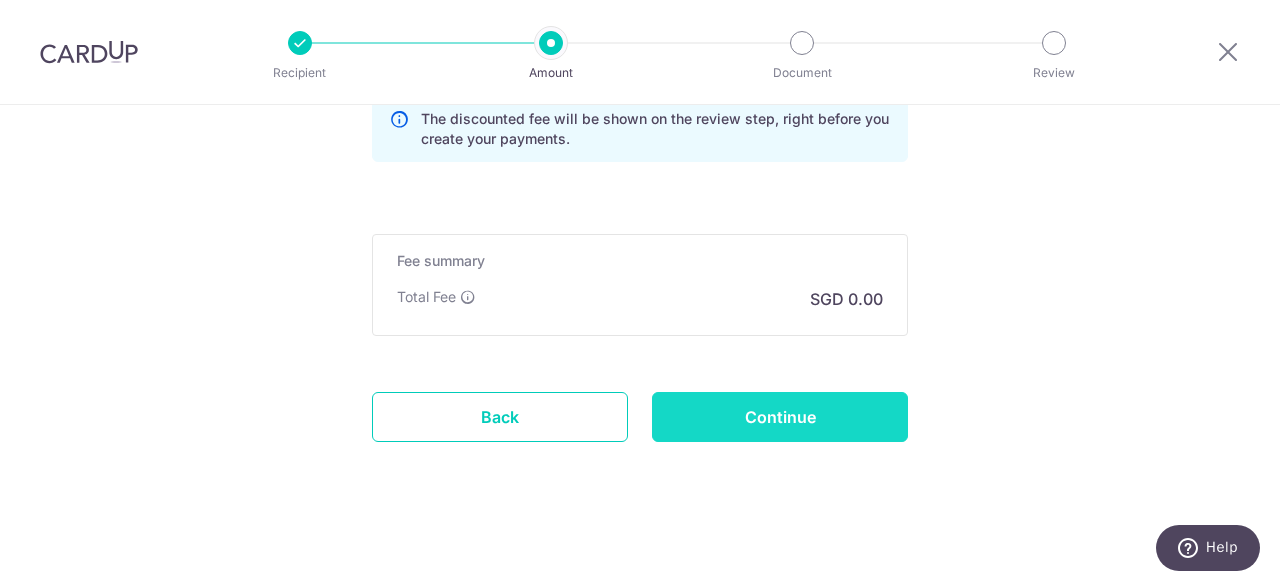 click on "Continue" at bounding box center [780, 417] 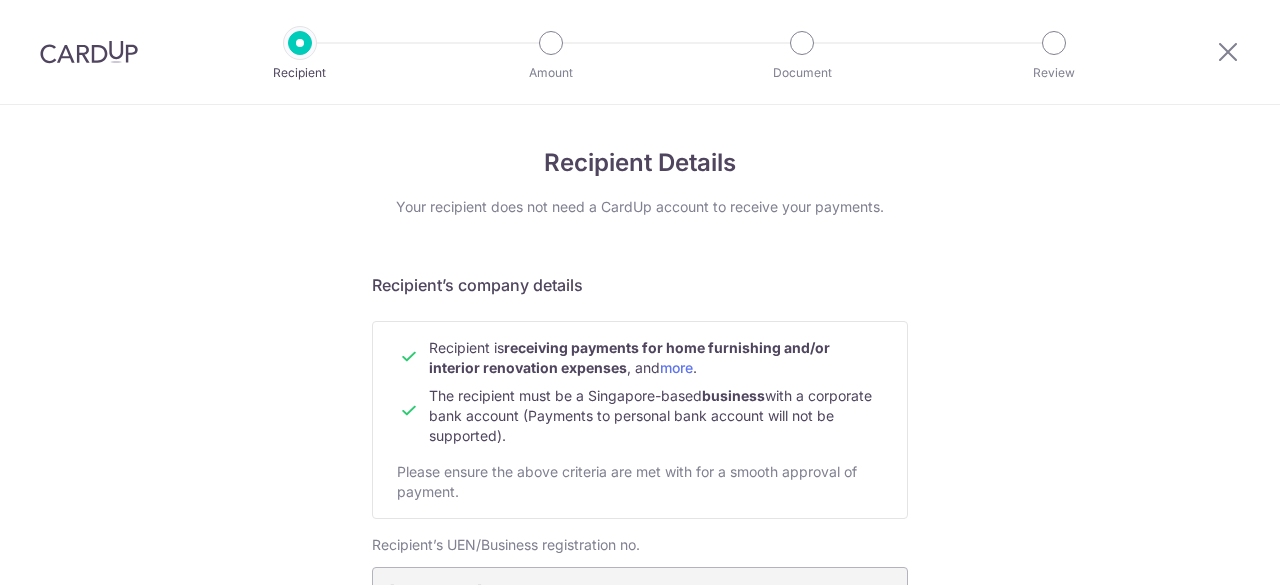 scroll, scrollTop: 0, scrollLeft: 0, axis: both 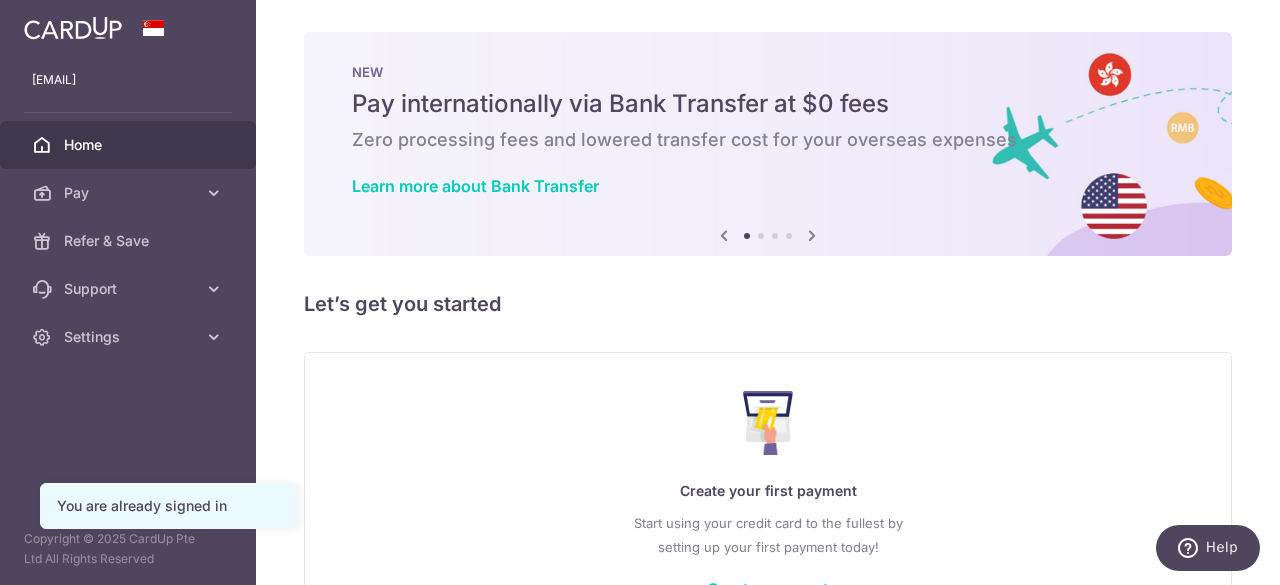 click at bounding box center [812, 235] 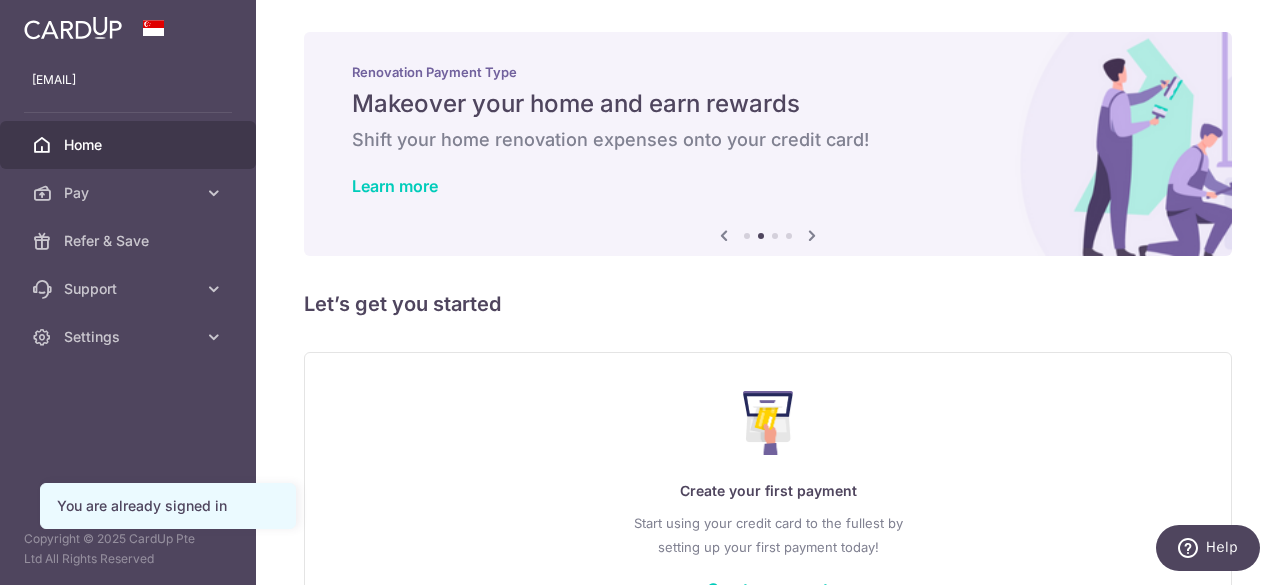 click on "Shift your home renovation expenses onto your credit card!" at bounding box center (768, 140) 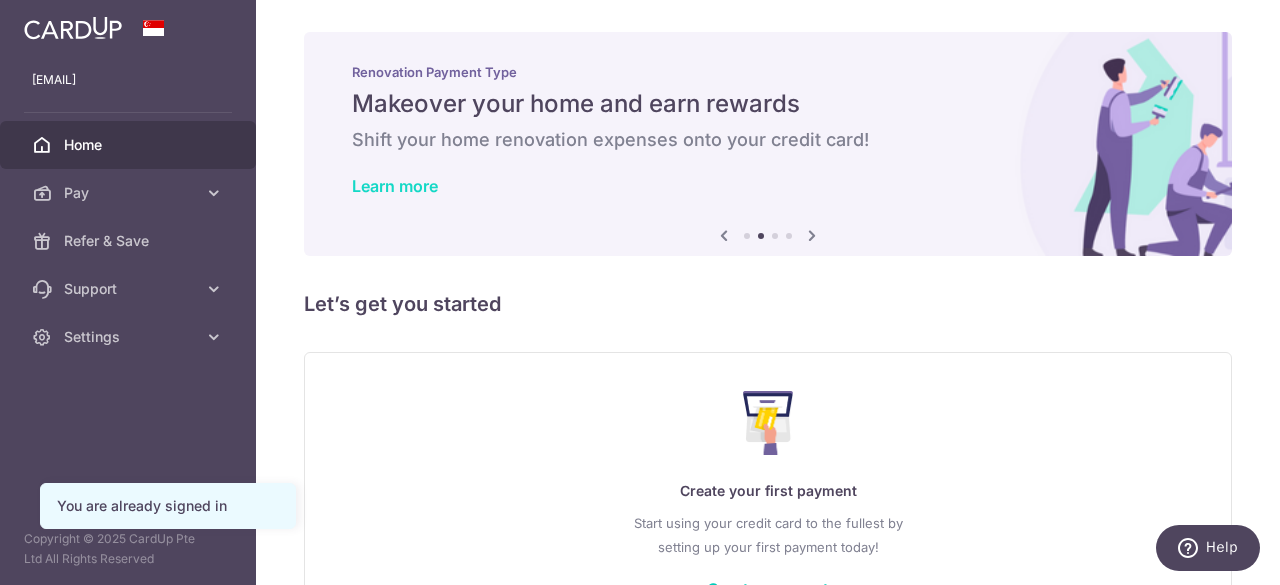 click on "Learn more" at bounding box center (395, 186) 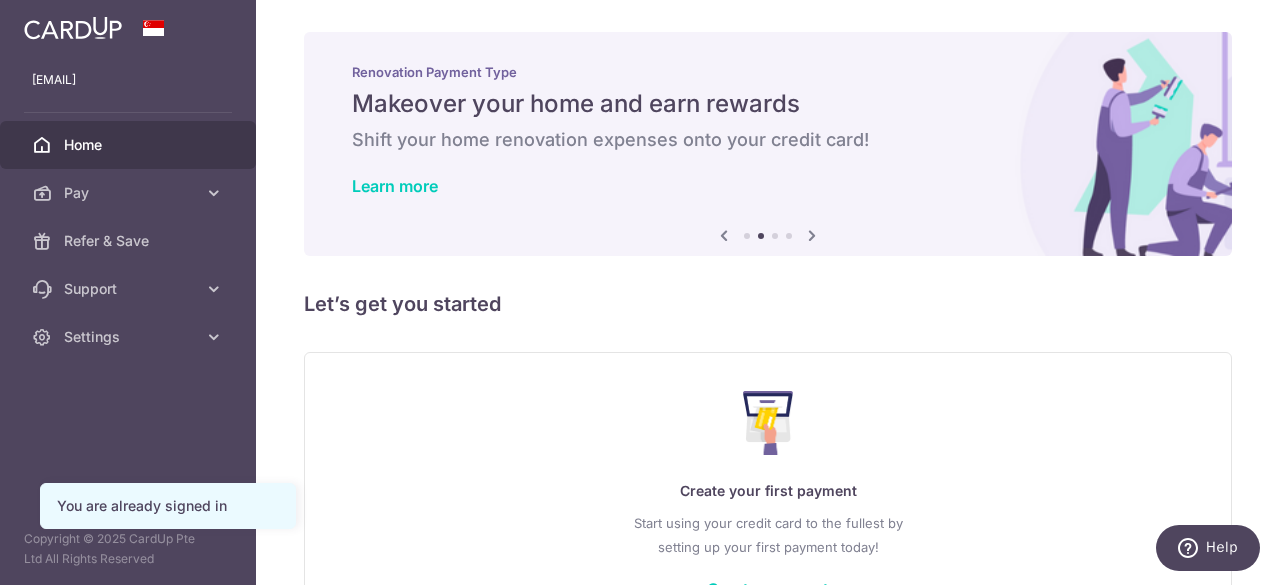 click at bounding box center (812, 235) 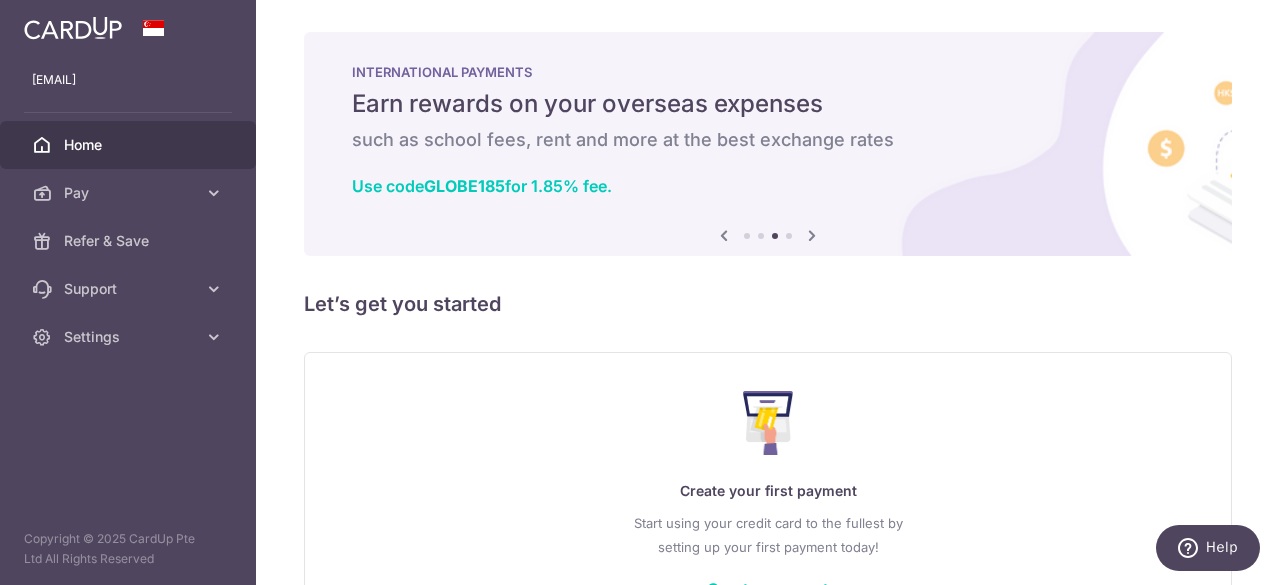 click at bounding box center [812, 235] 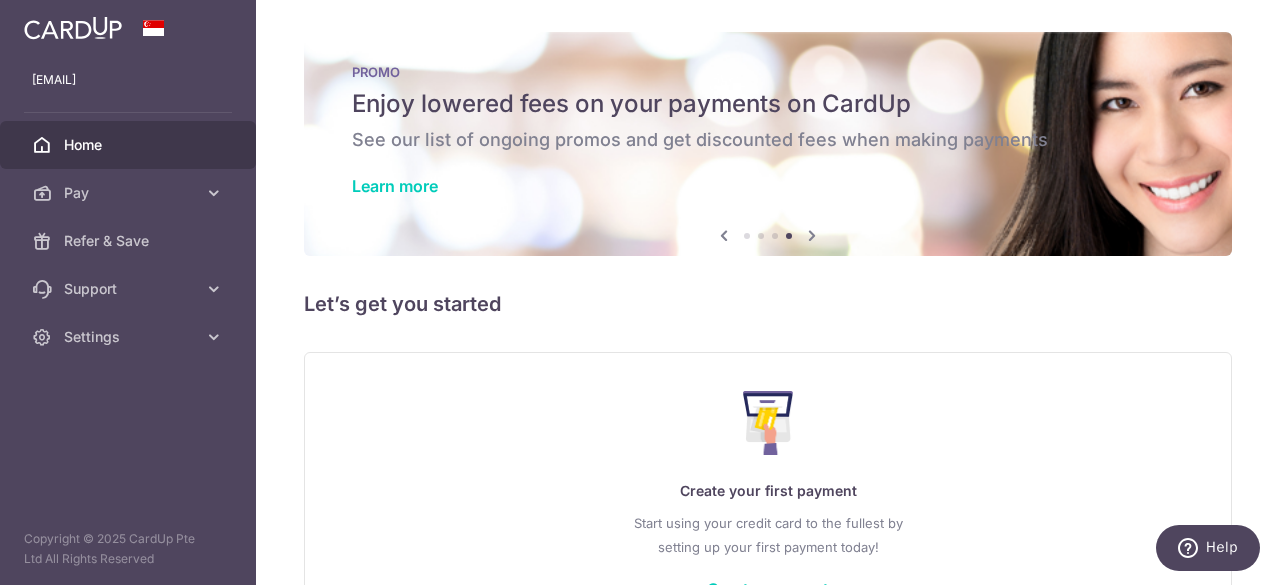 click at bounding box center [812, 235] 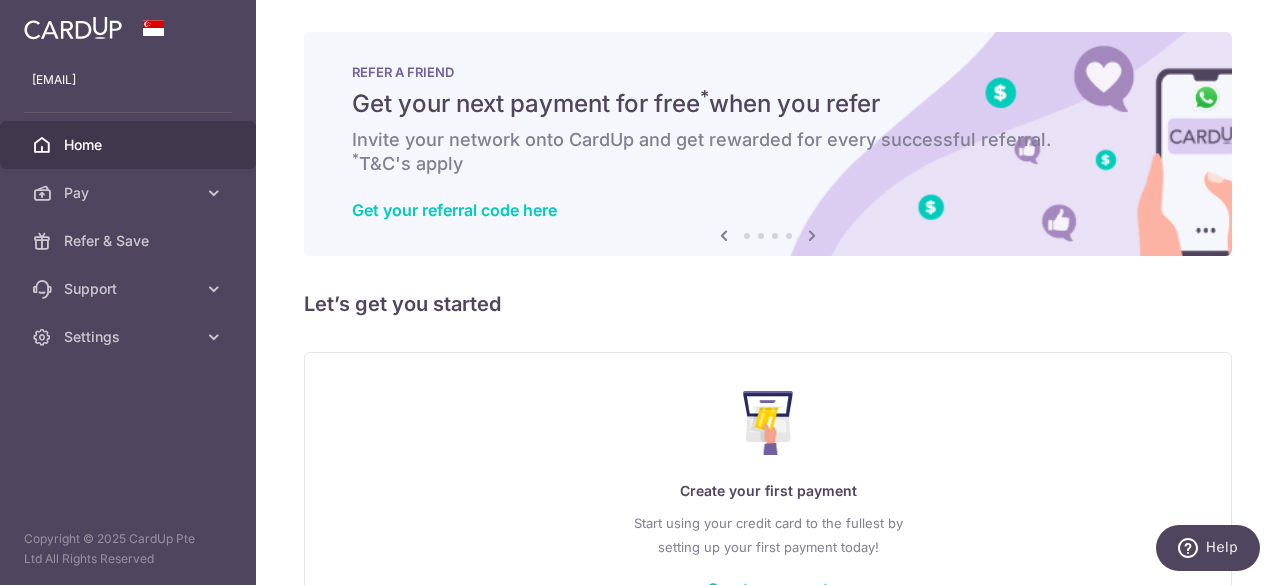 click at bounding box center (812, 235) 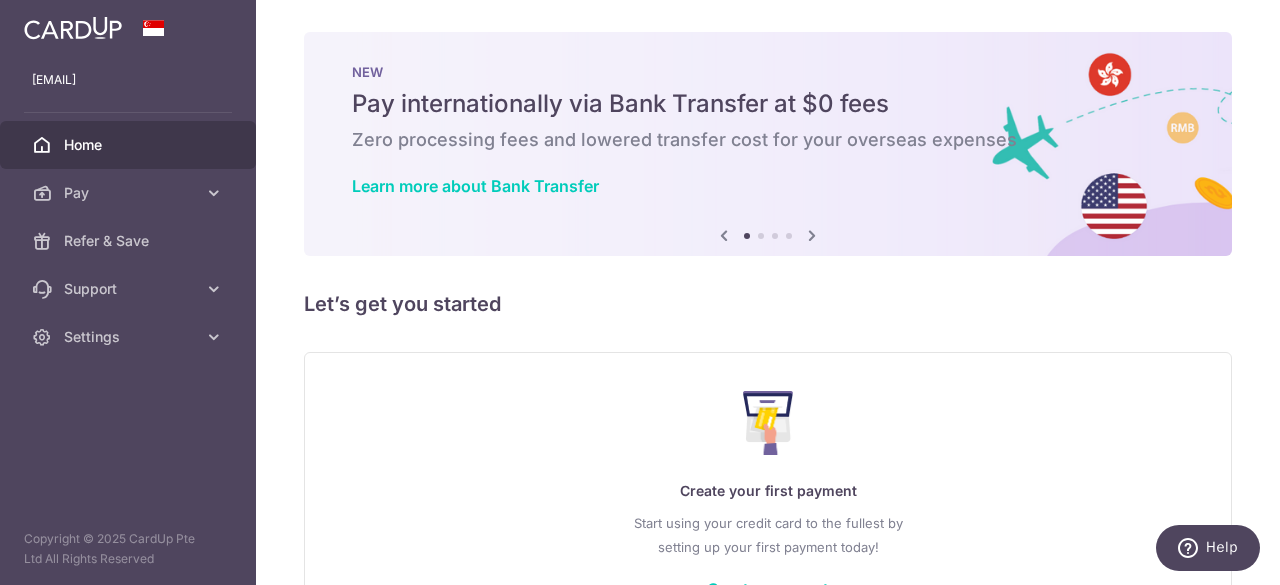 click at bounding box center (812, 235) 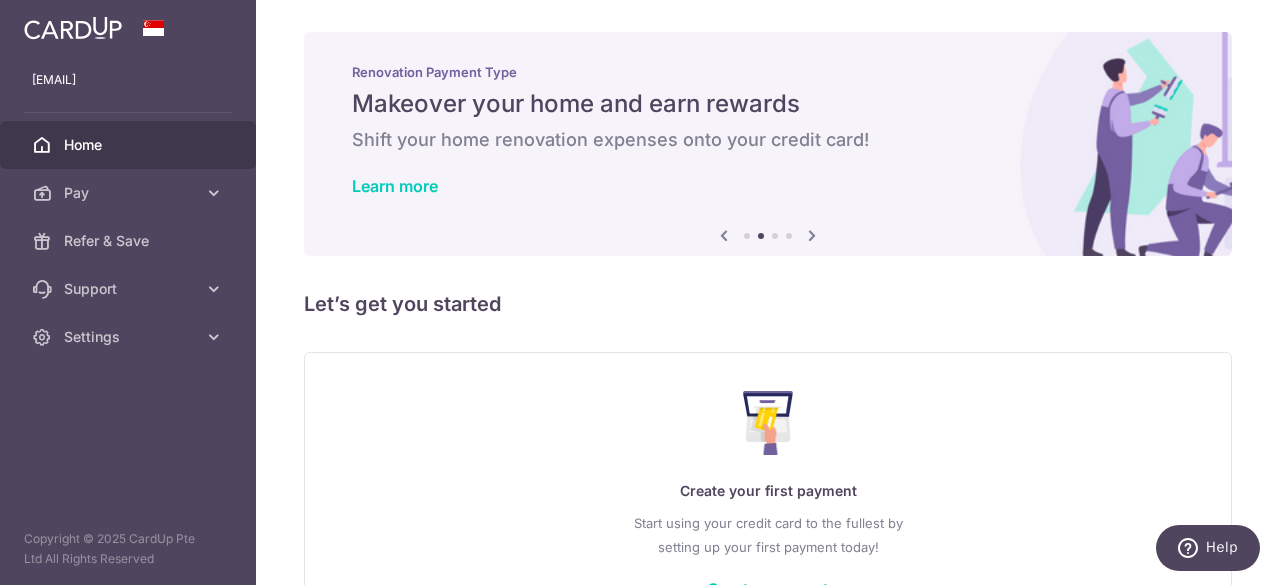 click at bounding box center (812, 235) 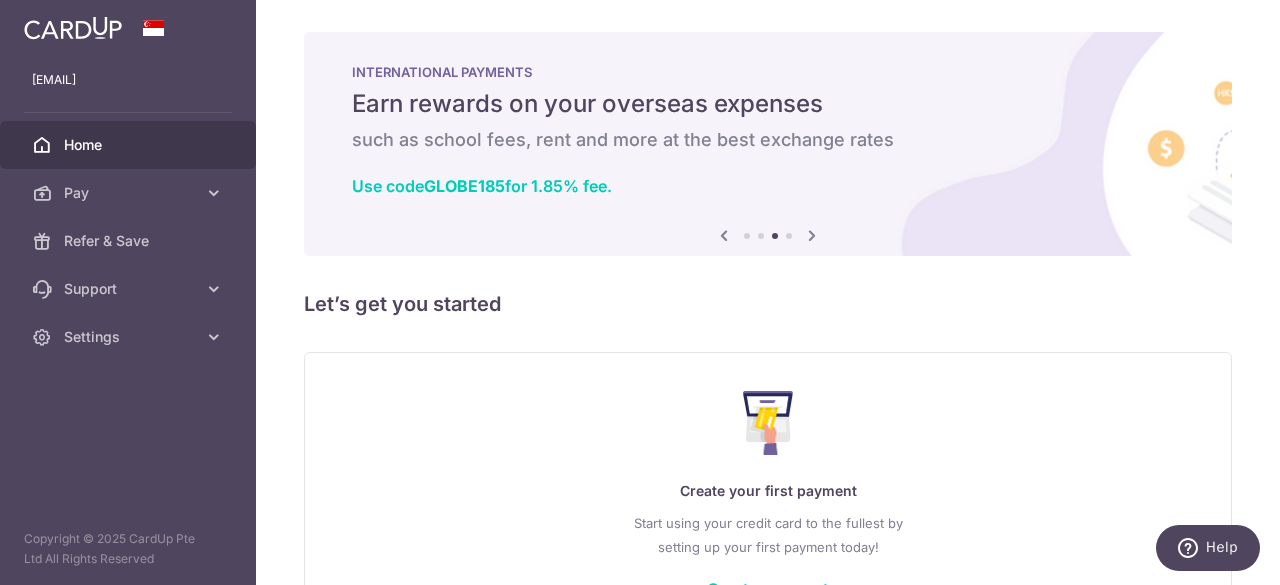 click at bounding box center (812, 235) 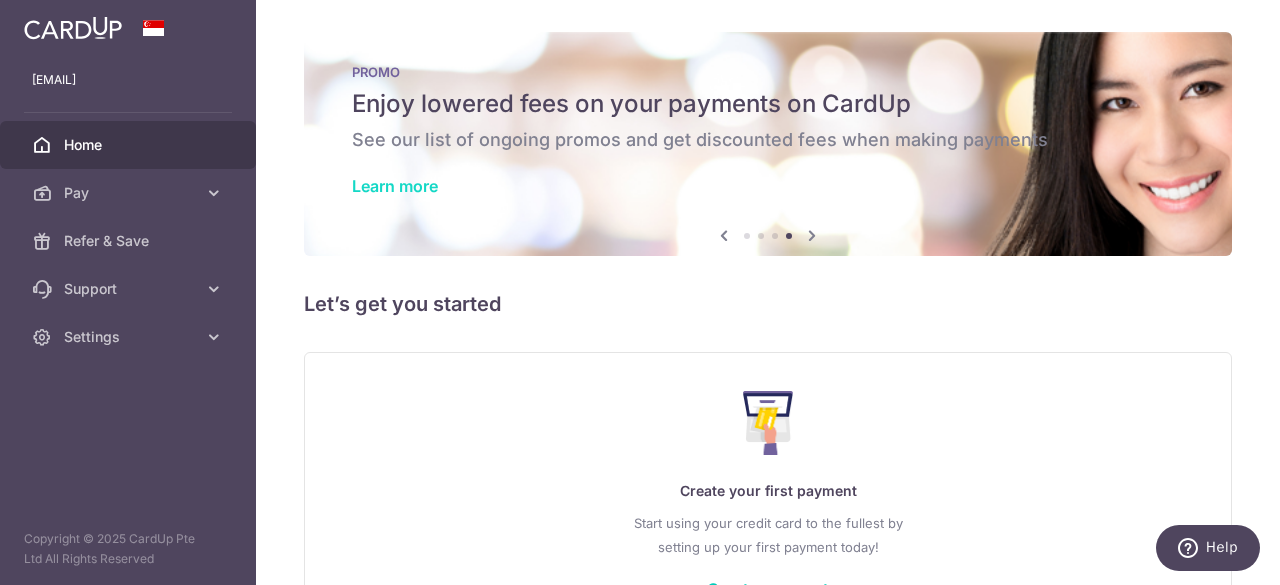 click on "Learn more" at bounding box center [395, 186] 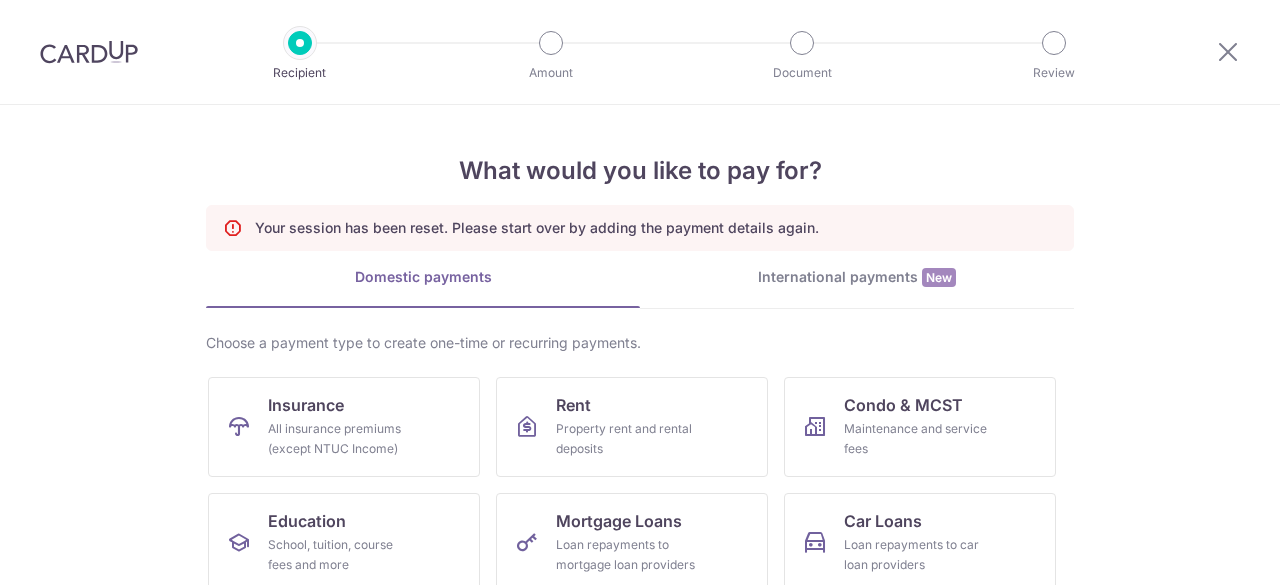 scroll, scrollTop: 0, scrollLeft: 0, axis: both 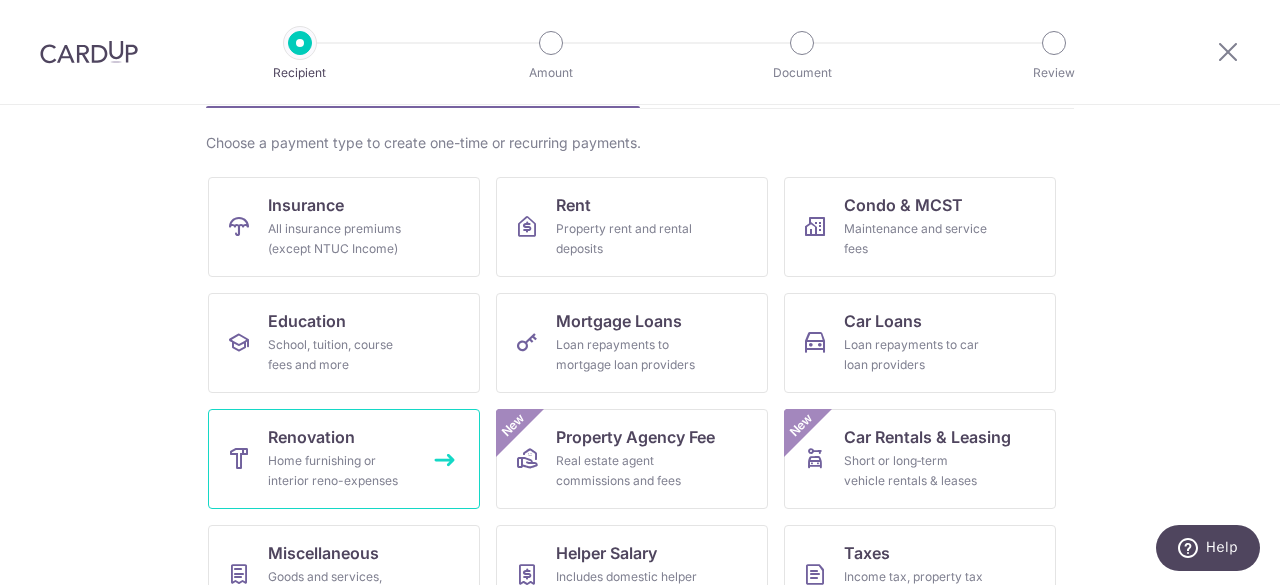 click on "Renovation" at bounding box center (311, 437) 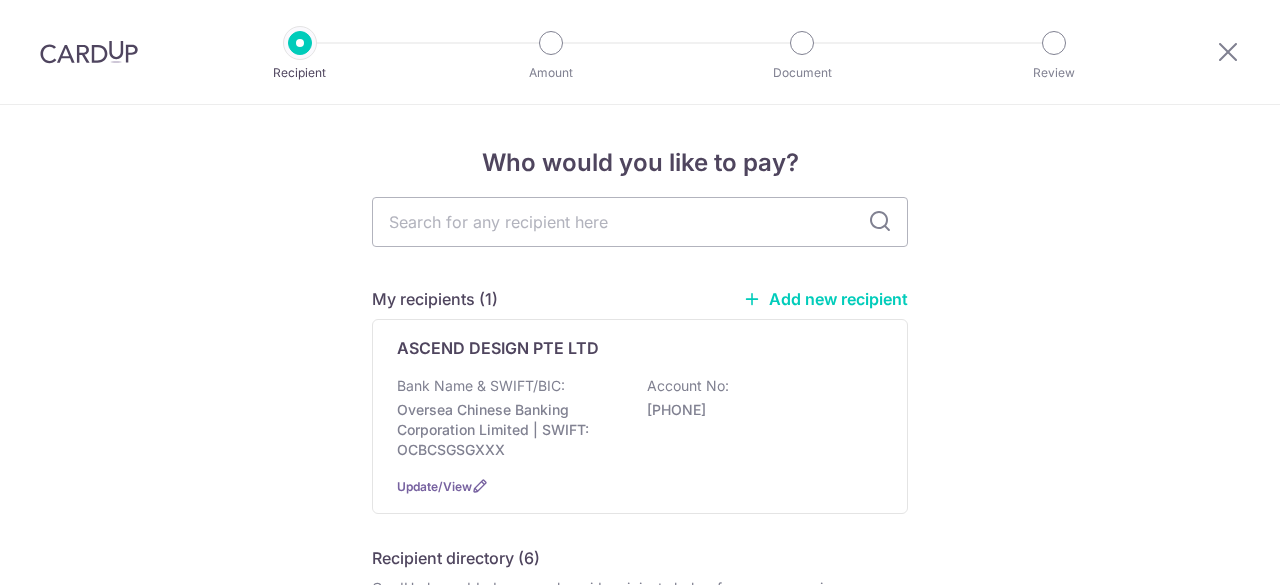 scroll, scrollTop: 0, scrollLeft: 0, axis: both 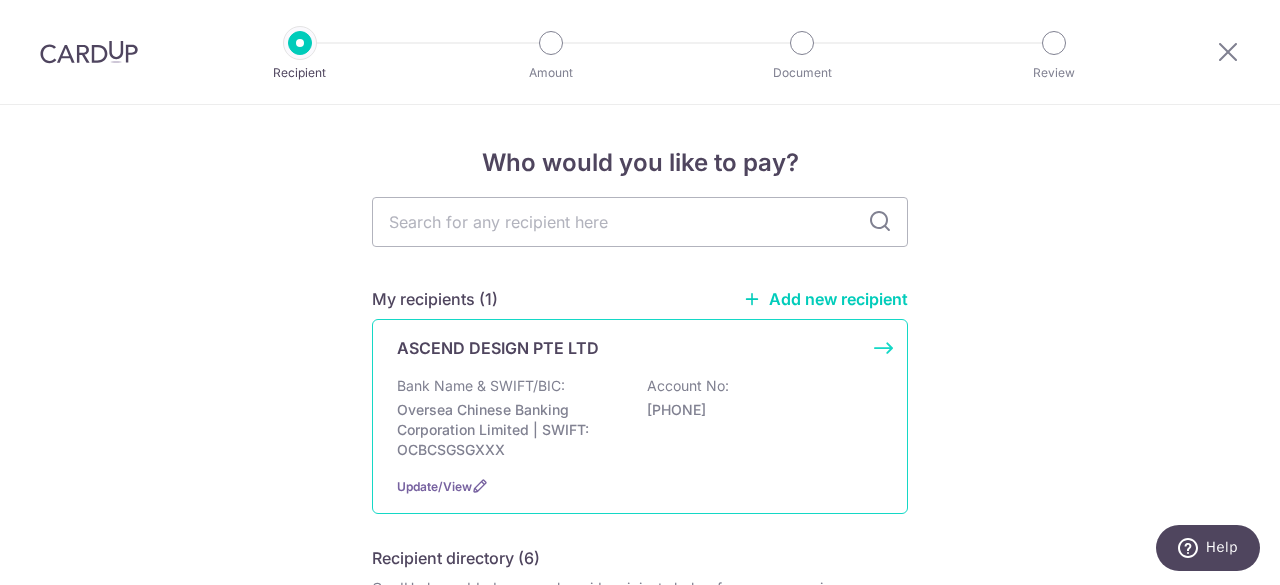 click on "ASCEND DESIGN PTE LTD" at bounding box center [498, 348] 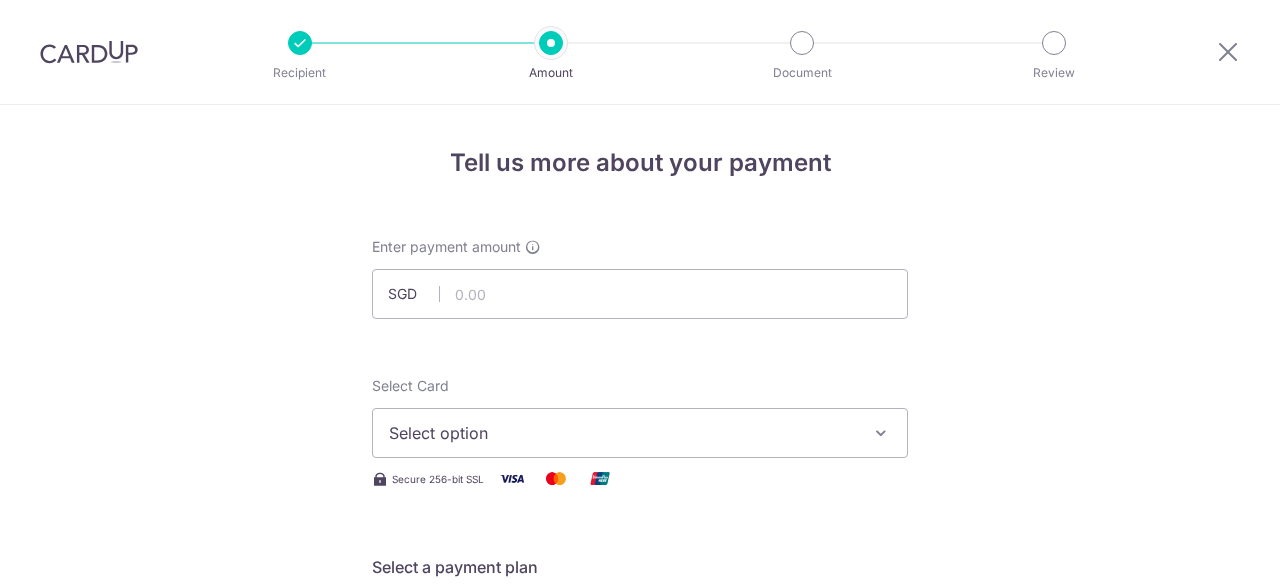 scroll, scrollTop: 0, scrollLeft: 0, axis: both 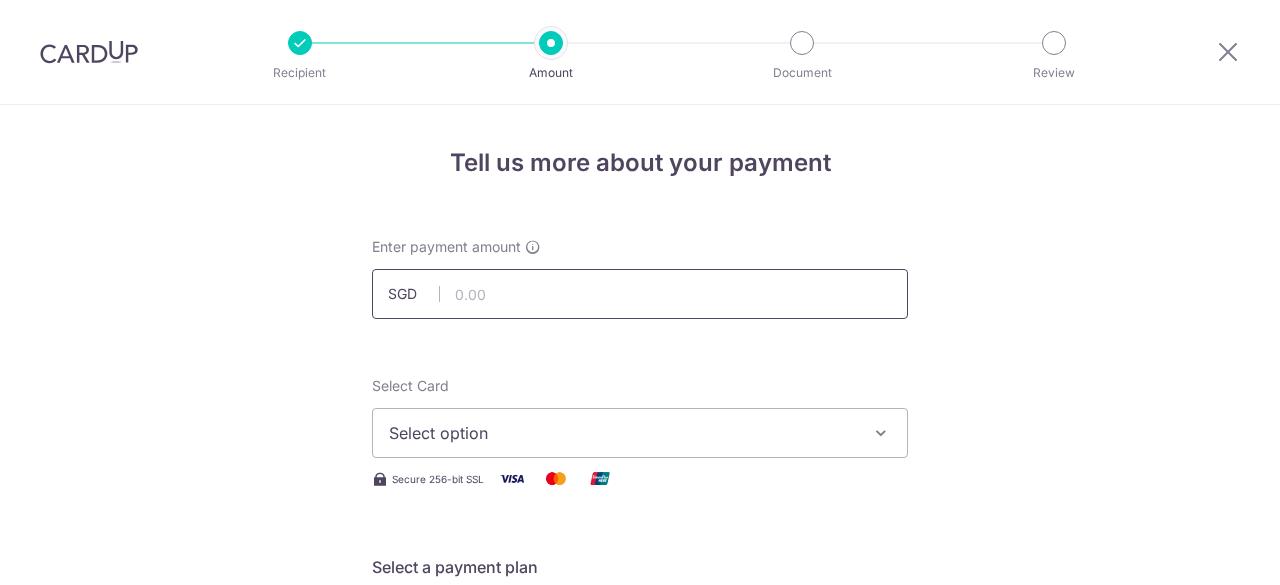 click at bounding box center [640, 294] 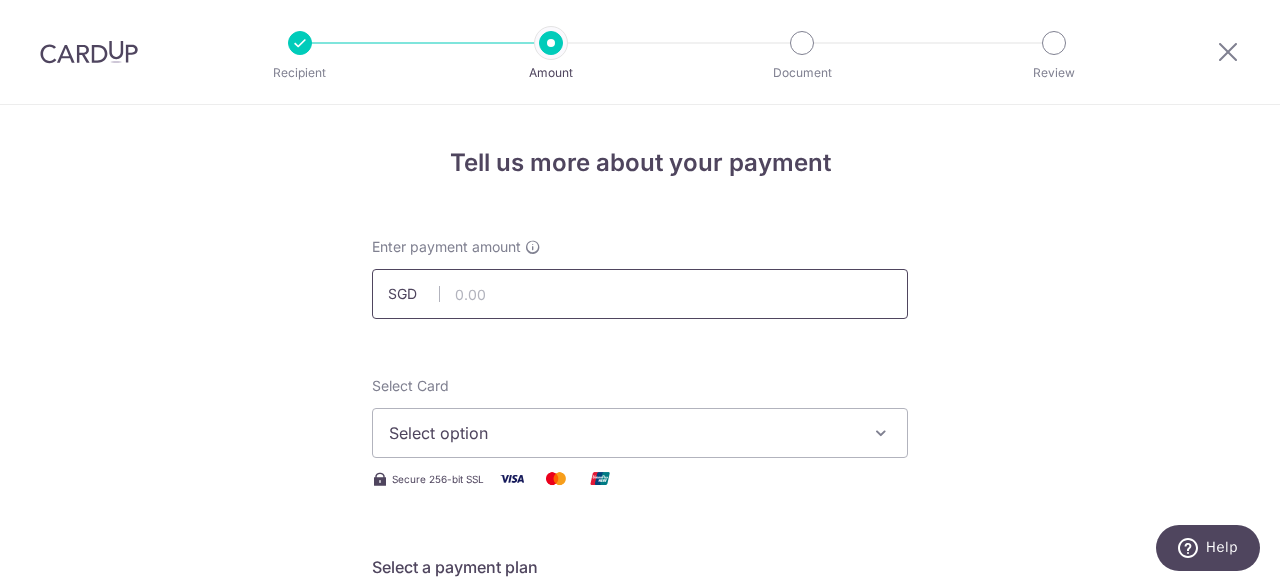 paste on "12,648.50" 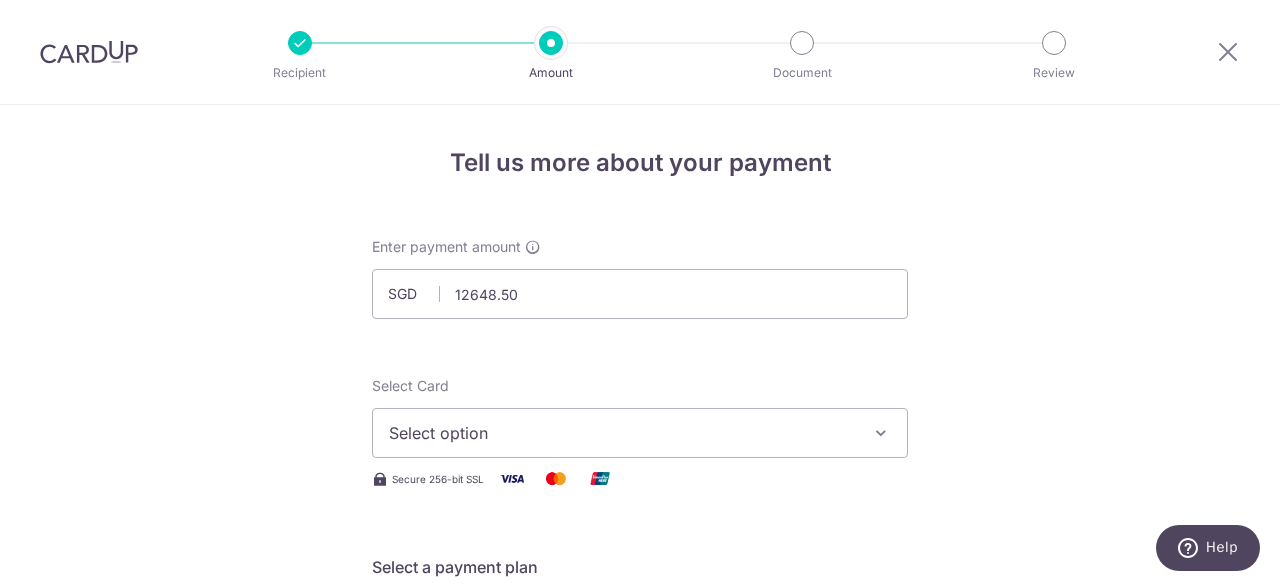 type on "12,648.50" 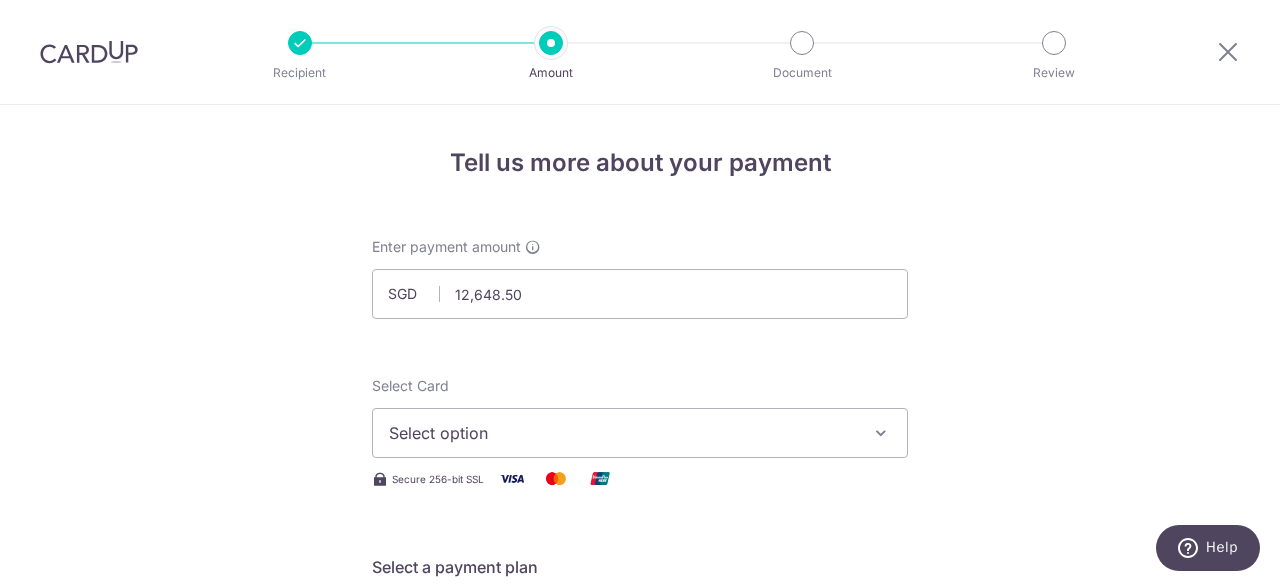 click on "Select option" at bounding box center (622, 433) 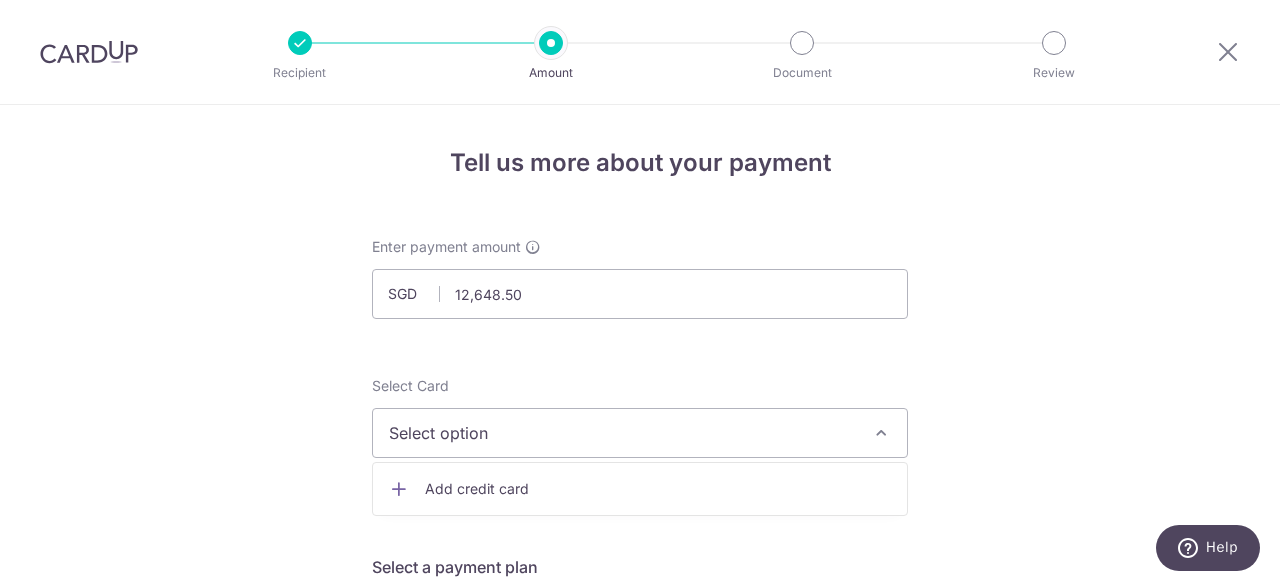 click on "Enter payment amount
SGD
[PRICE]
[PRICE]
Select Card
Select option
Add credit card
Secure 256-bit SSL
Text
New card details
Card
Secure 256-bit SSL
All American Express Cards are not supported for this payment type." at bounding box center [640, 1095] 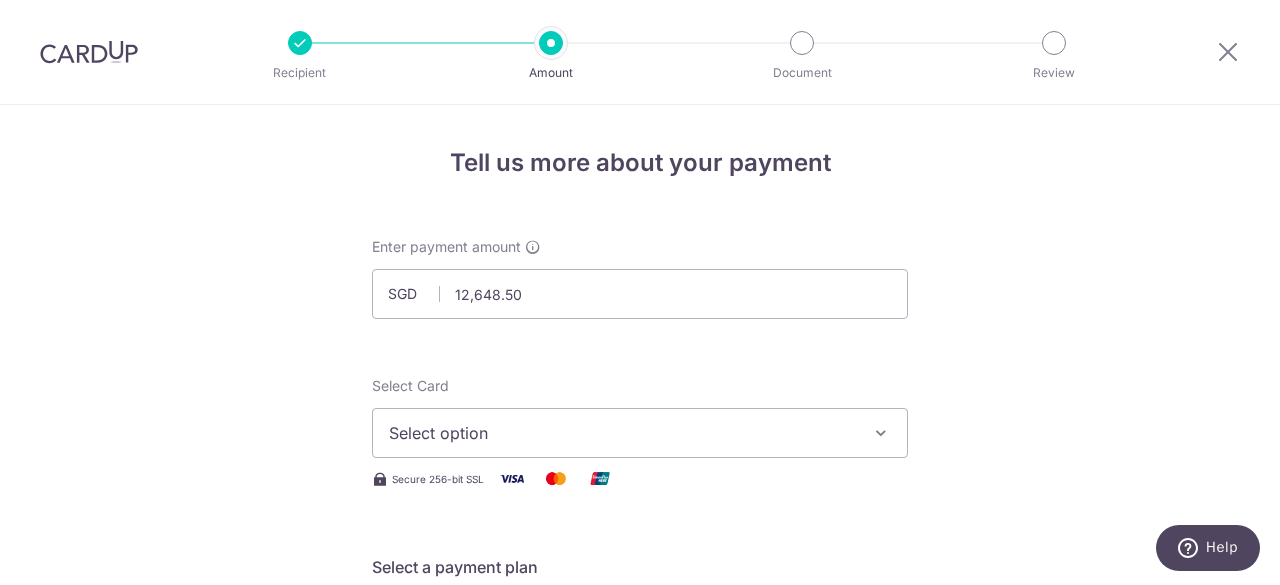 scroll, scrollTop: 100, scrollLeft: 0, axis: vertical 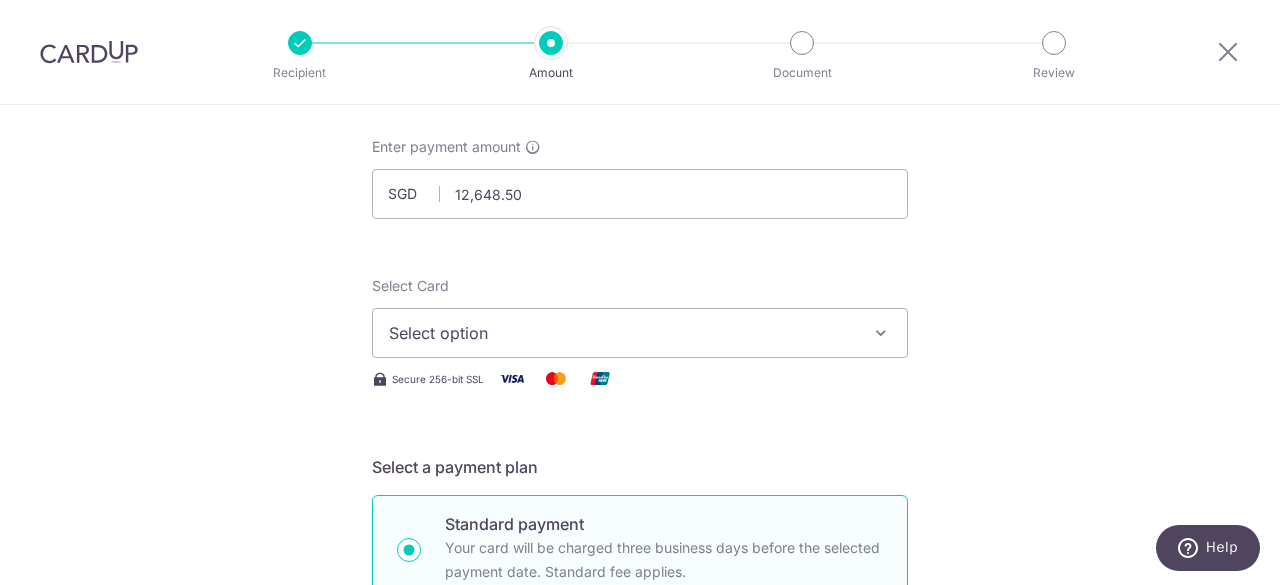 click on "Select option" at bounding box center (622, 333) 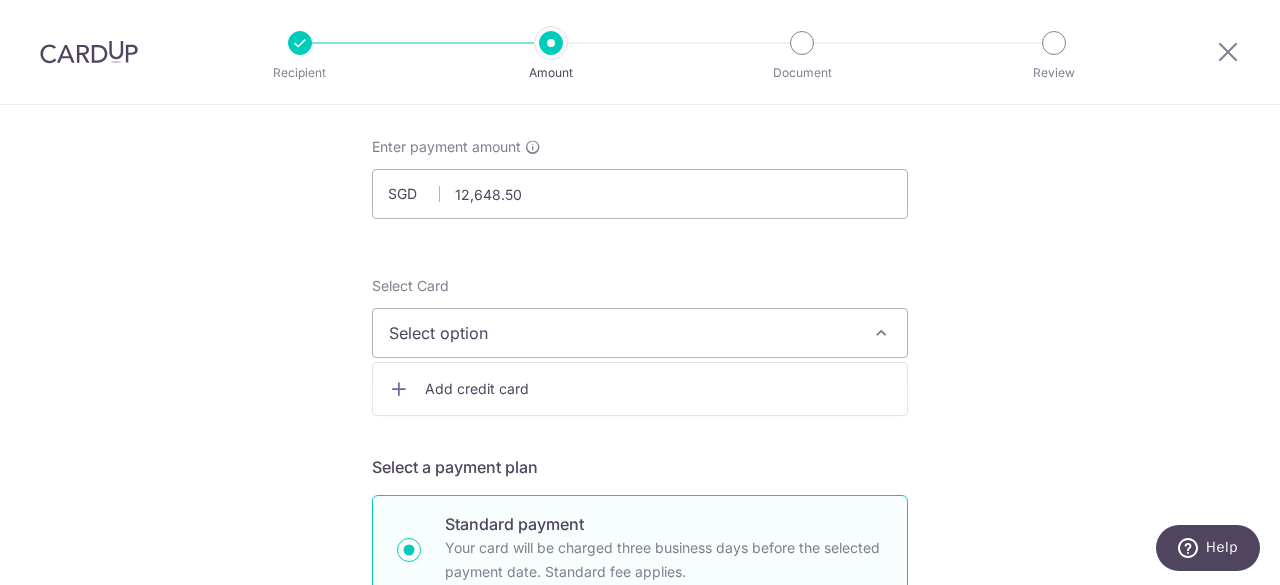 click on "Add credit card" at bounding box center (640, 389) 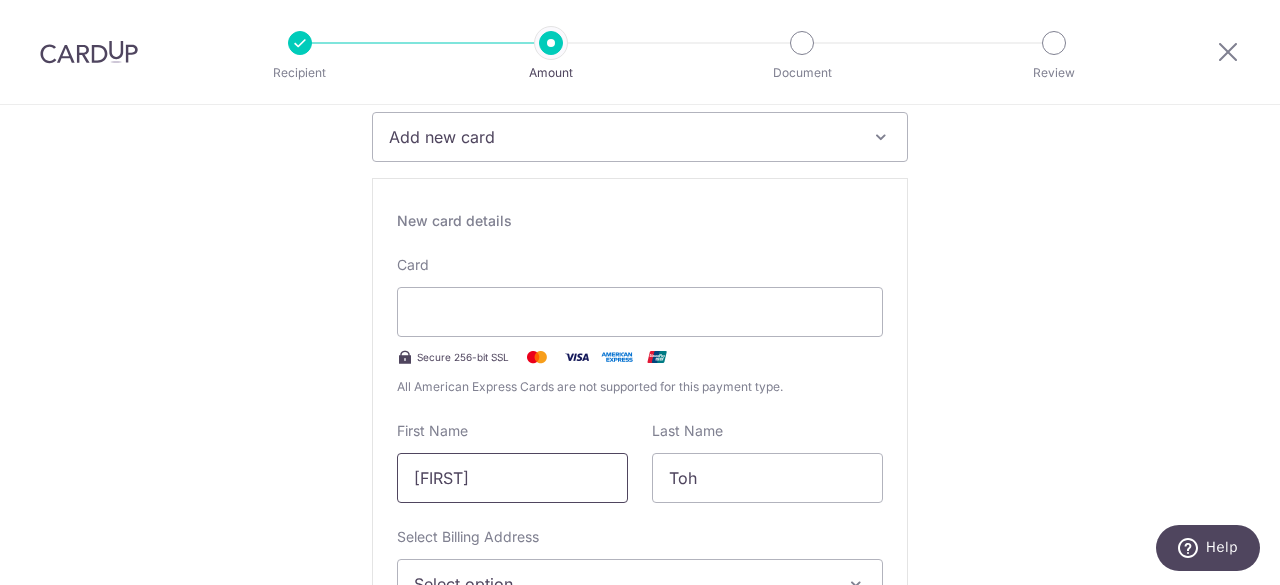 scroll, scrollTop: 400, scrollLeft: 0, axis: vertical 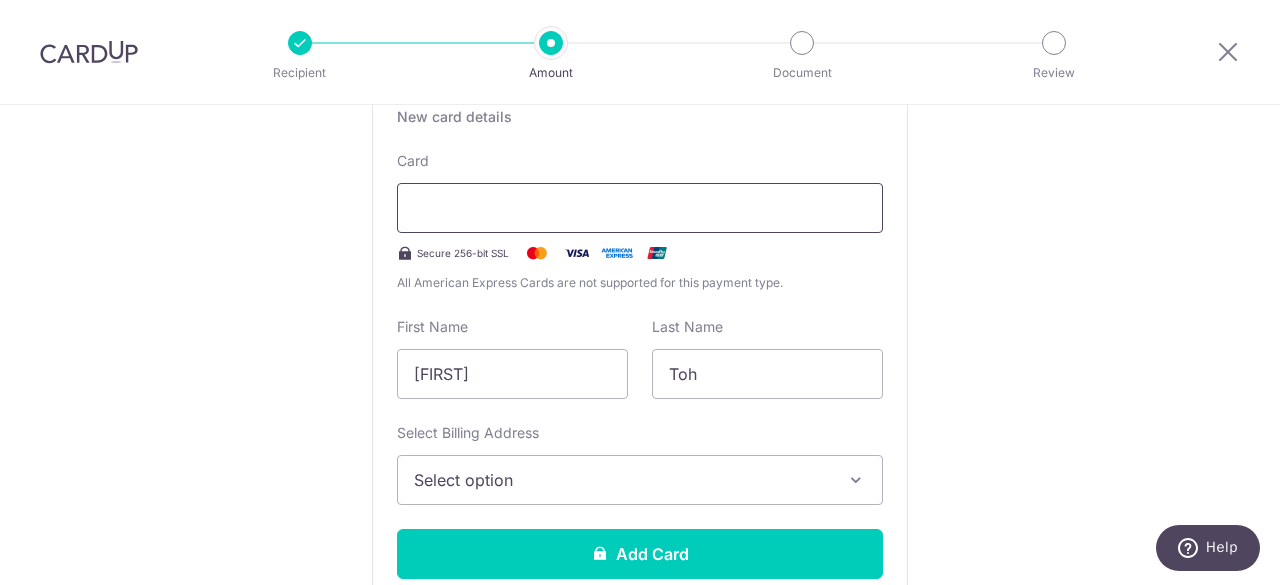 click at bounding box center (640, 208) 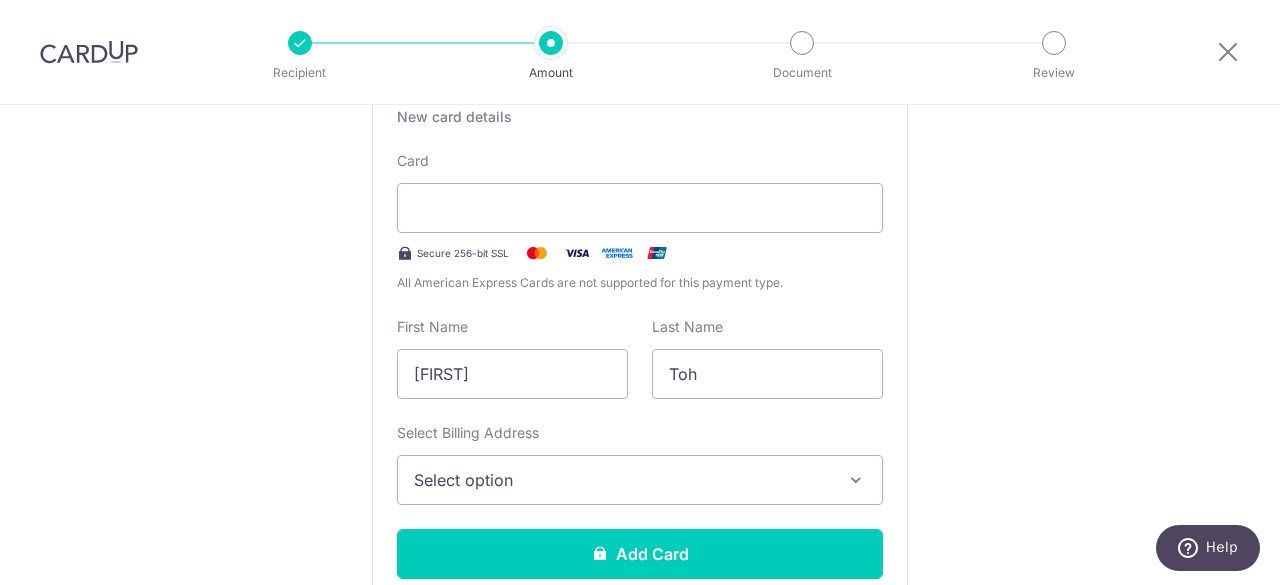 click on "Card
Secure 256-bit SSL
All American Express Cards are not supported for this payment type." at bounding box center (640, 222) 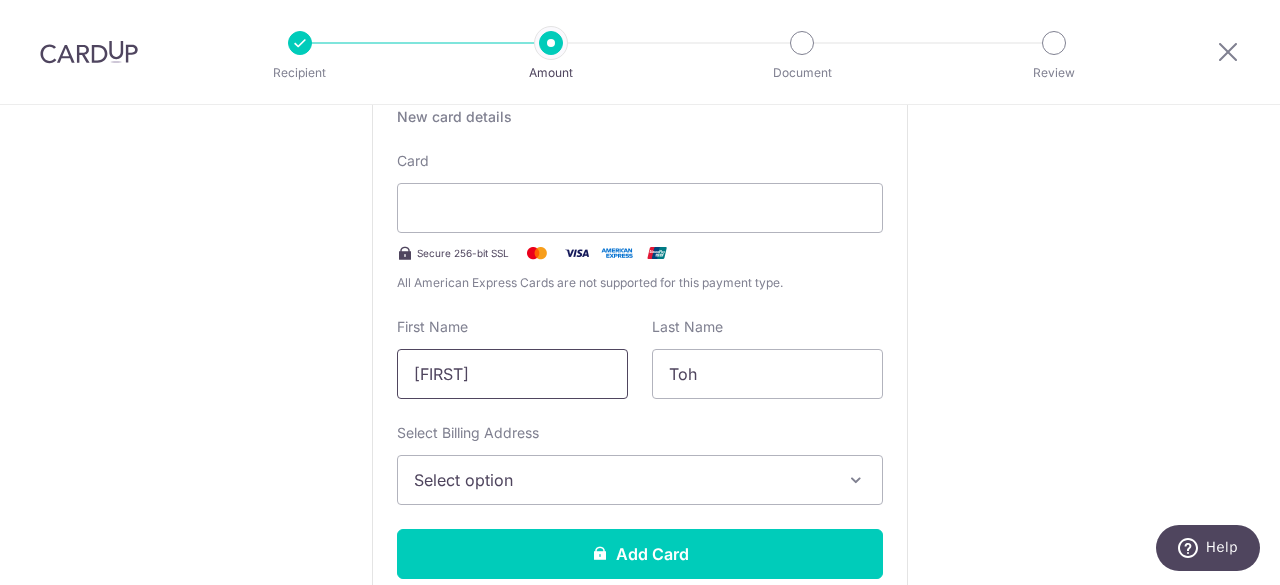 drag, startPoint x: 544, startPoint y: 381, endPoint x: 172, endPoint y: 361, distance: 372.53723 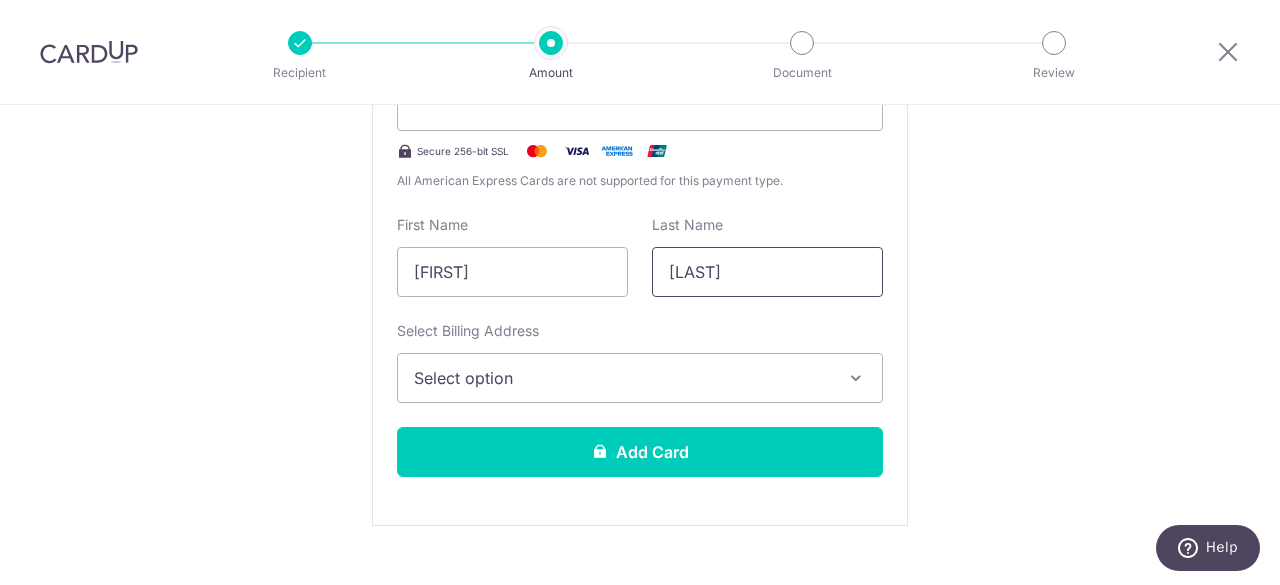 scroll, scrollTop: 600, scrollLeft: 0, axis: vertical 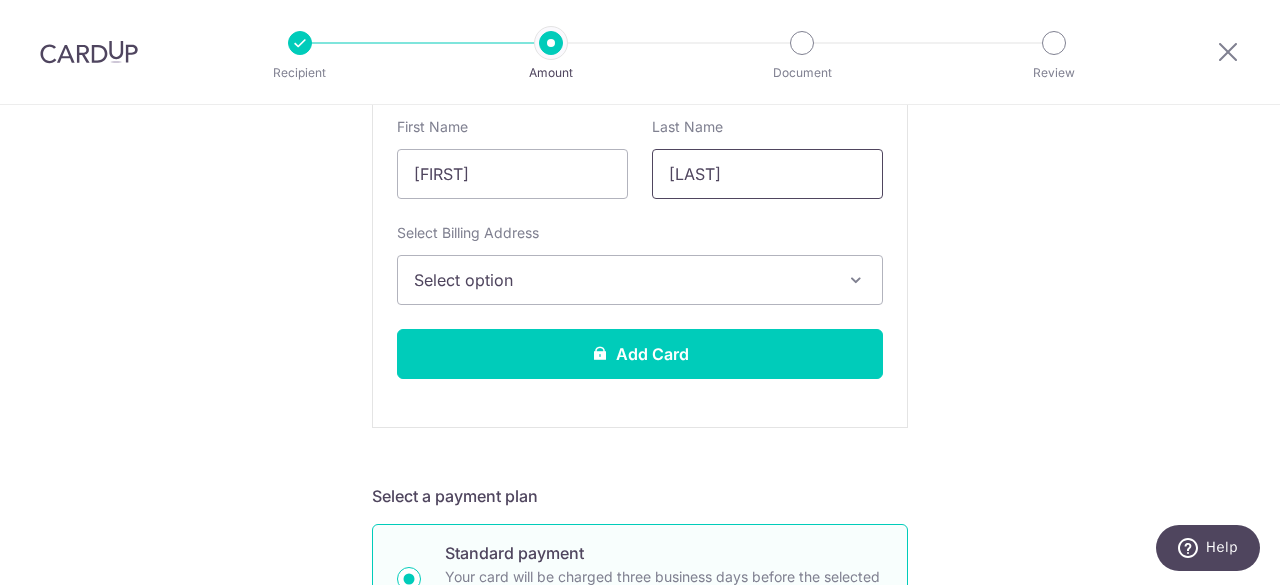 type on "Lee" 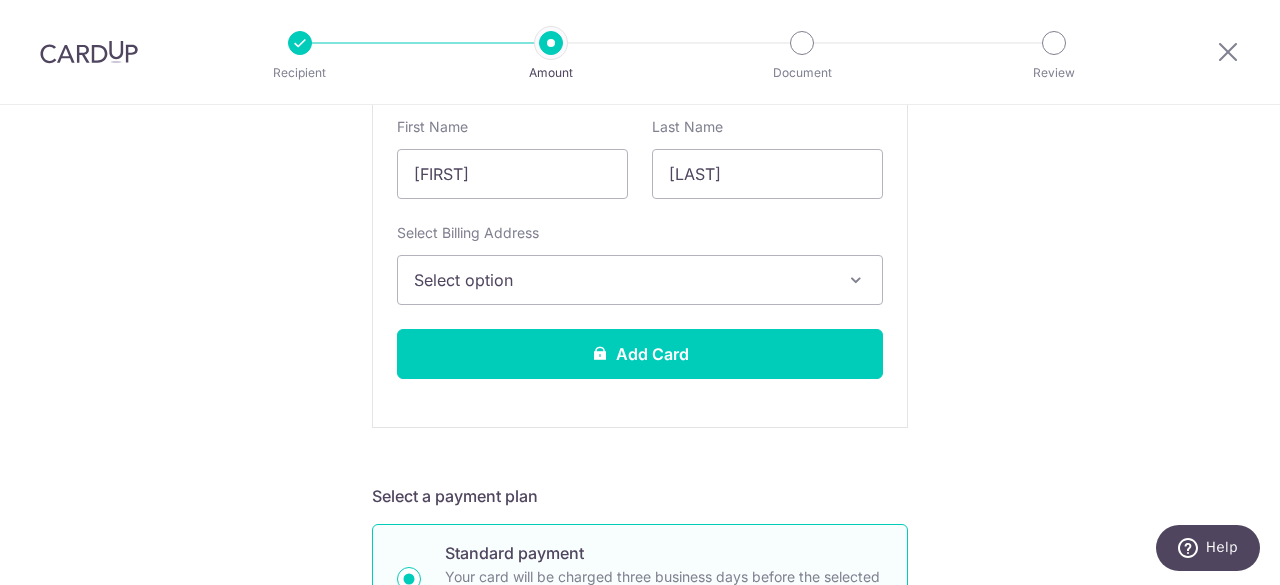 click on "Select option" at bounding box center [622, 280] 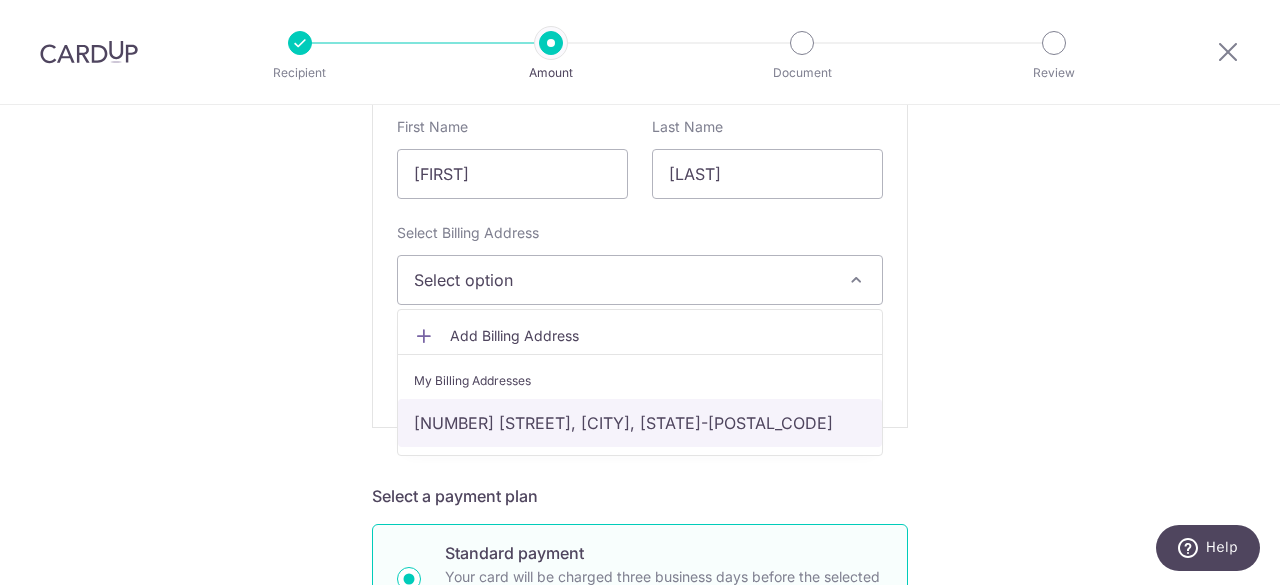 click on "[NUMBER] [STREET], [CITY], [STATE]-[POSTCODE]" at bounding box center [640, 423] 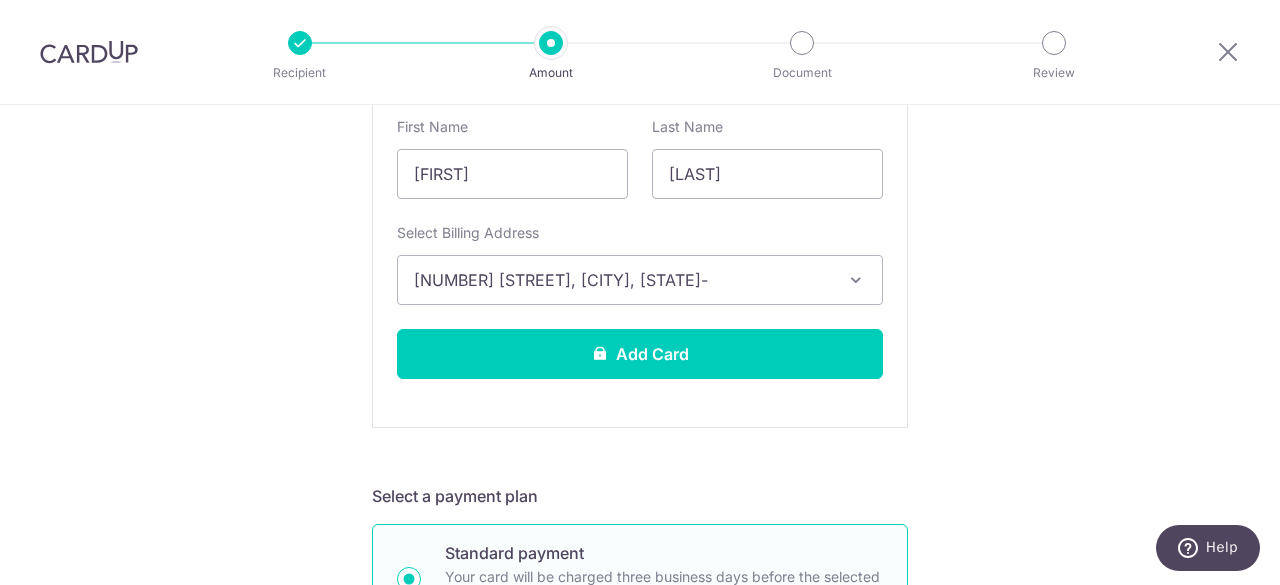 scroll, scrollTop: 400, scrollLeft: 0, axis: vertical 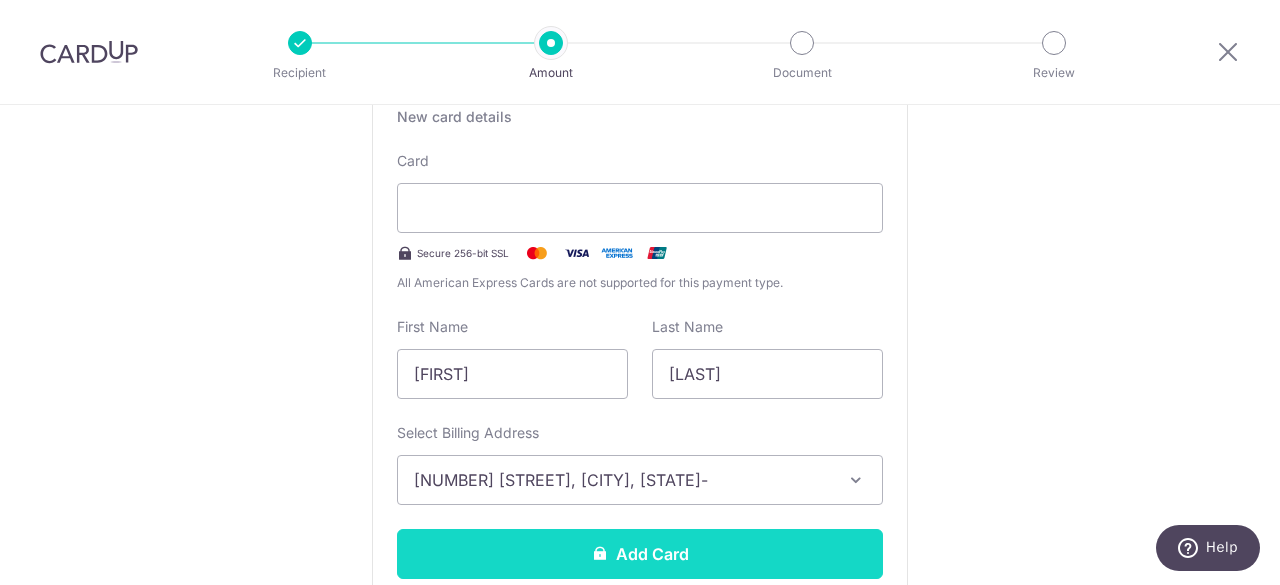 click on "Add Card" at bounding box center (640, 554) 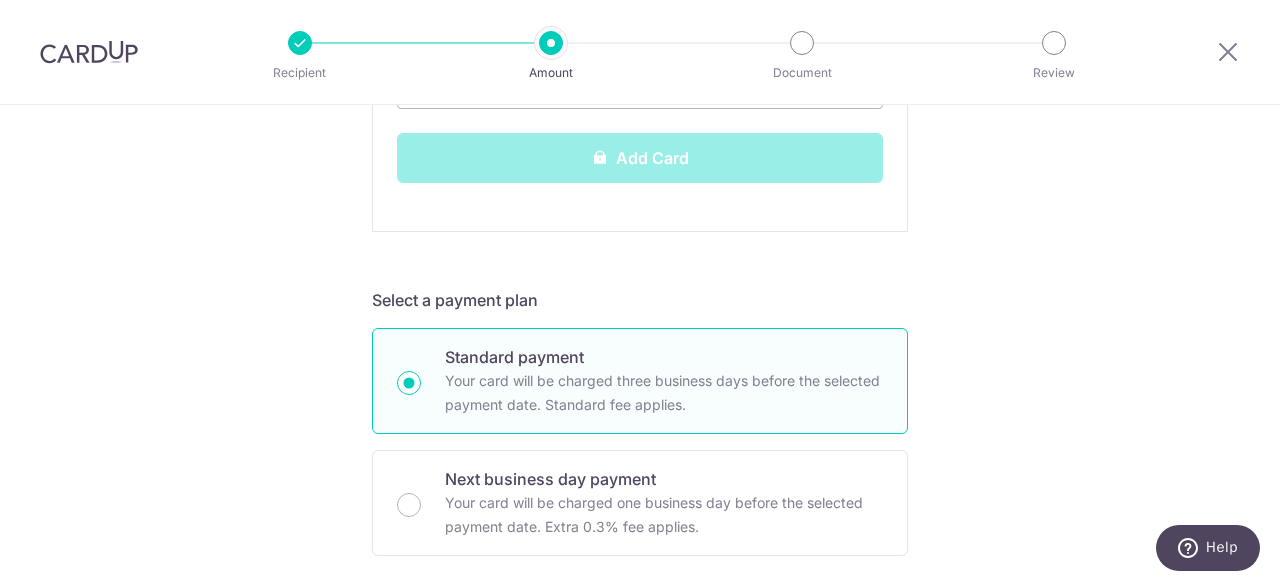 scroll, scrollTop: 800, scrollLeft: 0, axis: vertical 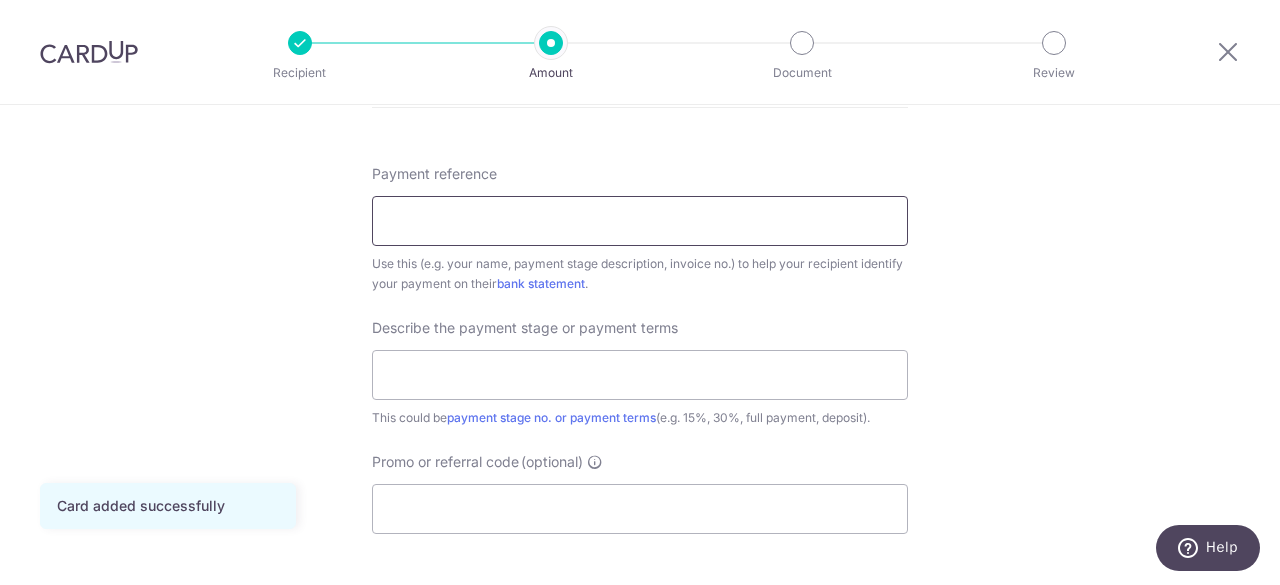 click on "Payment reference" at bounding box center [640, 221] 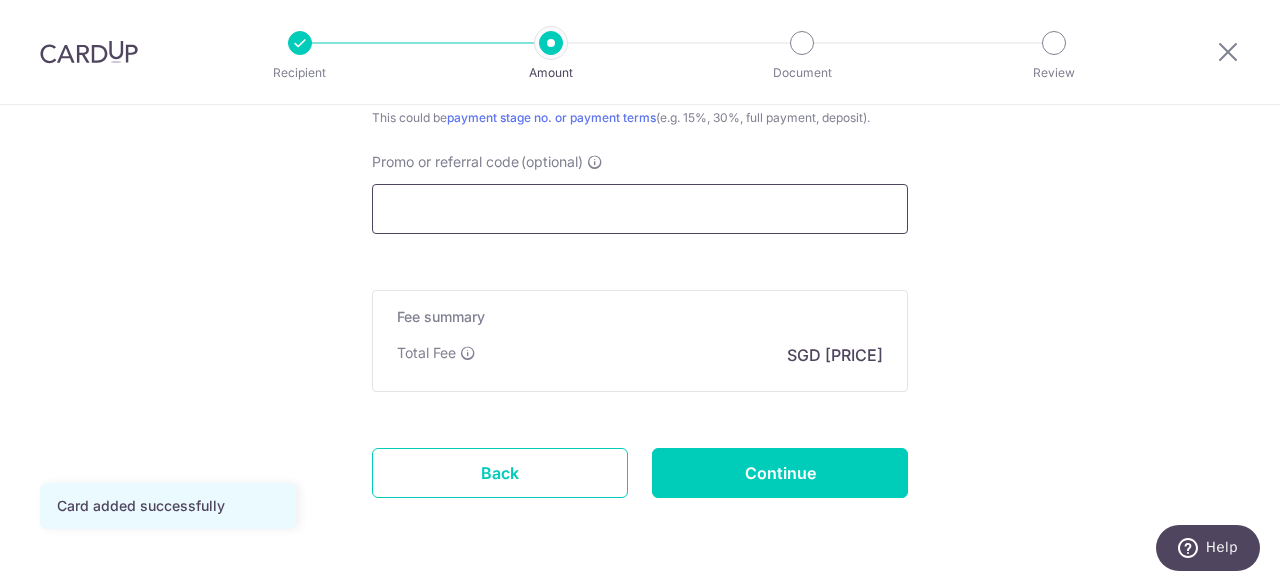 click on "Promo or referral code
(optional)" at bounding box center [640, 209] 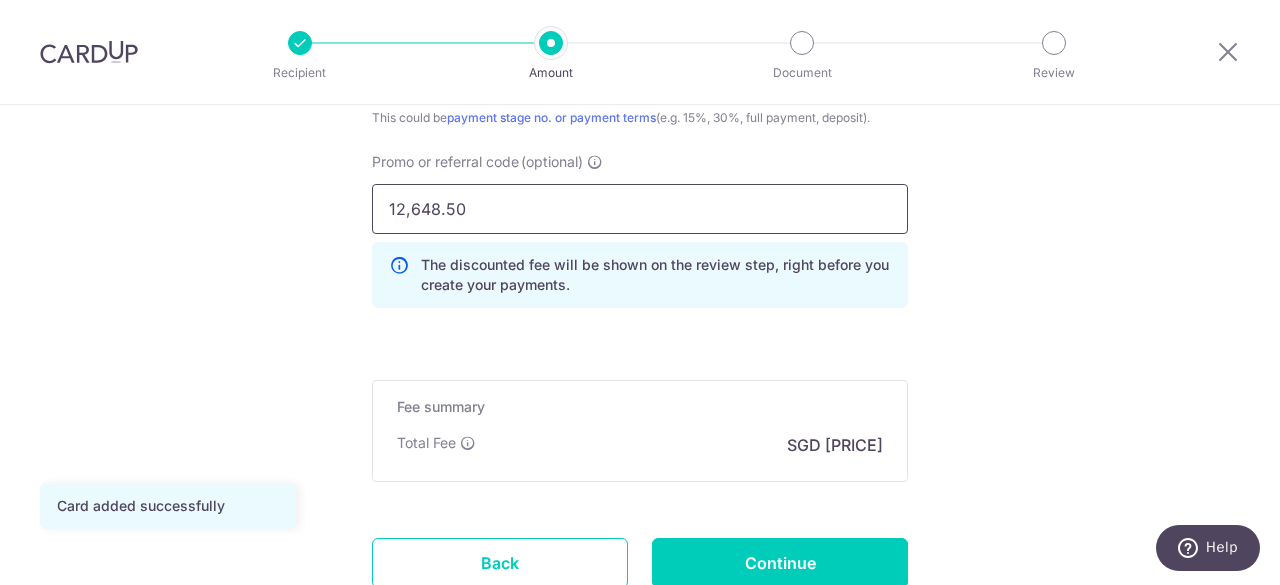 drag, startPoint x: 485, startPoint y: 210, endPoint x: 188, endPoint y: 237, distance: 298.22476 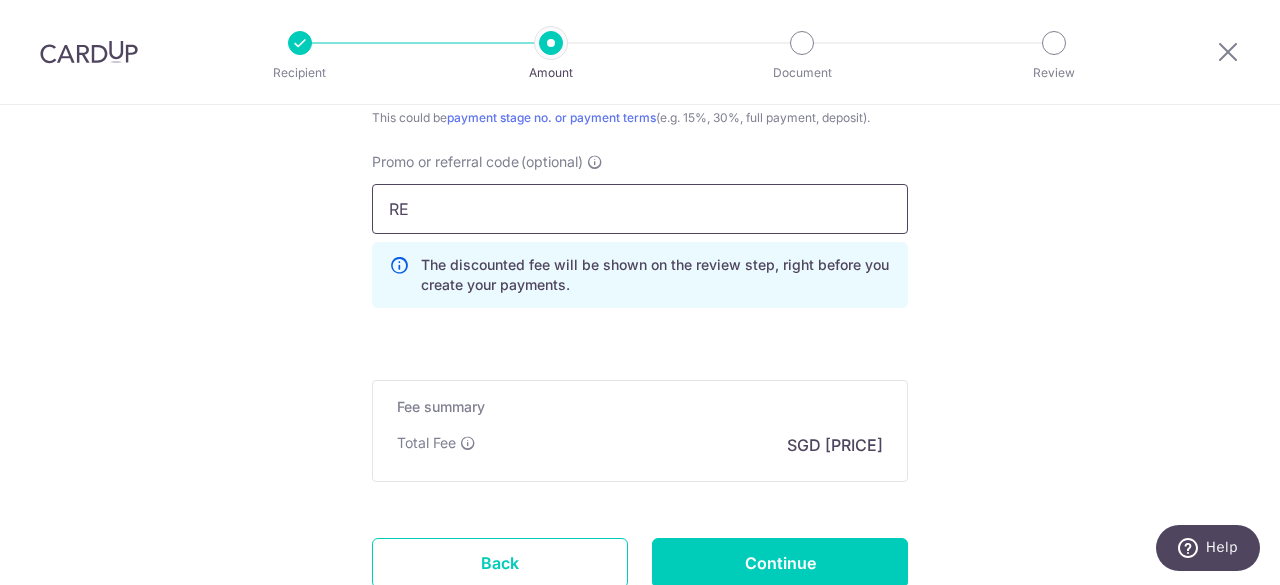 type on "R" 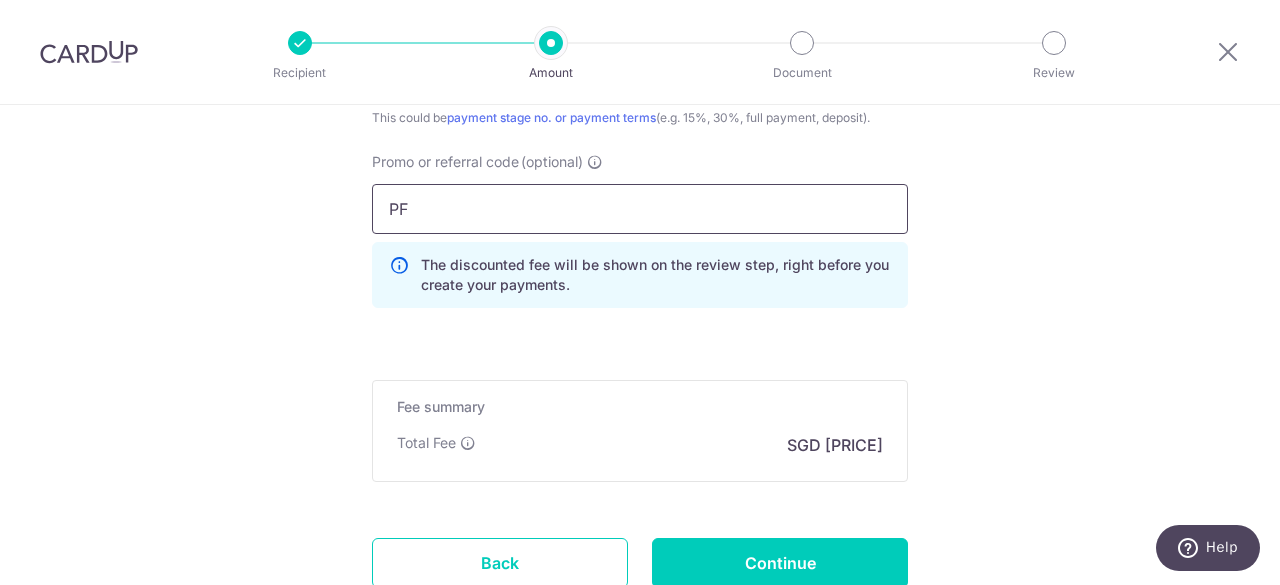 type on "P" 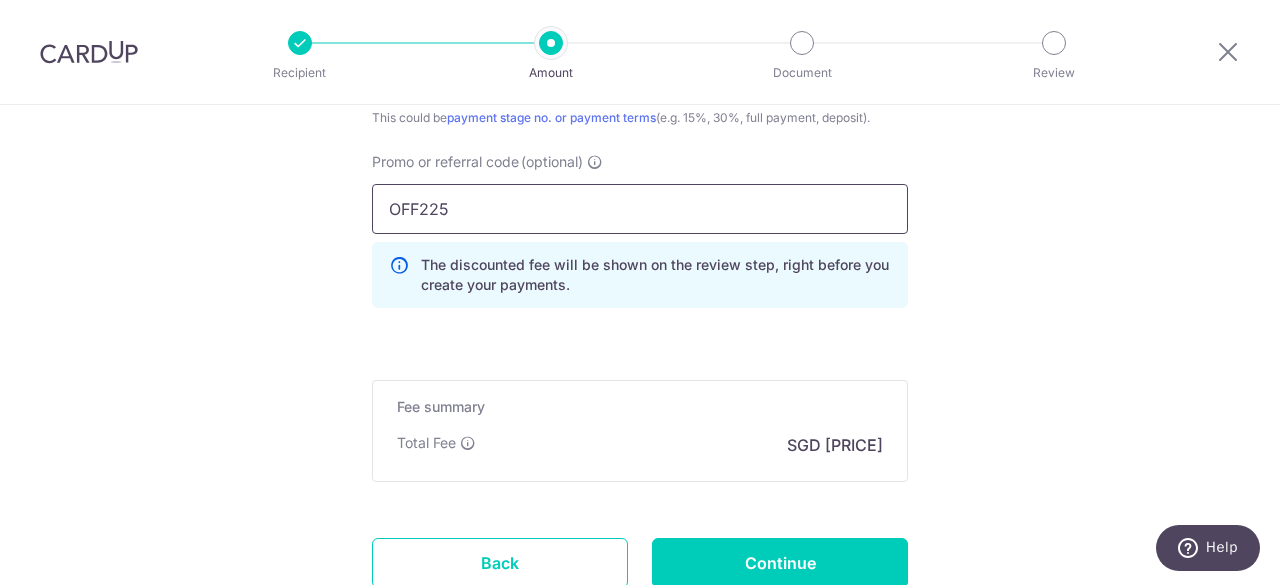 click on "OFF225" at bounding box center [640, 209] 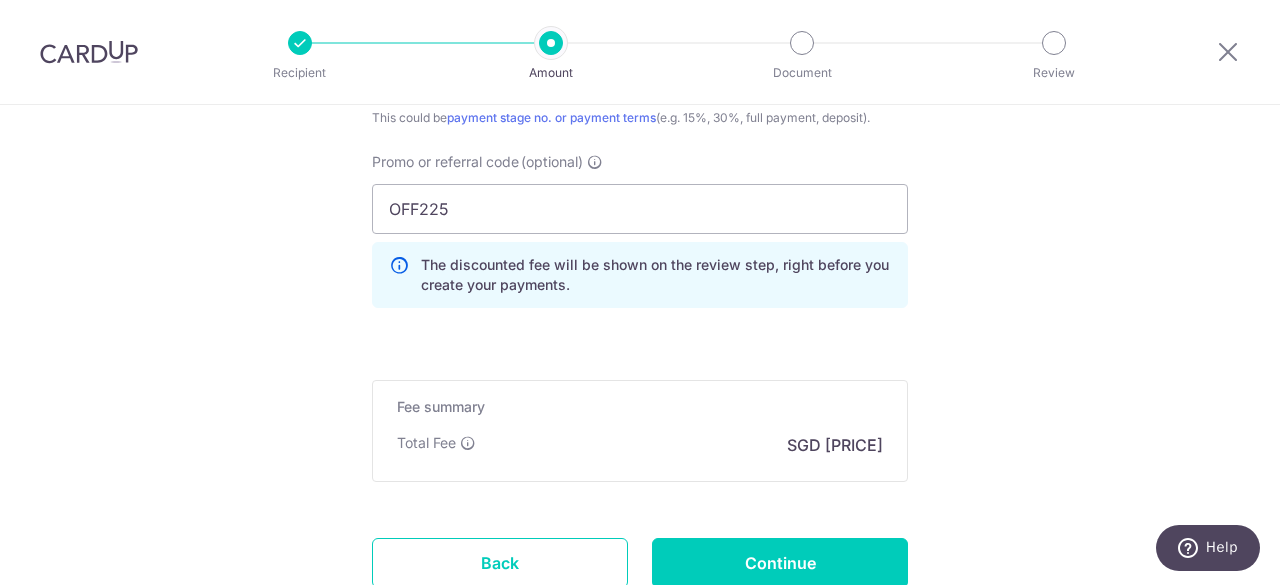 click on "Promo or referral code
(optional)
OFF225
The discounted fee will be shown on the review step, right before you create your payments.
Add" at bounding box center [640, 230] 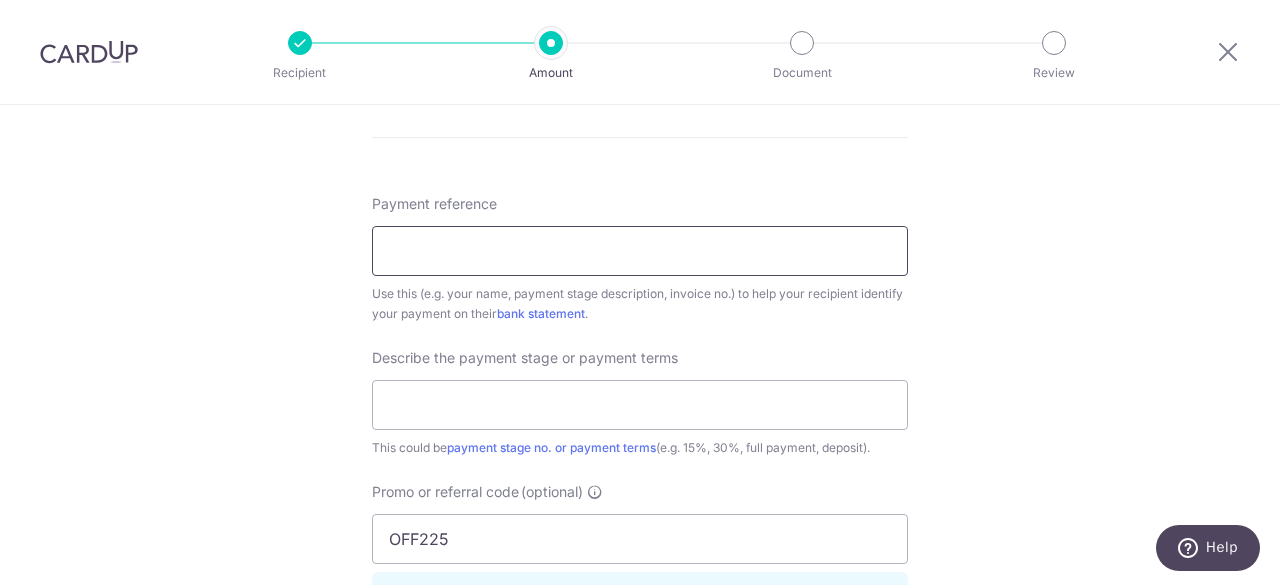 scroll, scrollTop: 1000, scrollLeft: 0, axis: vertical 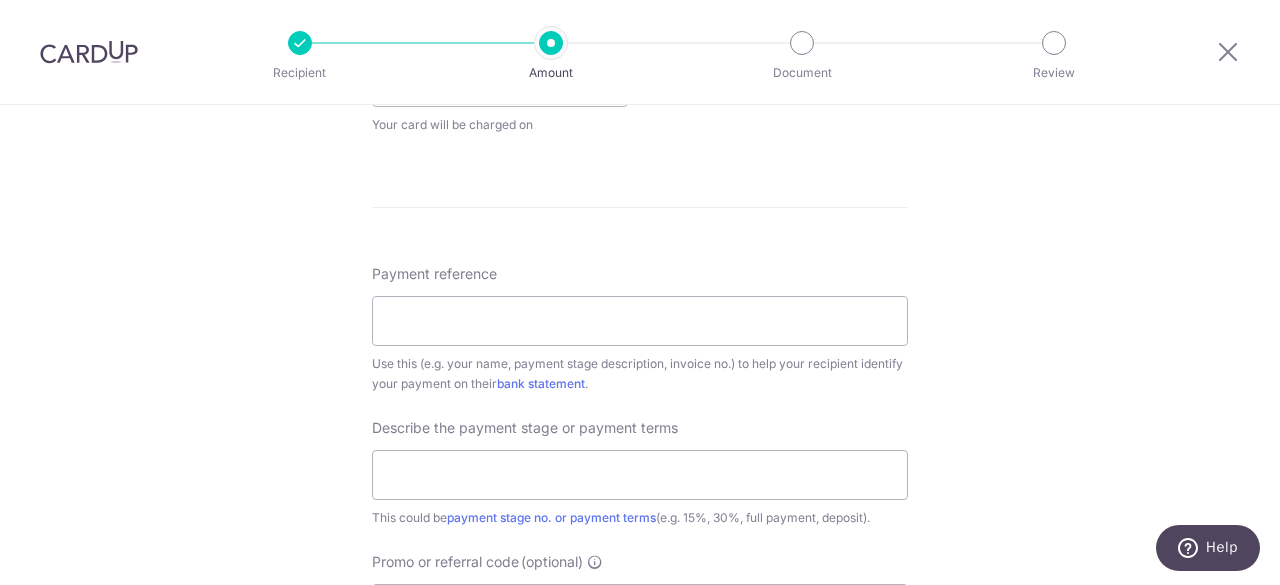 click on "Payment reference
Use this (e.g. your name, payment stage description, invoice no.) to help your recipient identify your payment on their  bank statement ." at bounding box center [640, 329] 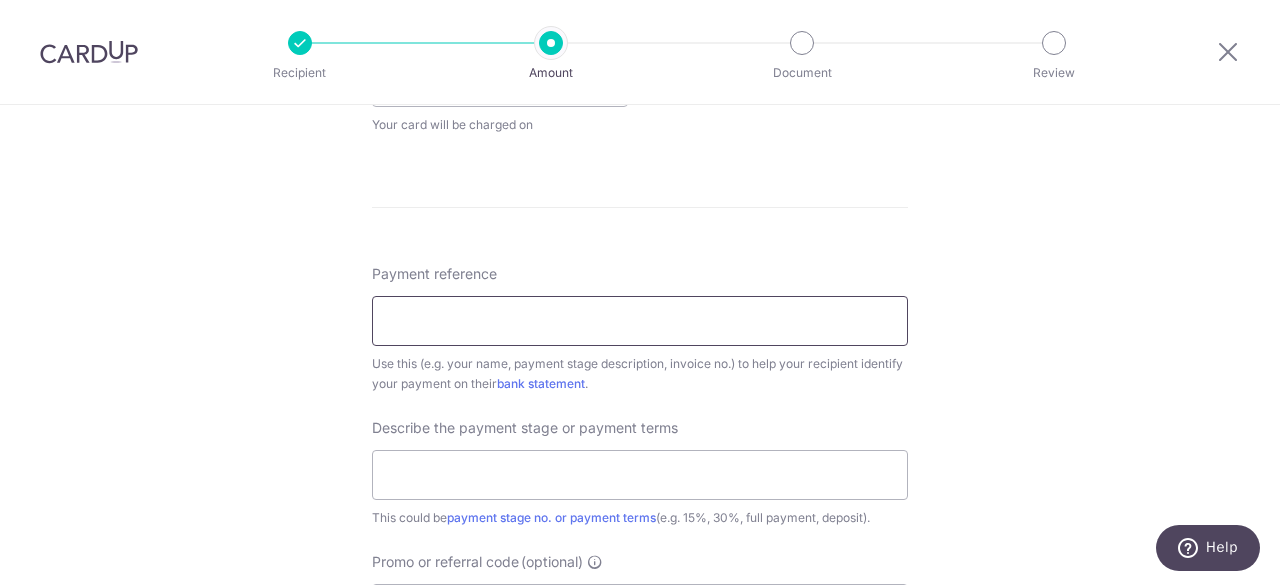 click on "Payment reference" at bounding box center [640, 321] 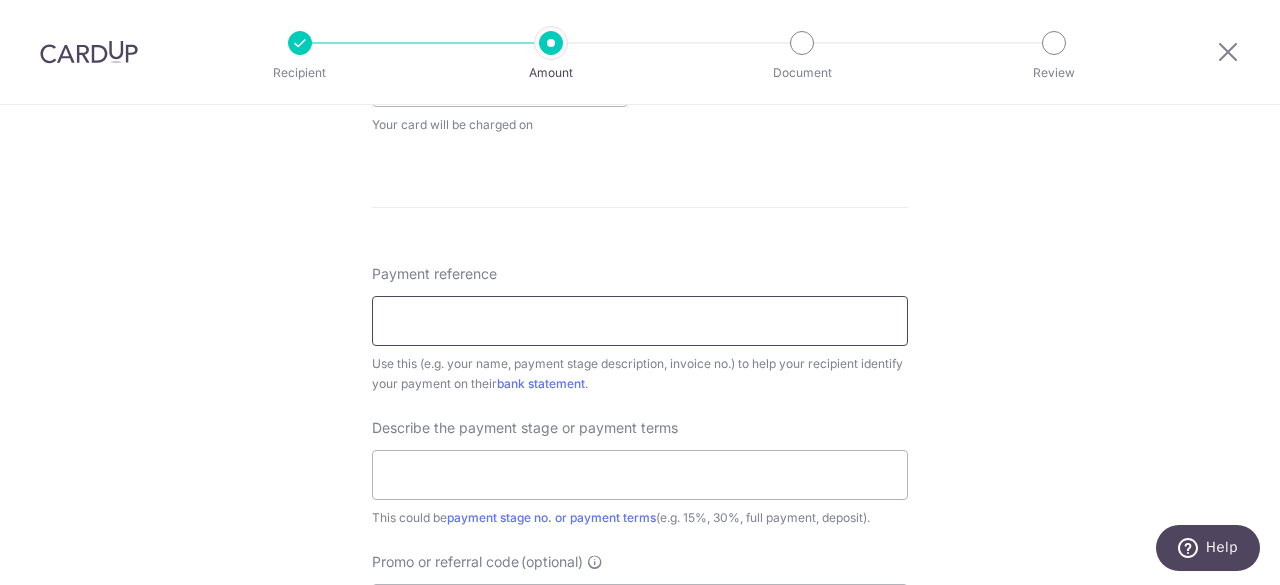 paste on "CONTRACT NO: AD/SM/EN/250311" 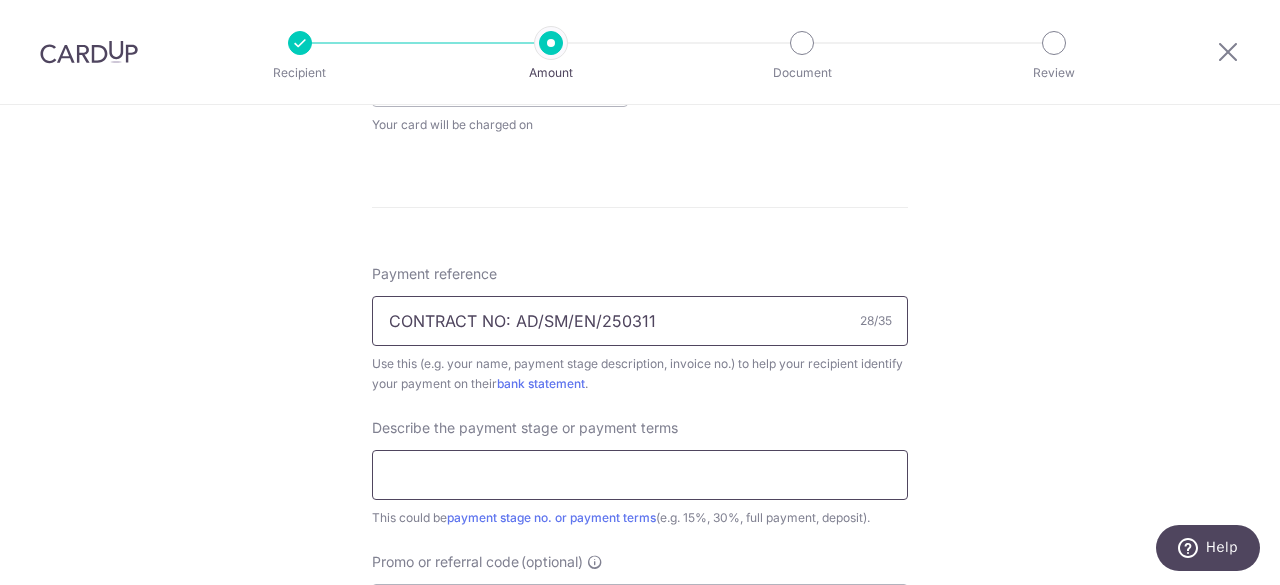 type on "CONTRACT NO: AD/SM/EN/250311" 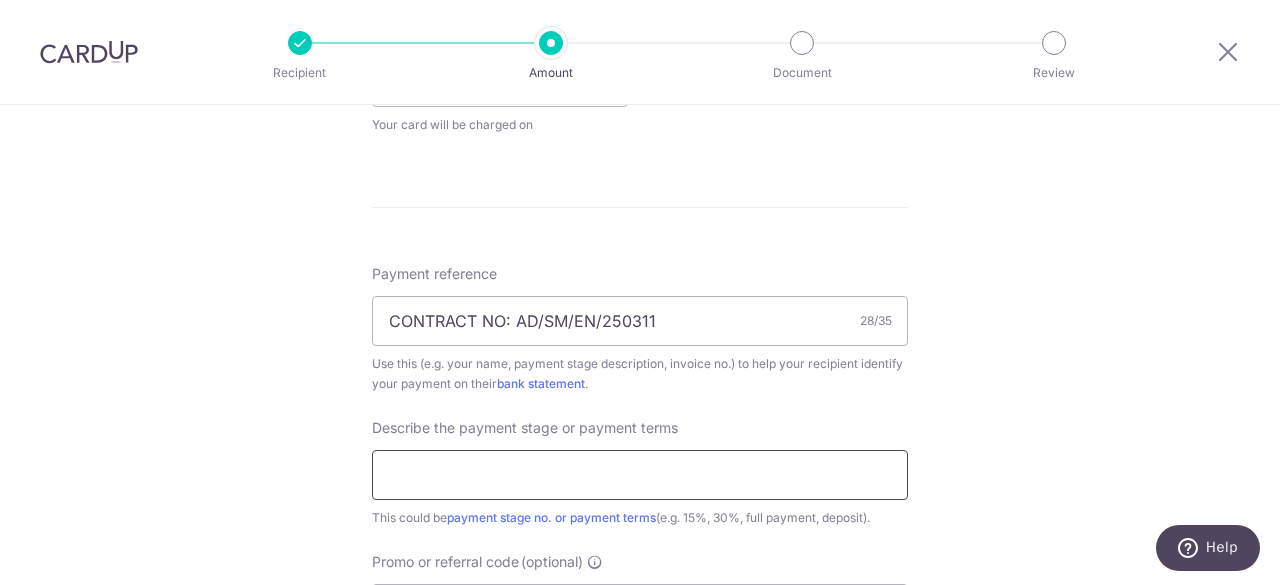 drag, startPoint x: 496, startPoint y: 479, endPoint x: 410, endPoint y: 231, distance: 262.4881 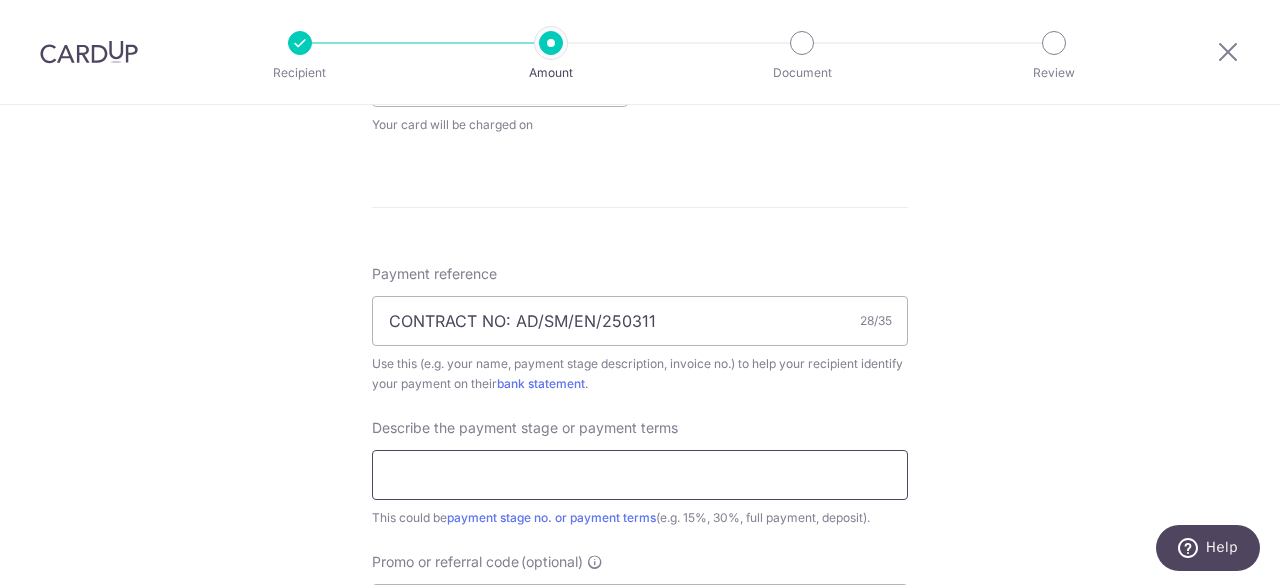 type on "D" 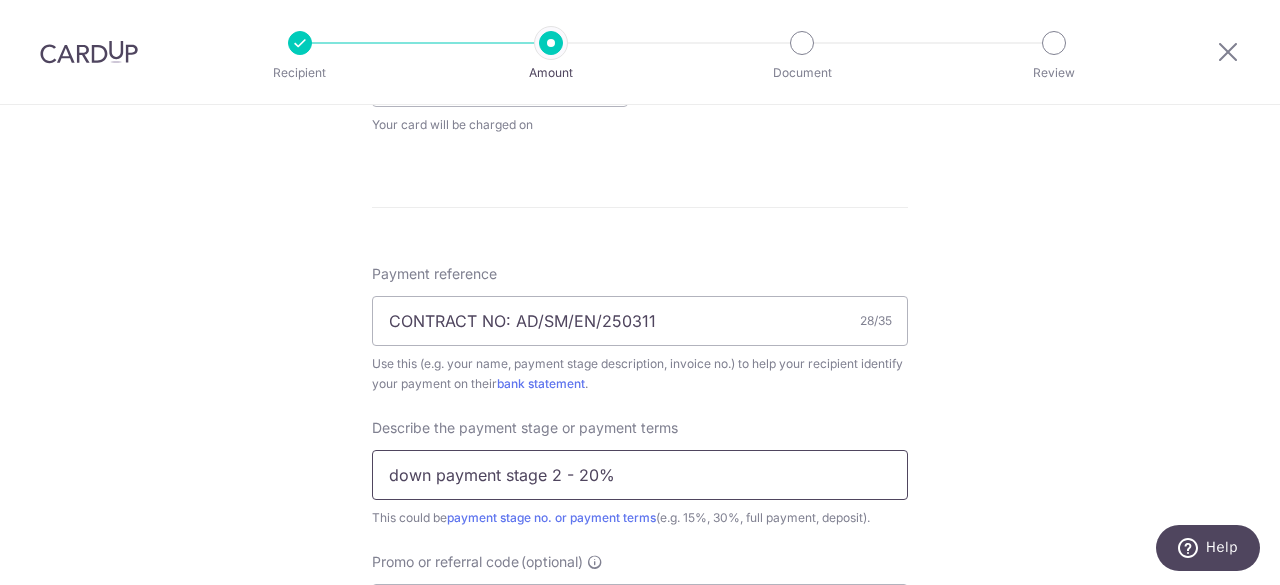 type on "down payment stage 2 - 20%" 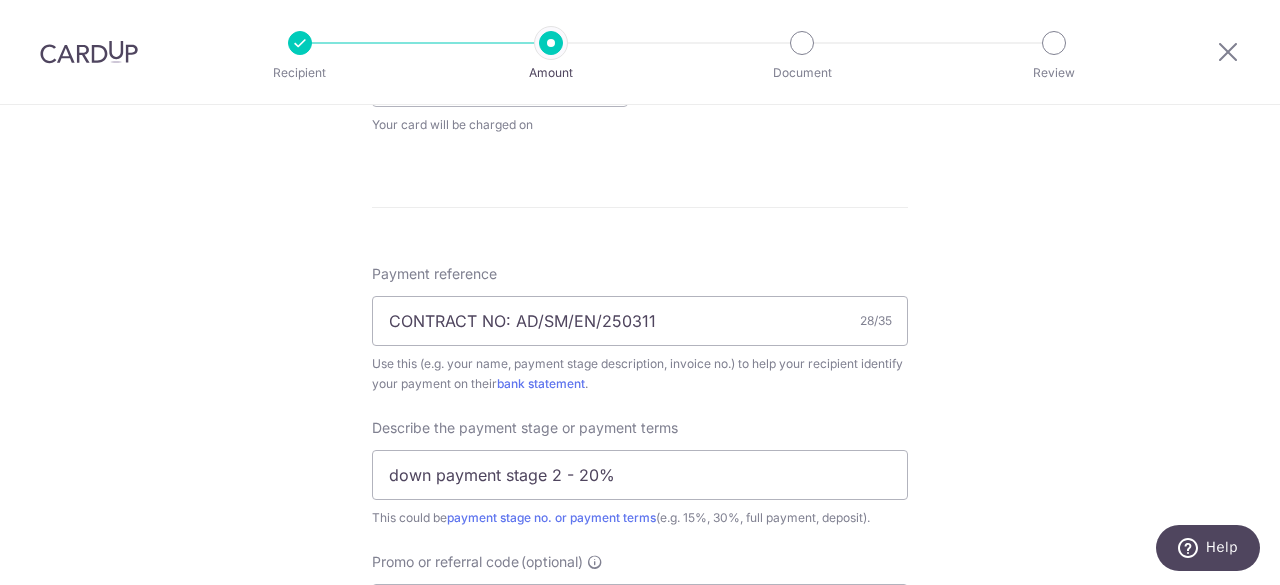 click on "Use this (e.g. your name, payment stage description, invoice no.) to help your recipient identify your payment on their  bank statement ." at bounding box center [640, 374] 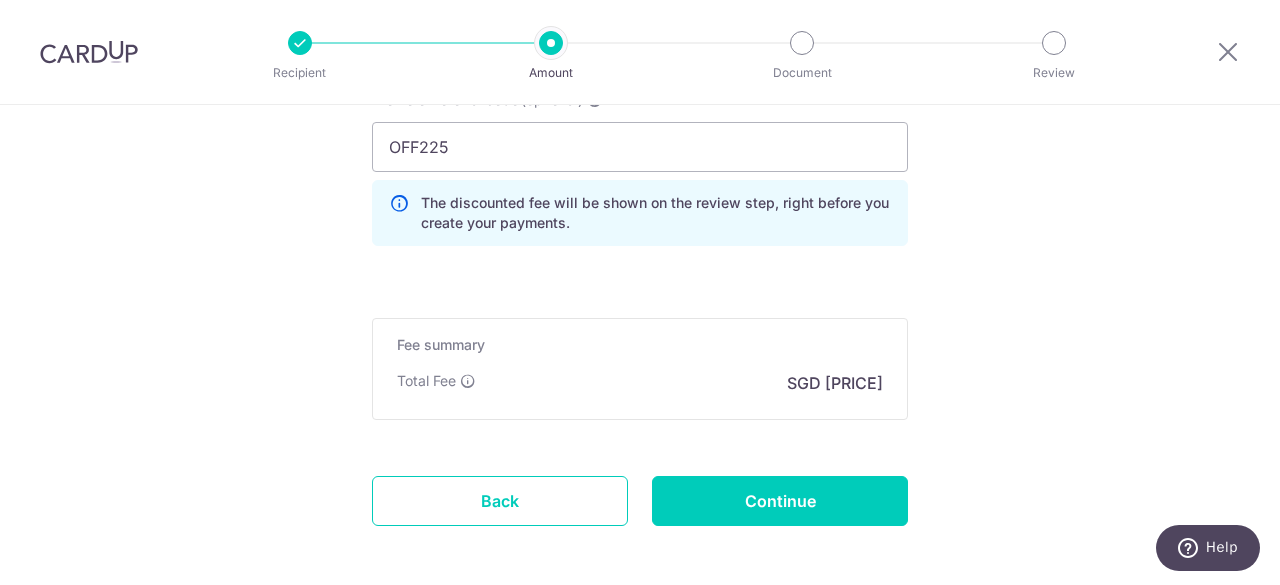 scroll, scrollTop: 1500, scrollLeft: 0, axis: vertical 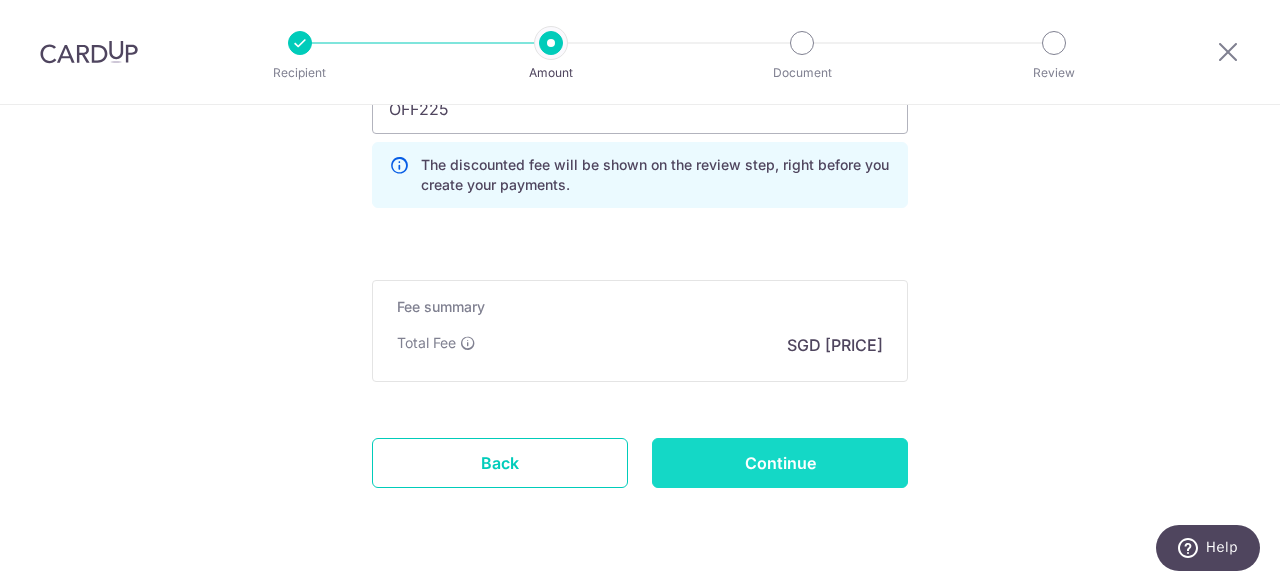 click on "Continue" at bounding box center (780, 463) 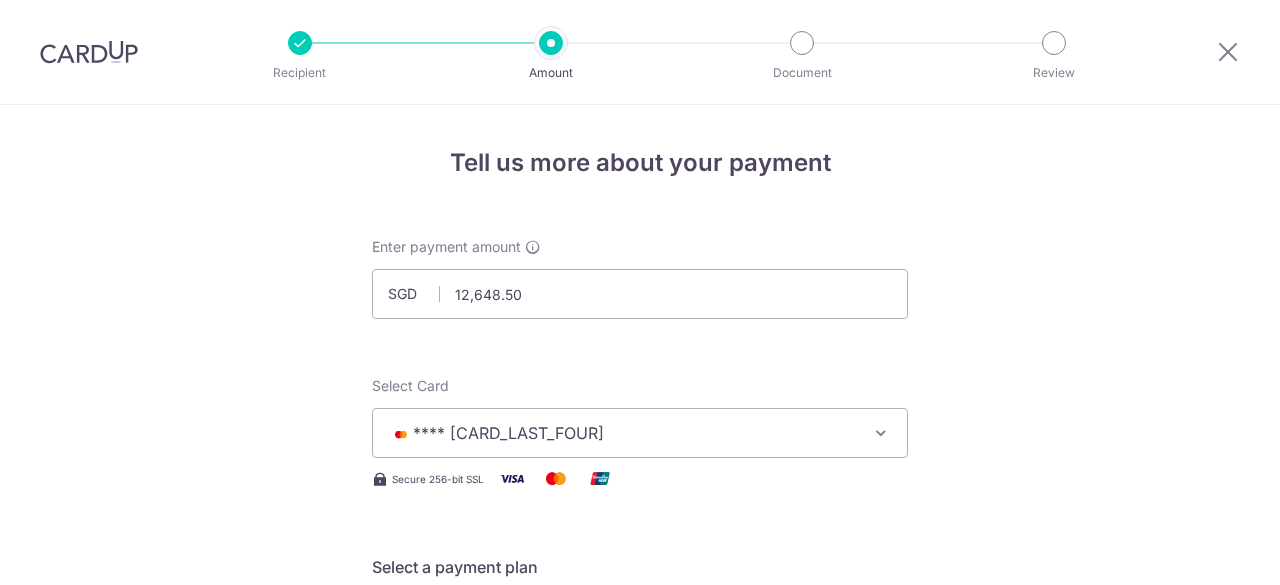 scroll, scrollTop: 0, scrollLeft: 0, axis: both 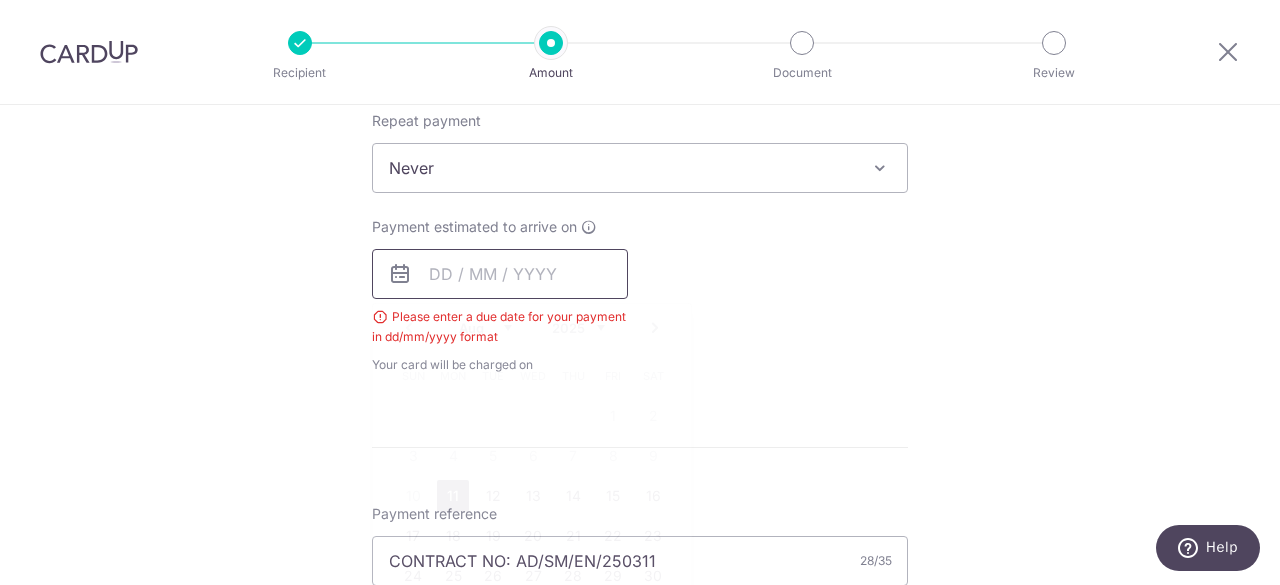 click at bounding box center (500, 274) 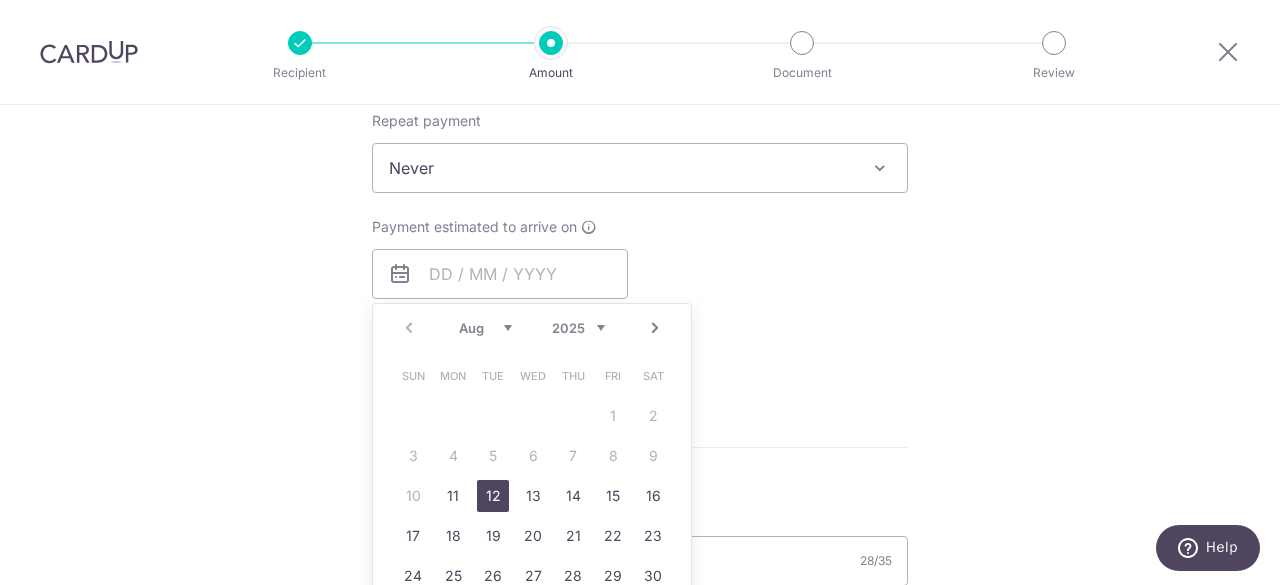 click on "12" at bounding box center [493, 496] 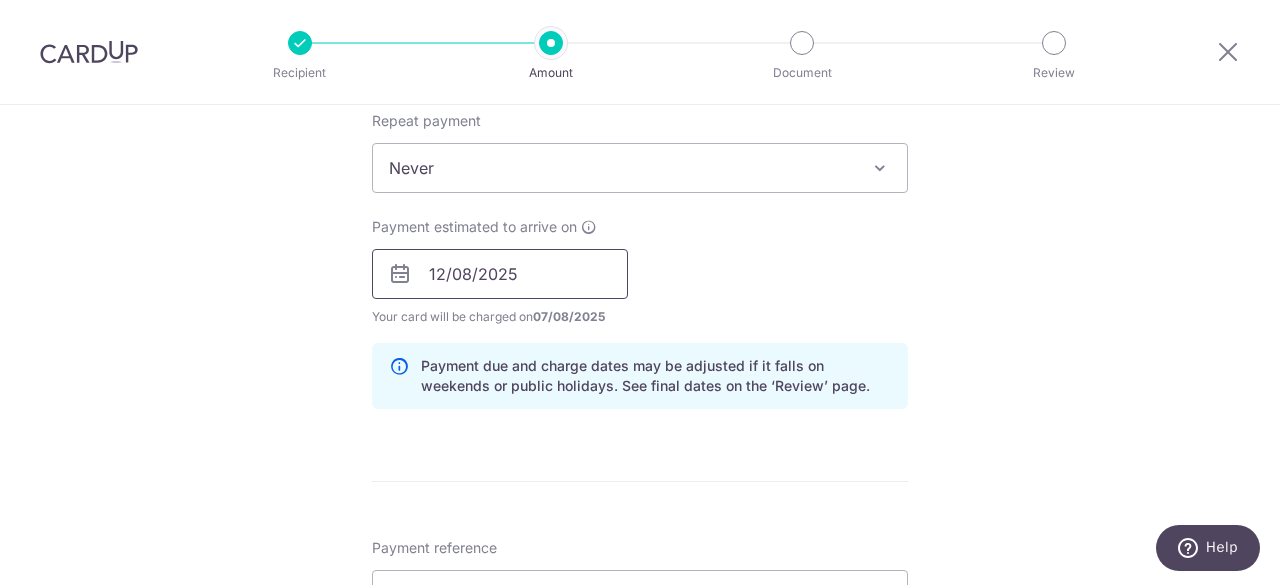 click on "12/08/2025" at bounding box center [500, 274] 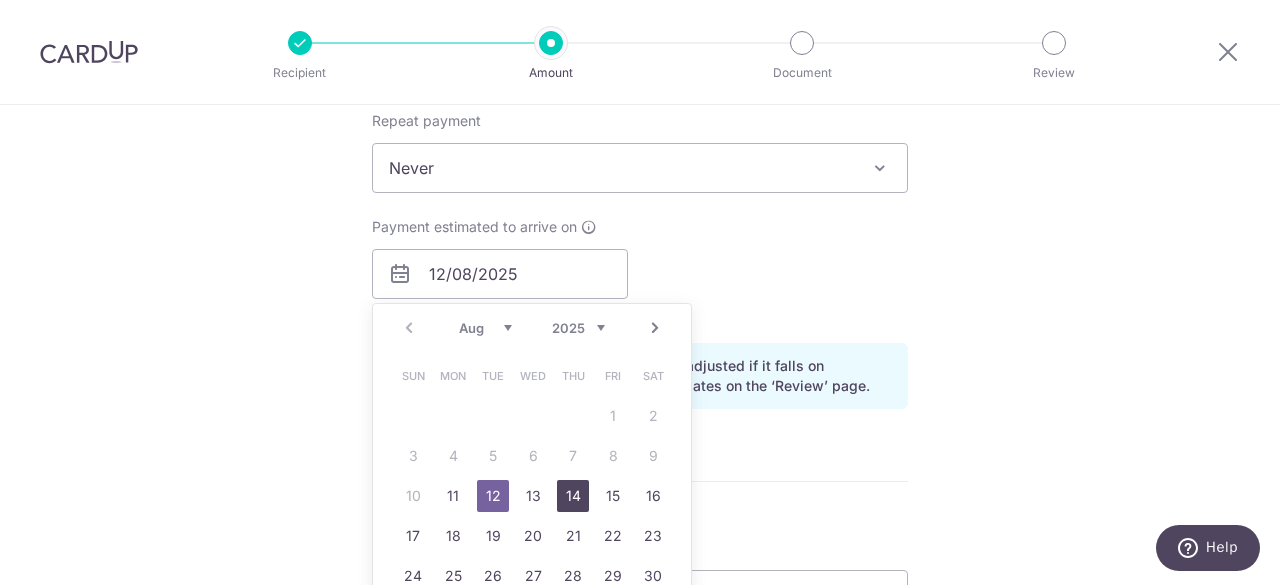 click on "14" at bounding box center [573, 496] 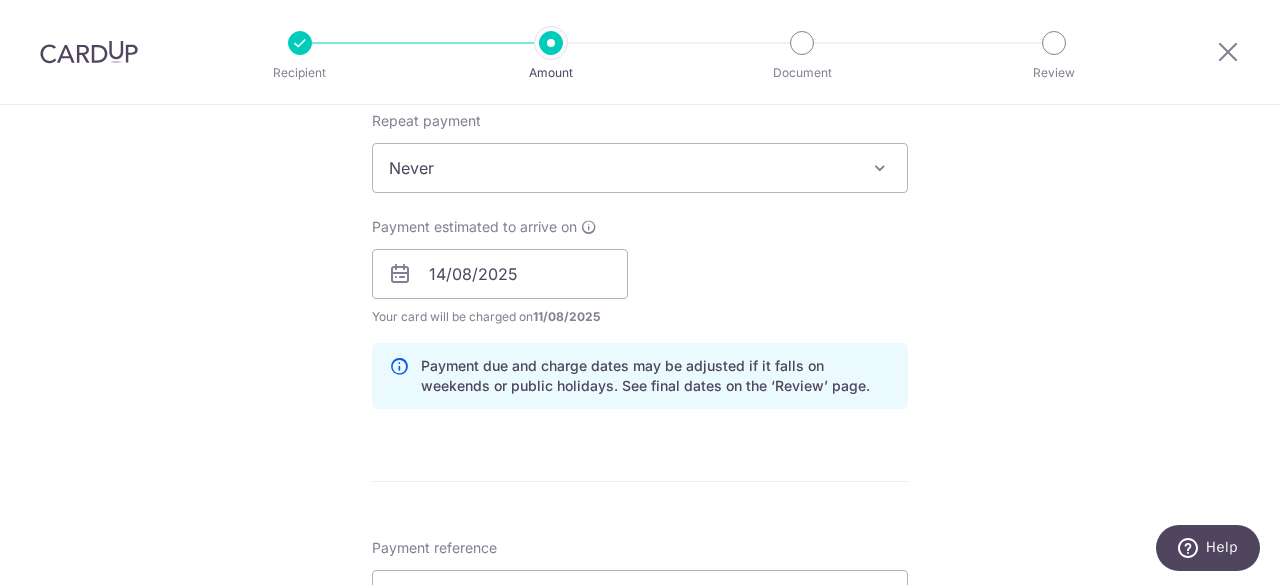 click on "Payment due and charge dates may be adjusted if it falls on weekends or public holidays. See final dates on the ‘Review’ page." at bounding box center [656, 376] 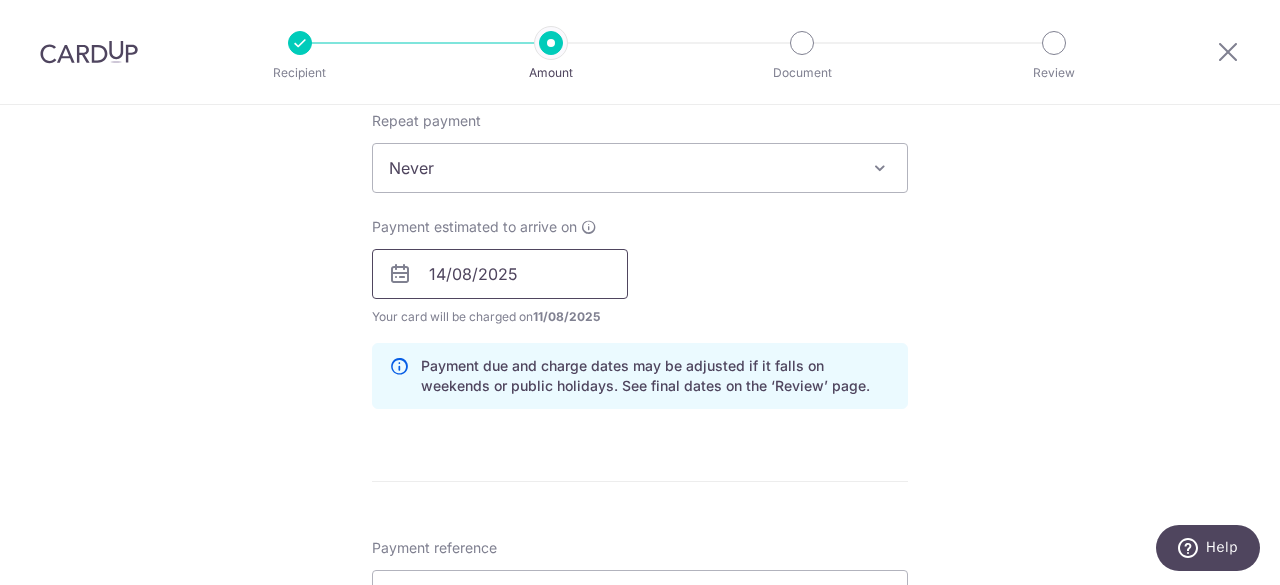 click on "14/08/2025" at bounding box center [500, 274] 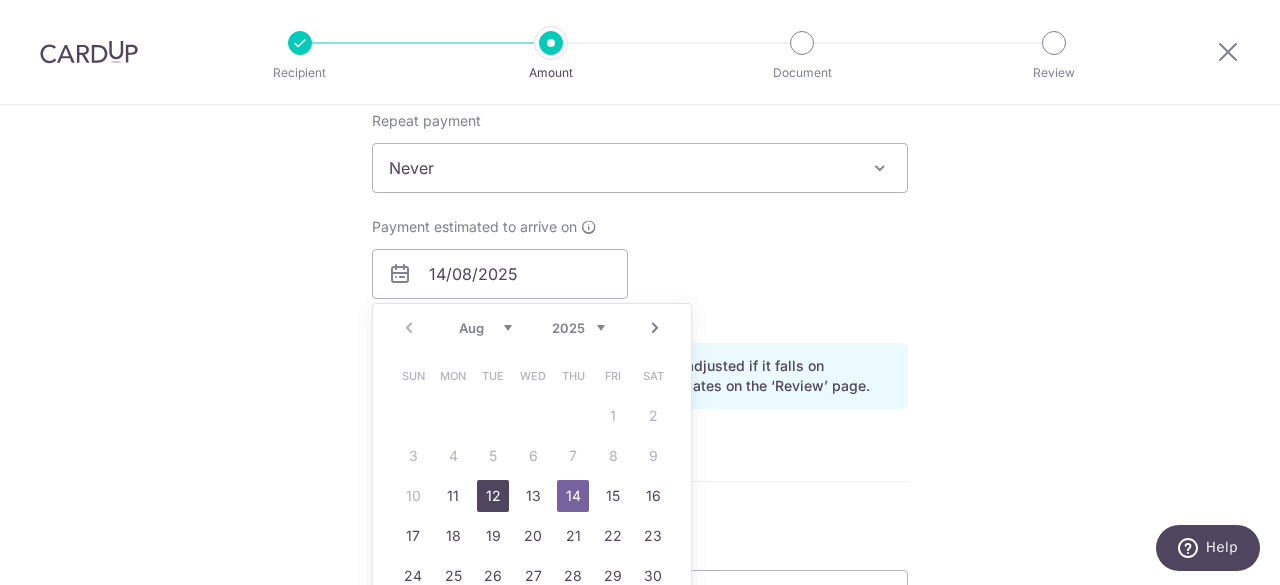 click on "12" at bounding box center (493, 496) 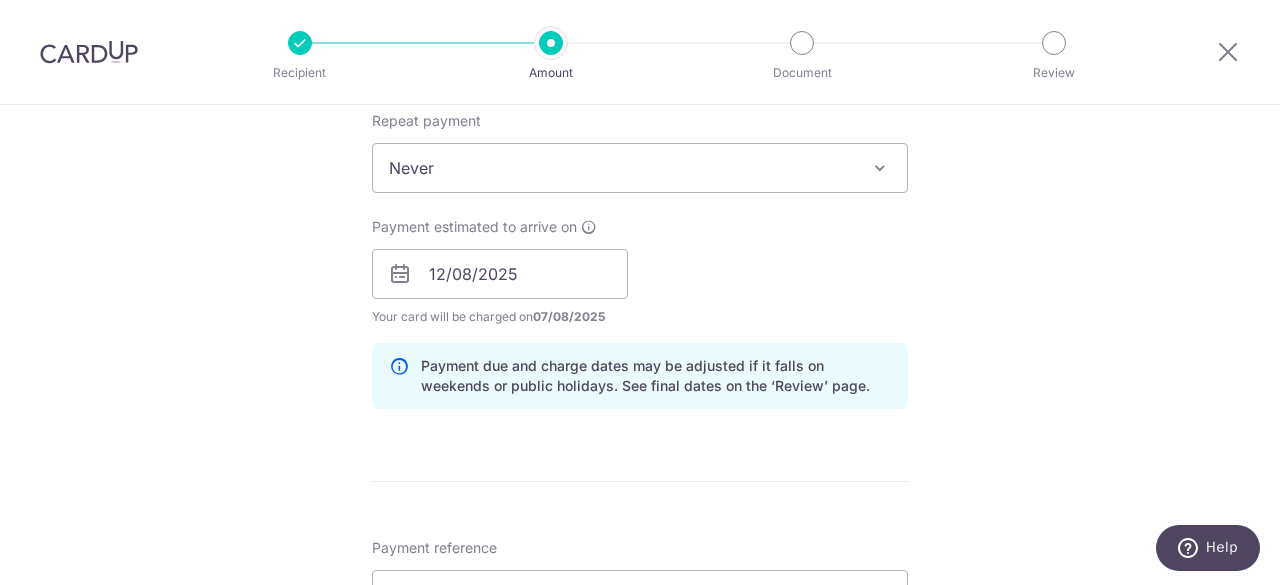 click on "Payment due and charge dates may be adjusted if it falls on weekends or public holidays. See final dates on the ‘Review’ page." at bounding box center (656, 376) 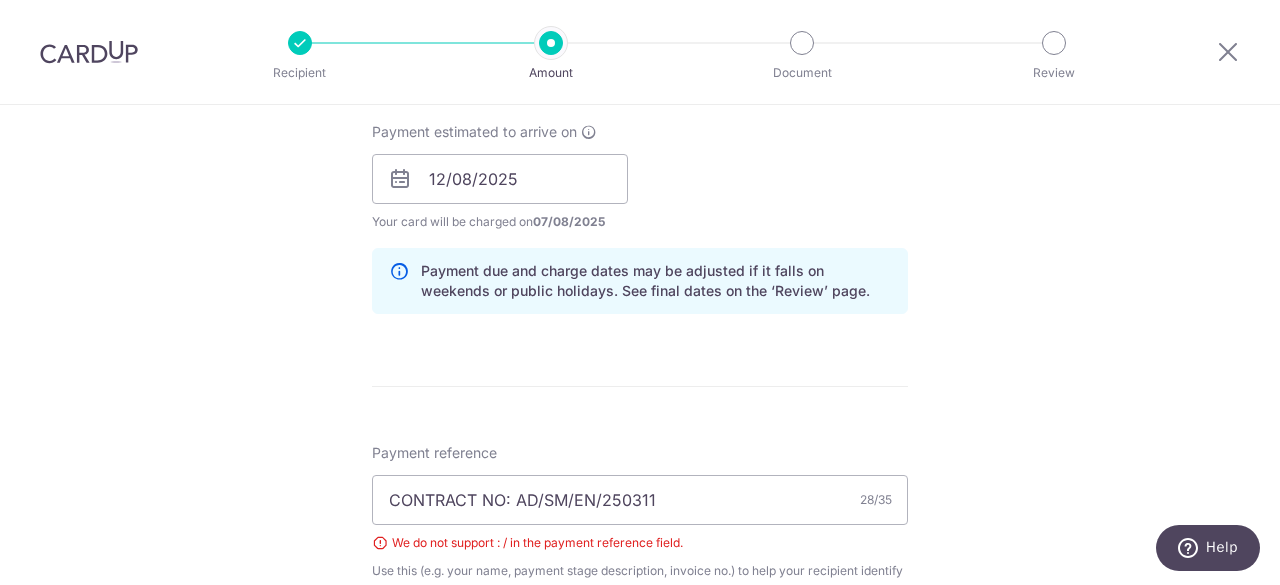 scroll, scrollTop: 908, scrollLeft: 0, axis: vertical 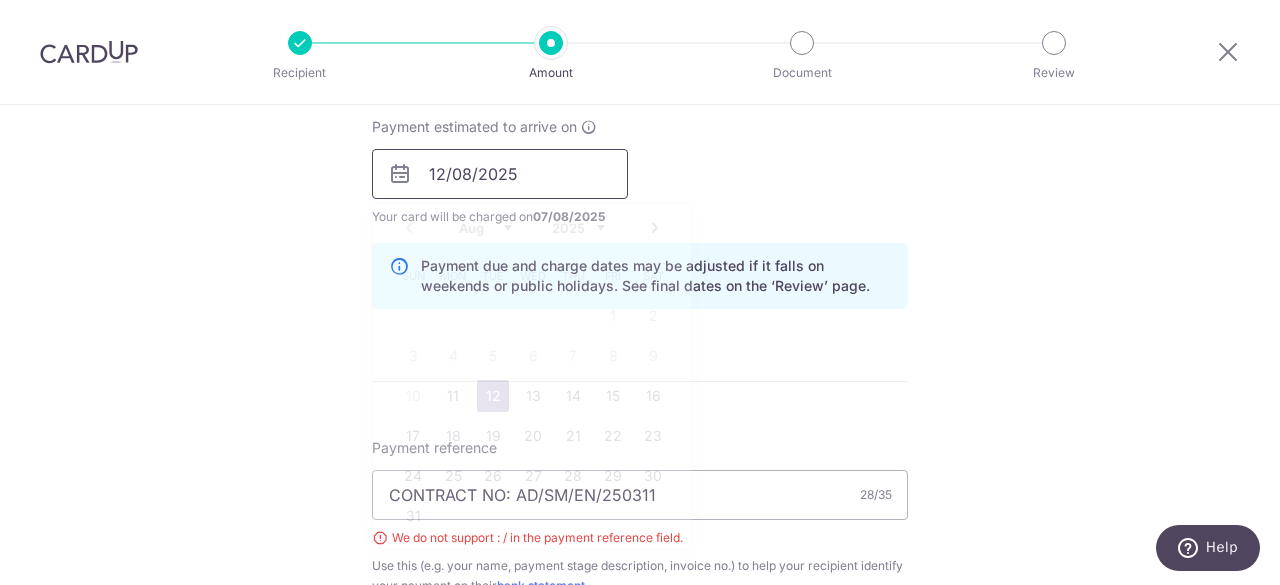 click on "12/08/2025" at bounding box center (500, 174) 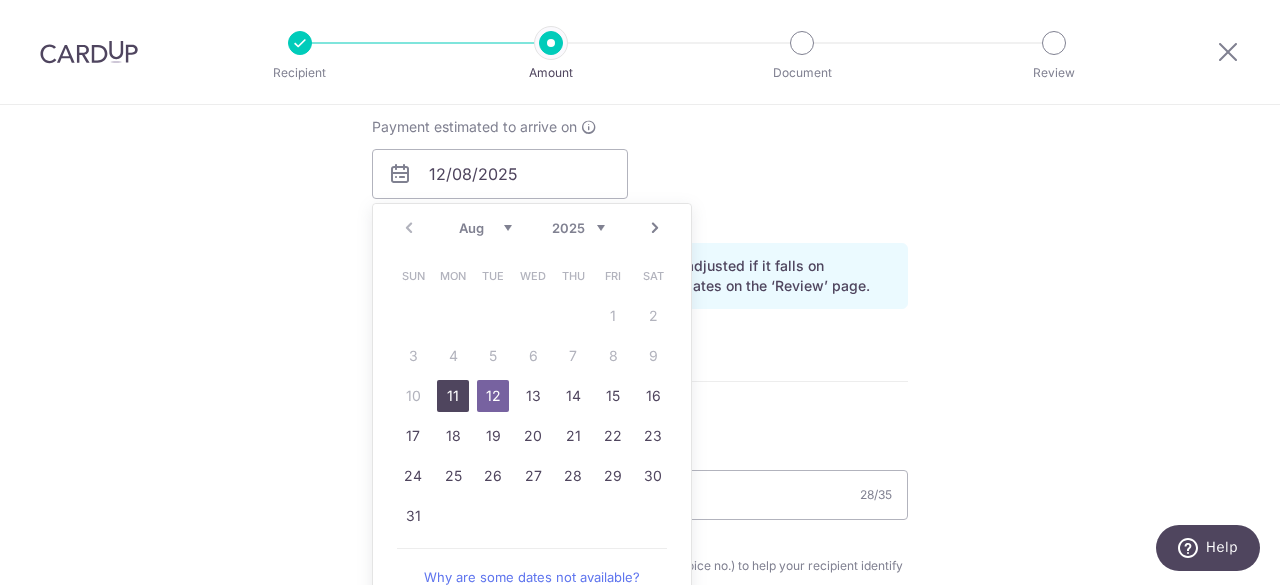 click on "11" at bounding box center (453, 396) 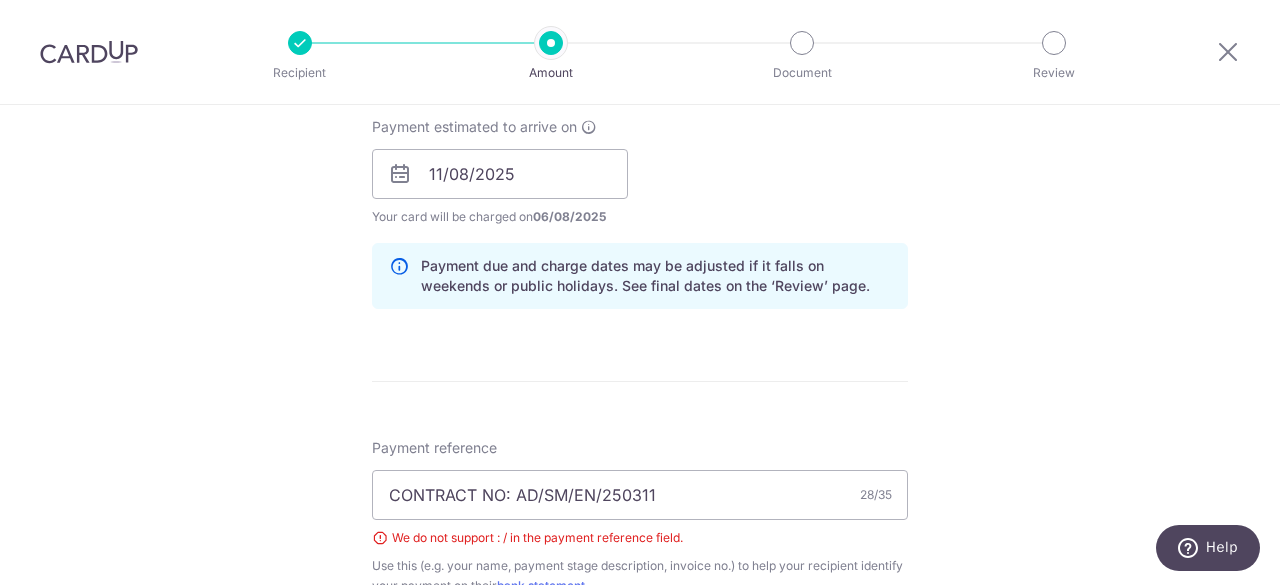 click on "Payment due and charge dates may be adjusted if it falls on weekends or public holidays. See final dates on the ‘Review’ page." at bounding box center [656, 276] 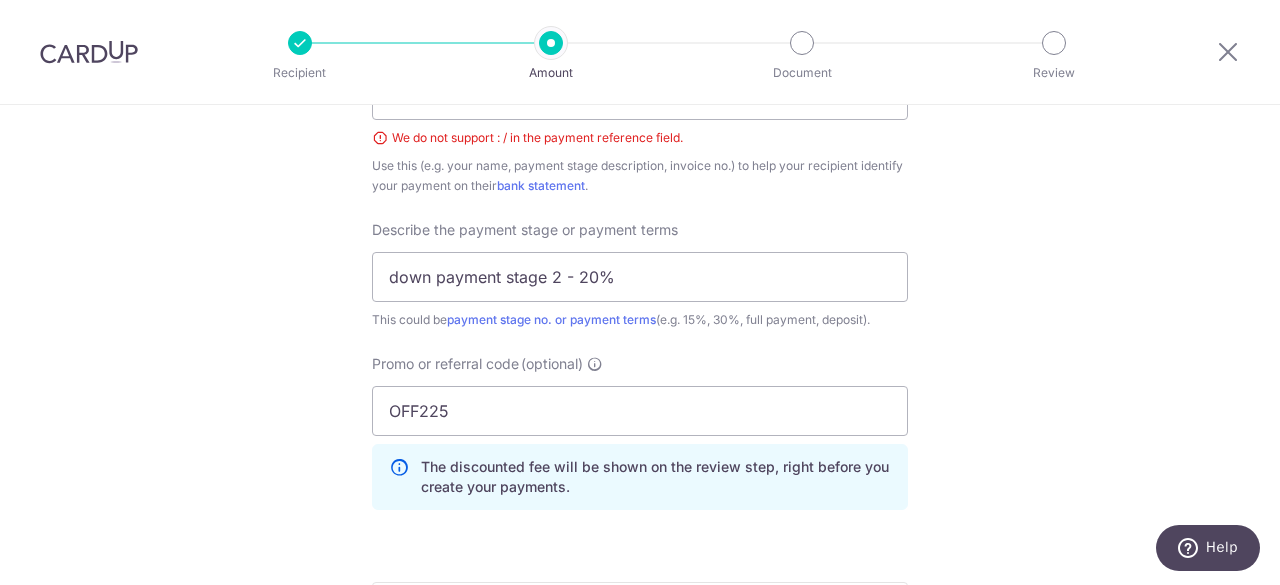 scroll, scrollTop: 1208, scrollLeft: 0, axis: vertical 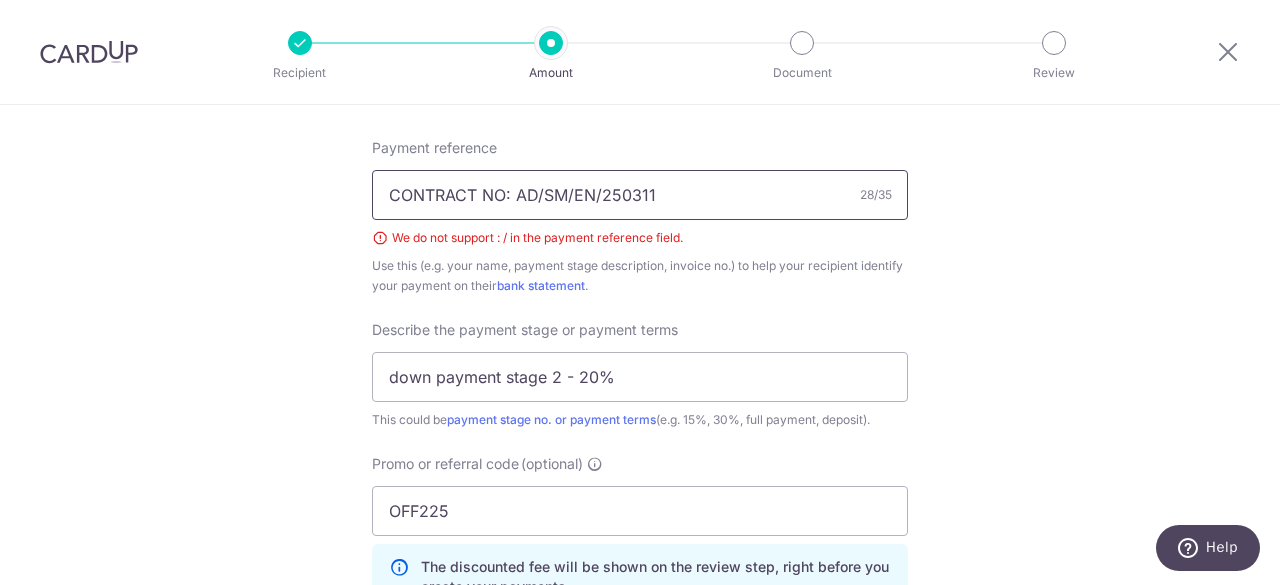 drag, startPoint x: 510, startPoint y: 186, endPoint x: 344, endPoint y: 201, distance: 166.67633 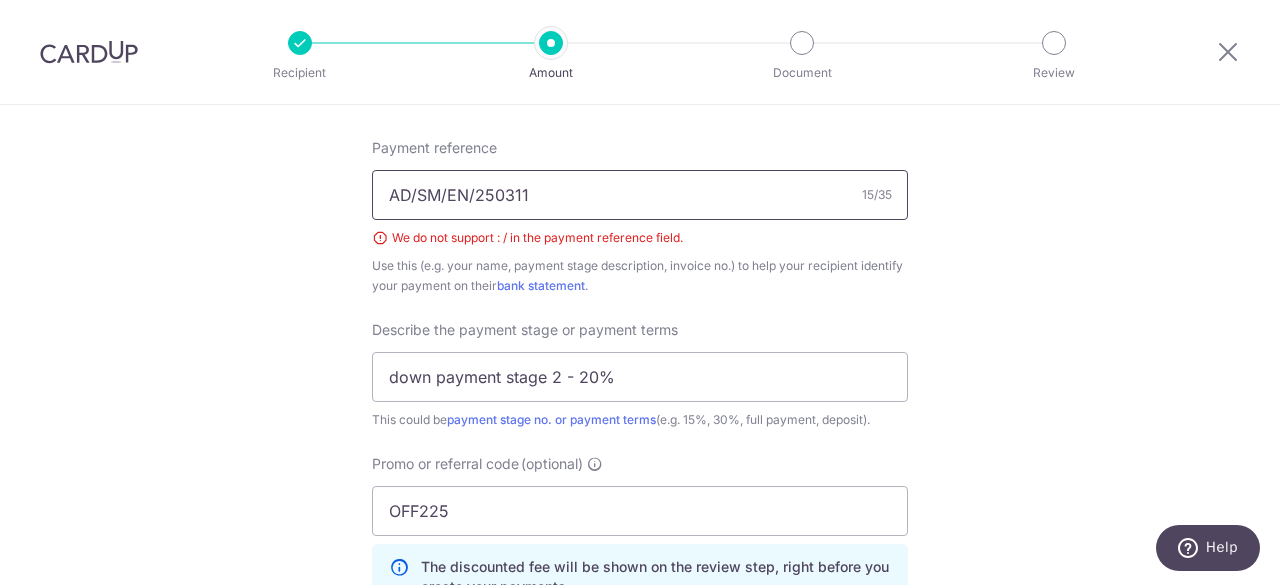 click on "AD/SM/EN/250311" at bounding box center [640, 195] 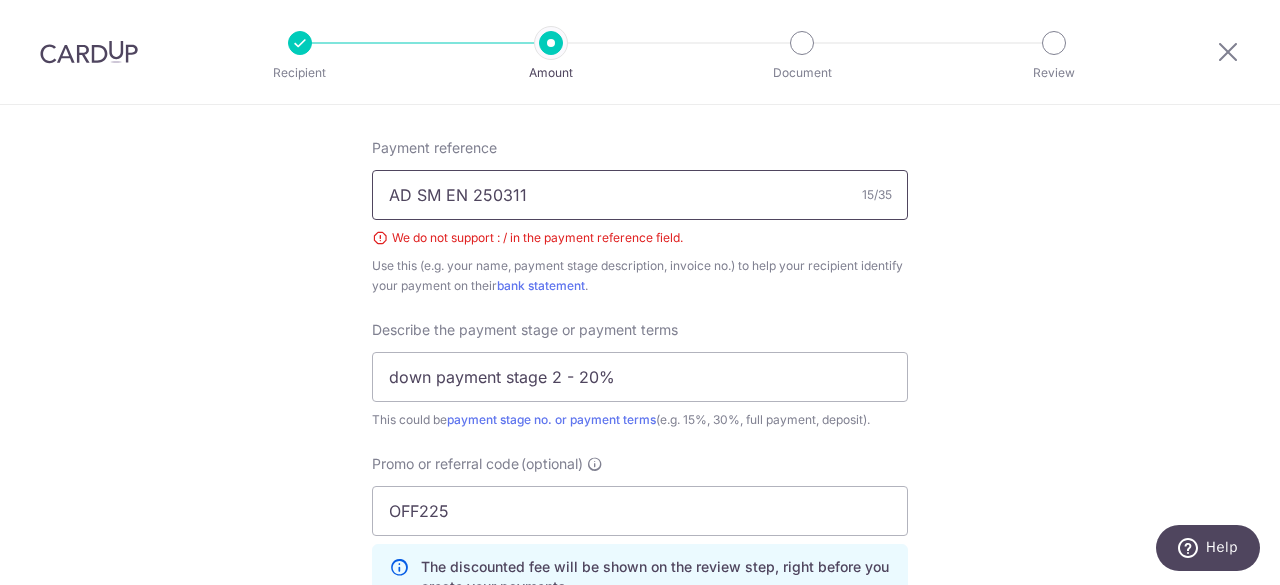 type on "AD SM EN 250311" 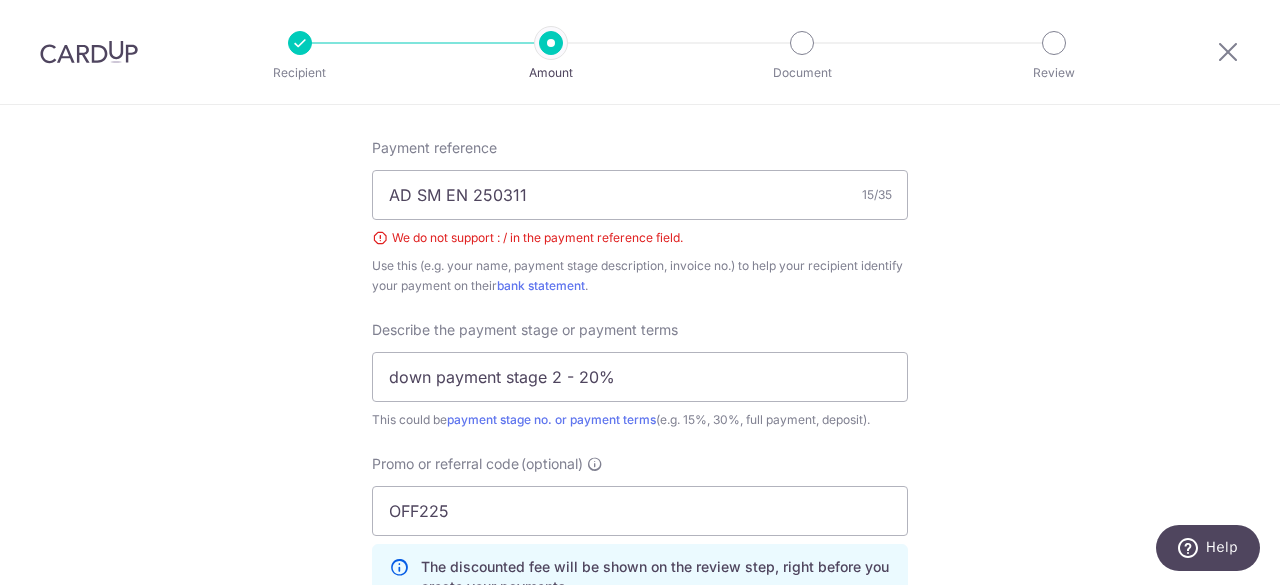 click on "Use this (e.g. your name, payment stage description, invoice no.) to help your recipient identify your payment on their  bank statement ." at bounding box center (640, 276) 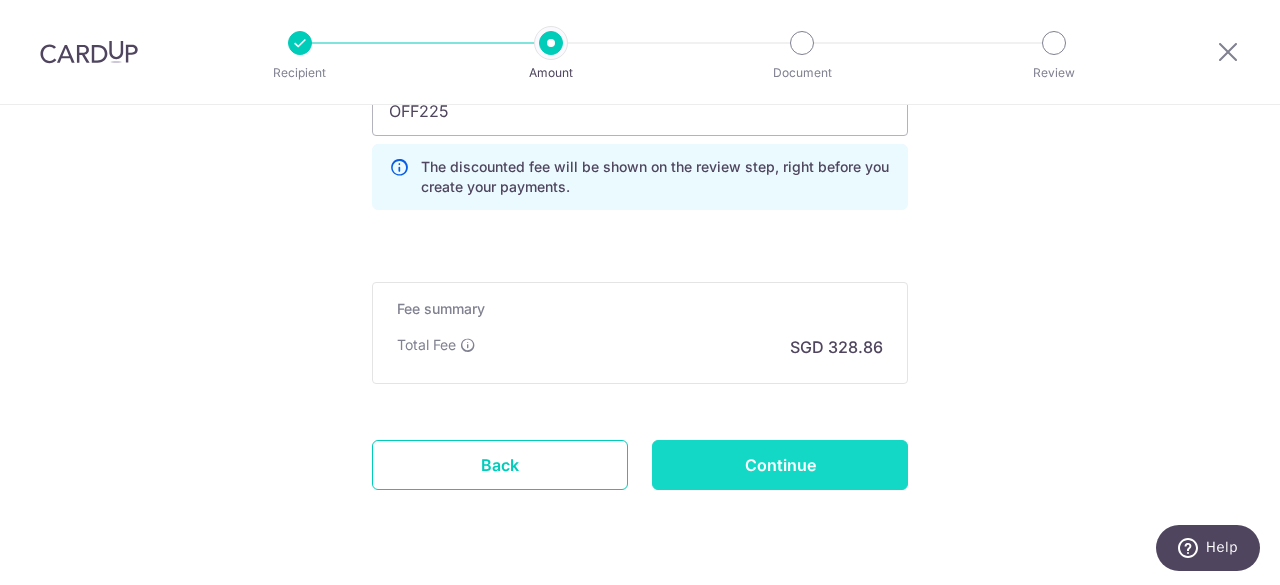scroll, scrollTop: 1657, scrollLeft: 0, axis: vertical 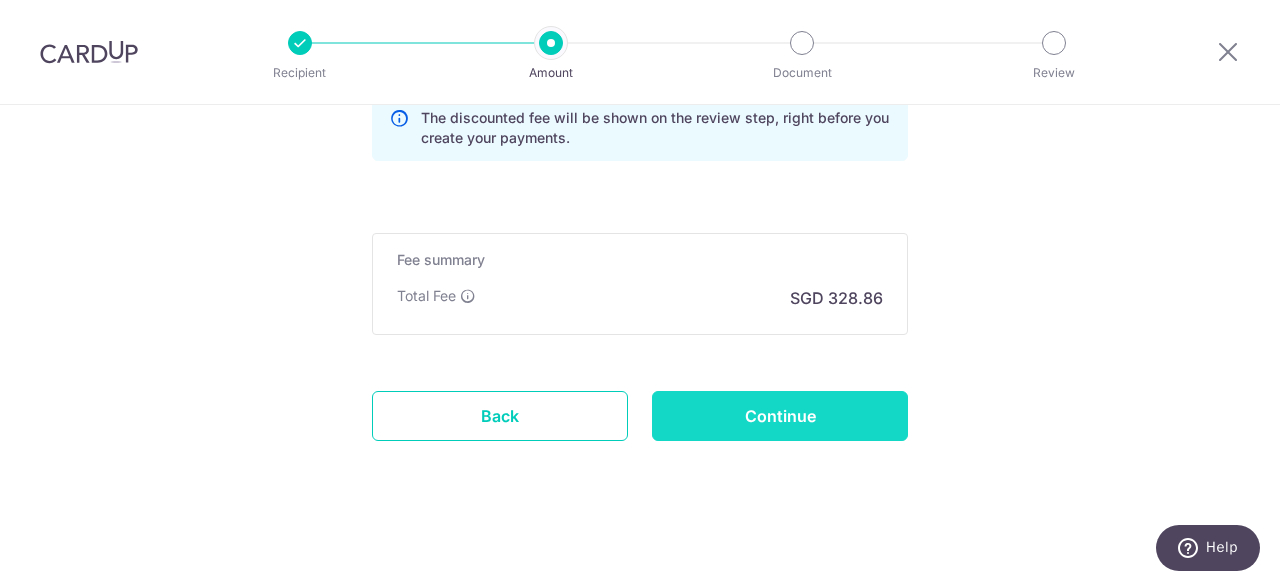 click on "Continue" at bounding box center (780, 416) 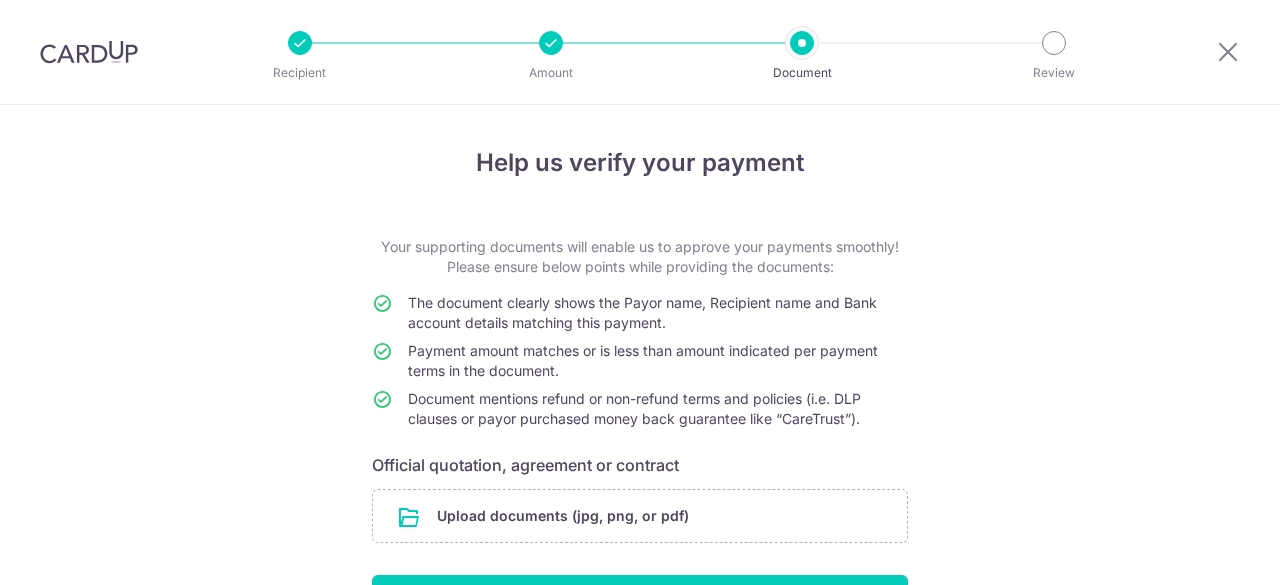 scroll, scrollTop: 0, scrollLeft: 0, axis: both 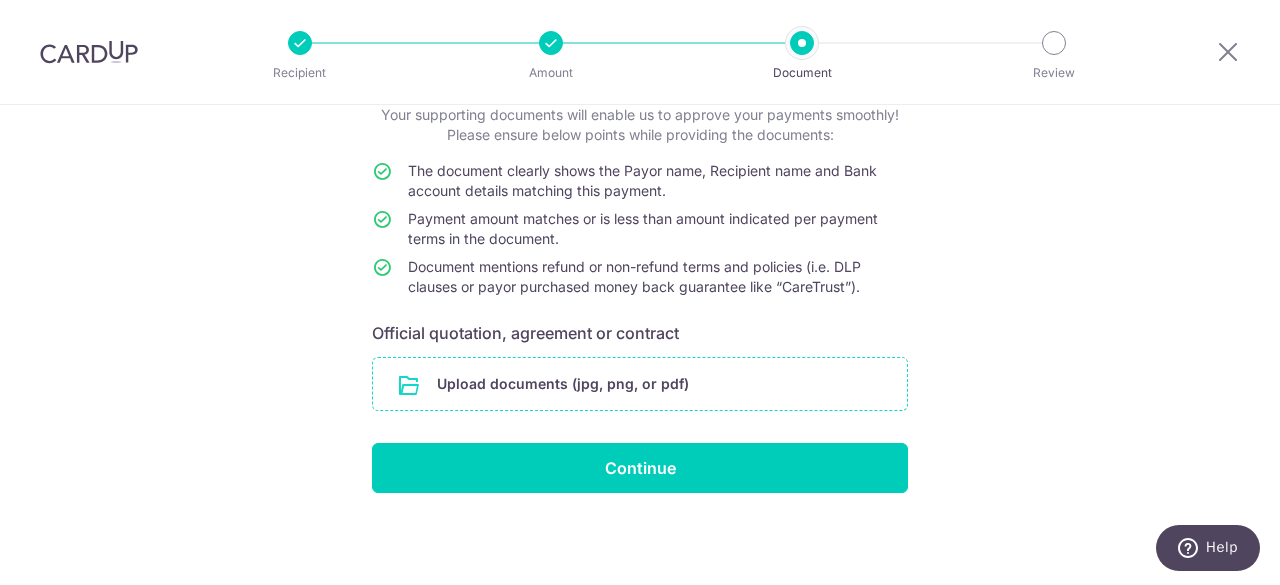 click at bounding box center [640, 384] 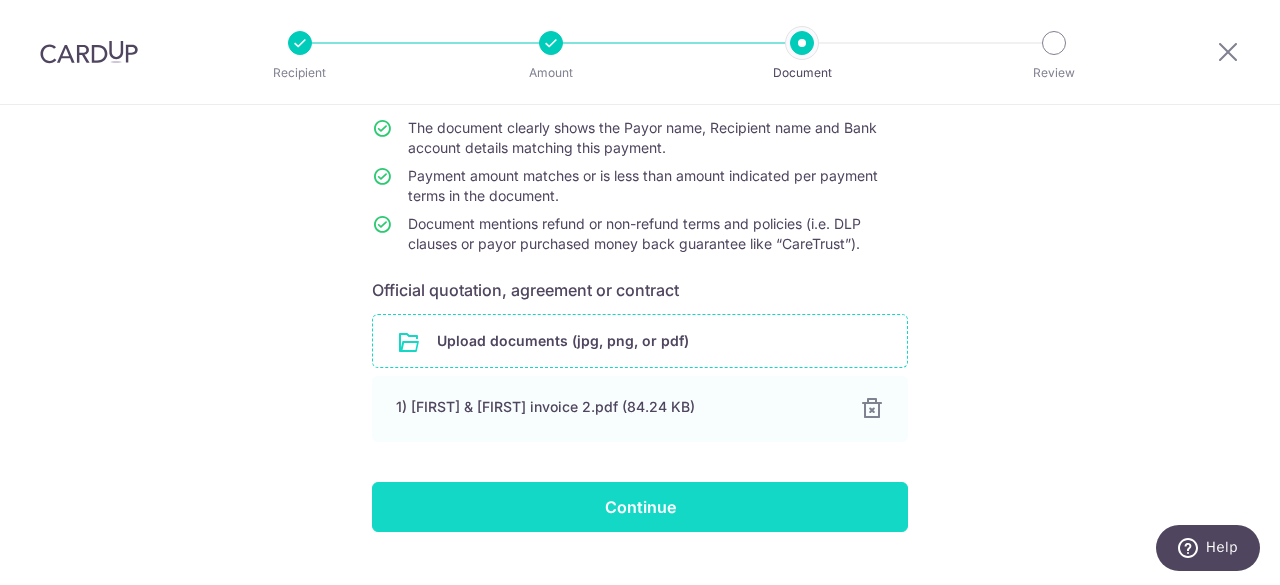 scroll, scrollTop: 214, scrollLeft: 0, axis: vertical 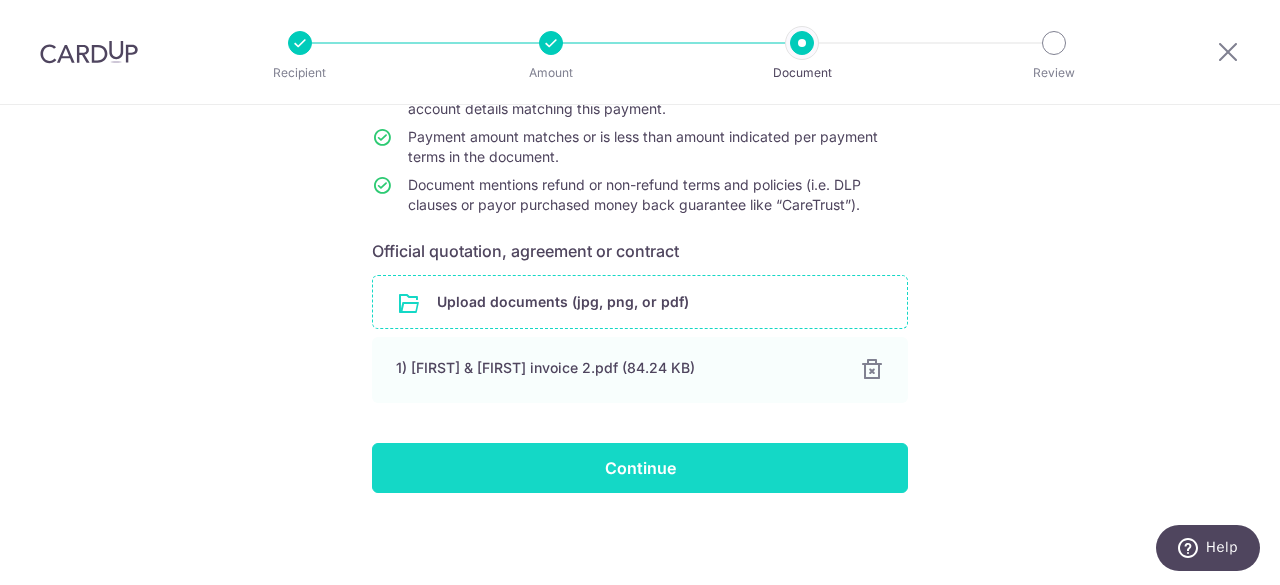 click on "Continue" at bounding box center (640, 468) 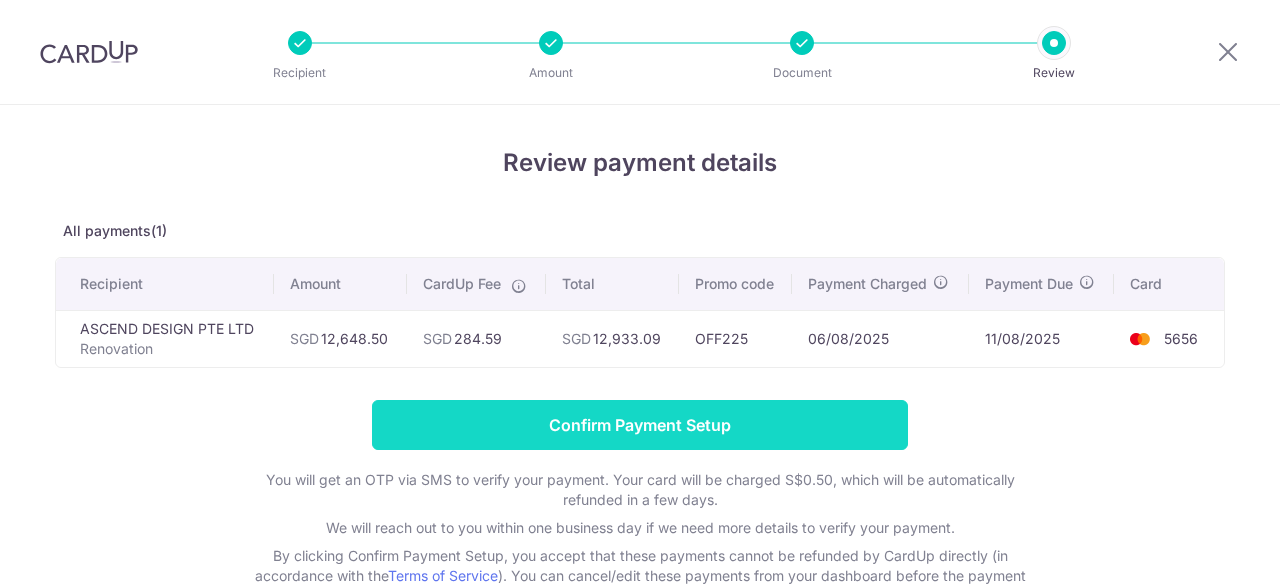 scroll, scrollTop: 0, scrollLeft: 0, axis: both 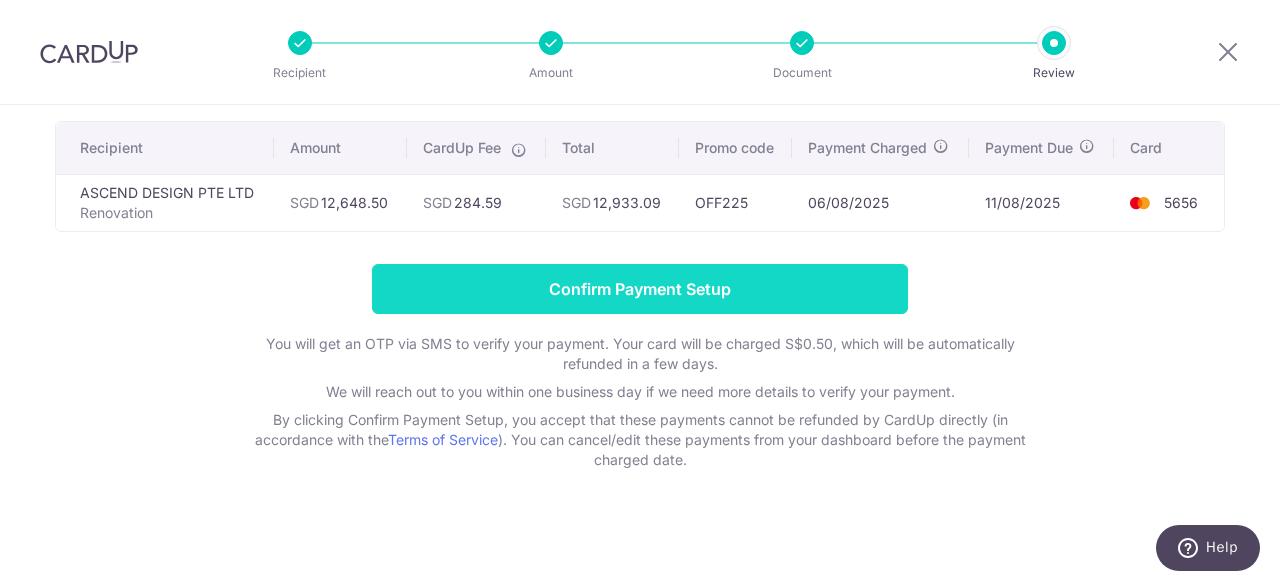 click on "Confirm Payment Setup" at bounding box center [640, 289] 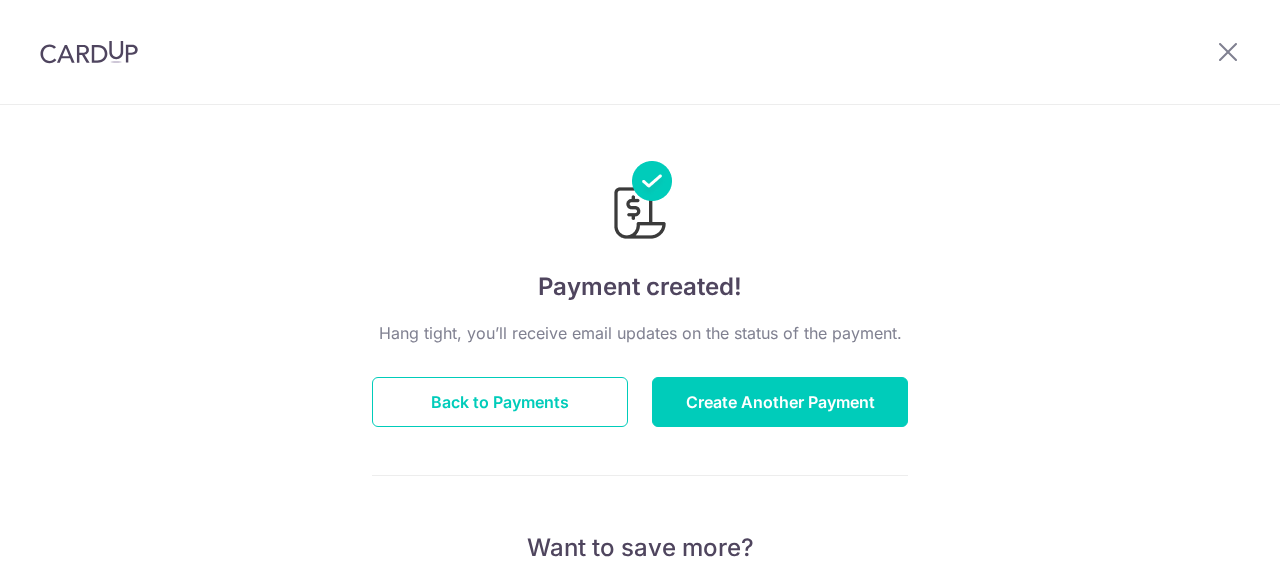scroll, scrollTop: 0, scrollLeft: 0, axis: both 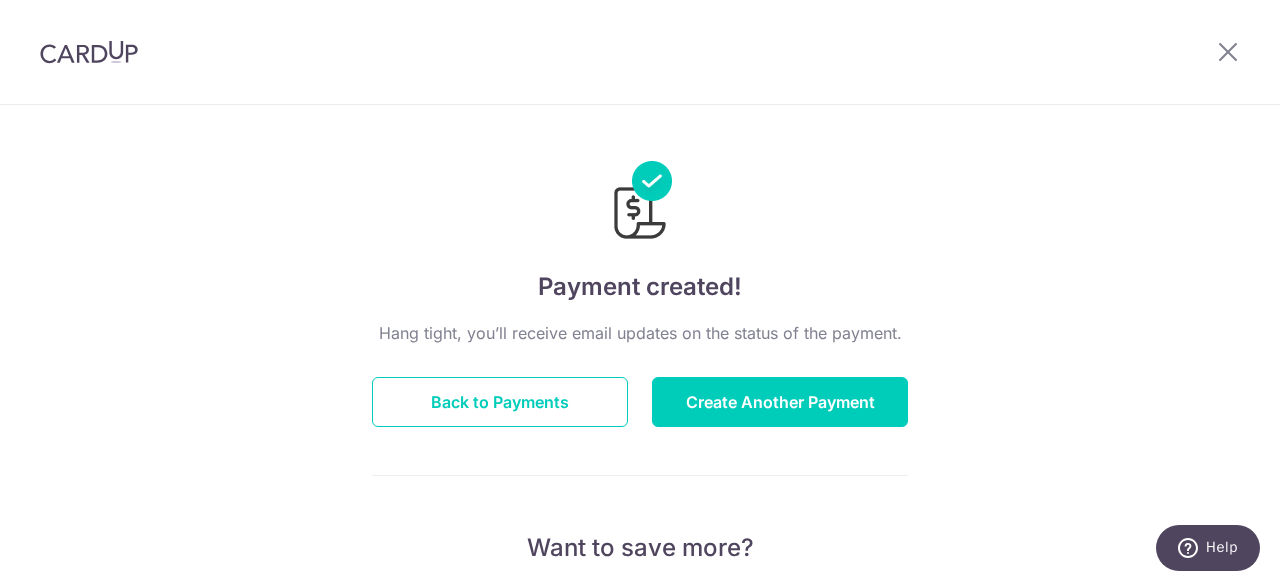 click on "Payment created!
Back to Payments
Create Another Payment
Want to save more?
Invite your friends and save on next your payment
My Referral Code
[TEXT]806
Copy Code
Copied
Facebook
Twitter
WhatsApp
Email" at bounding box center [640, 604] 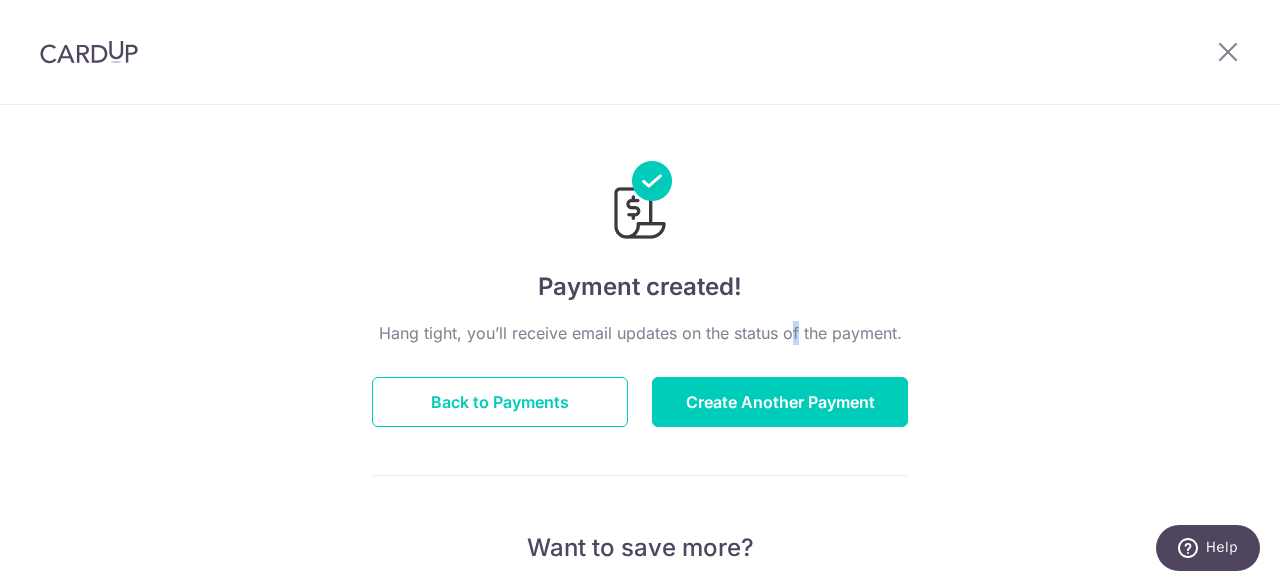 click on "Payment created!
Back to Payments
Create Another Payment
Want to save more?
Invite your friends and save on next your payment
My Referral Code
[TEXT]806
Copy Code
Copied
Facebook
Twitter
WhatsApp
Email" at bounding box center (640, 604) 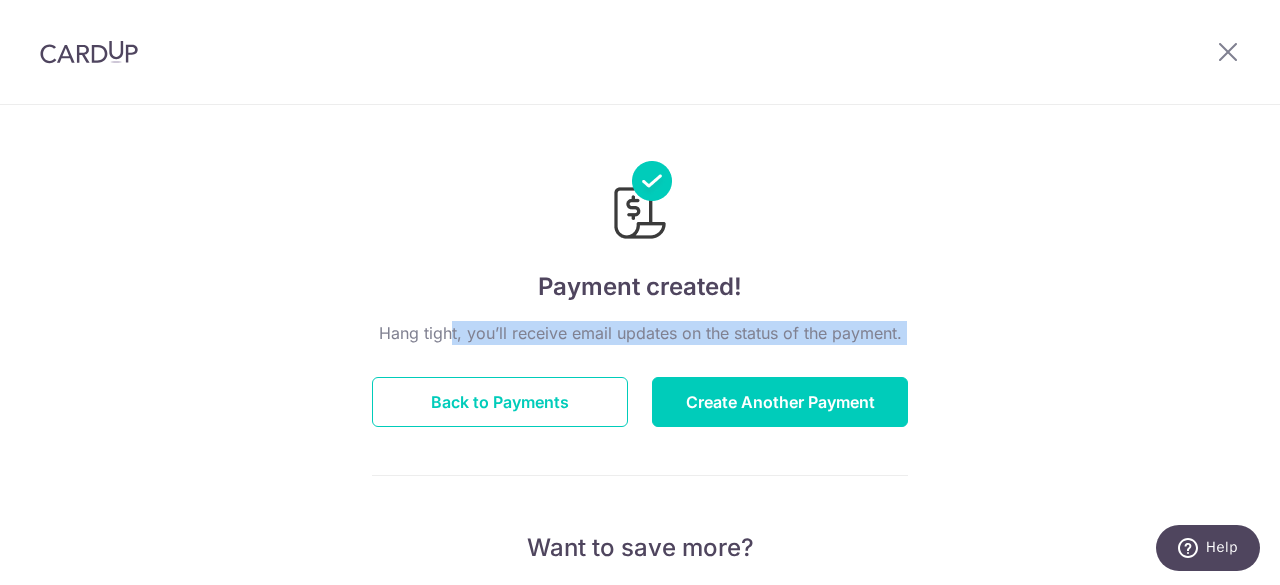 click on "Payment created!
Back to Payments
Create Another Payment
Want to save more?
Invite your friends and save on next your payment
My Referral Code
[TEXT]806
Copy Code
Copied
Facebook
Twitter
WhatsApp
Email" at bounding box center [640, 604] 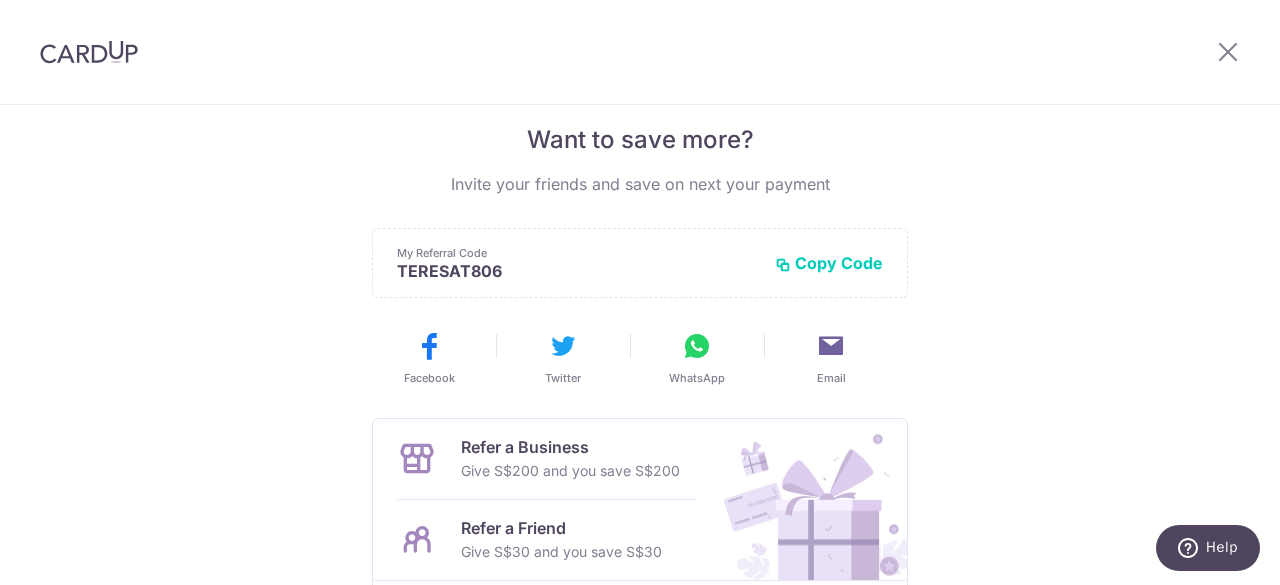 scroll, scrollTop: 186, scrollLeft: 0, axis: vertical 